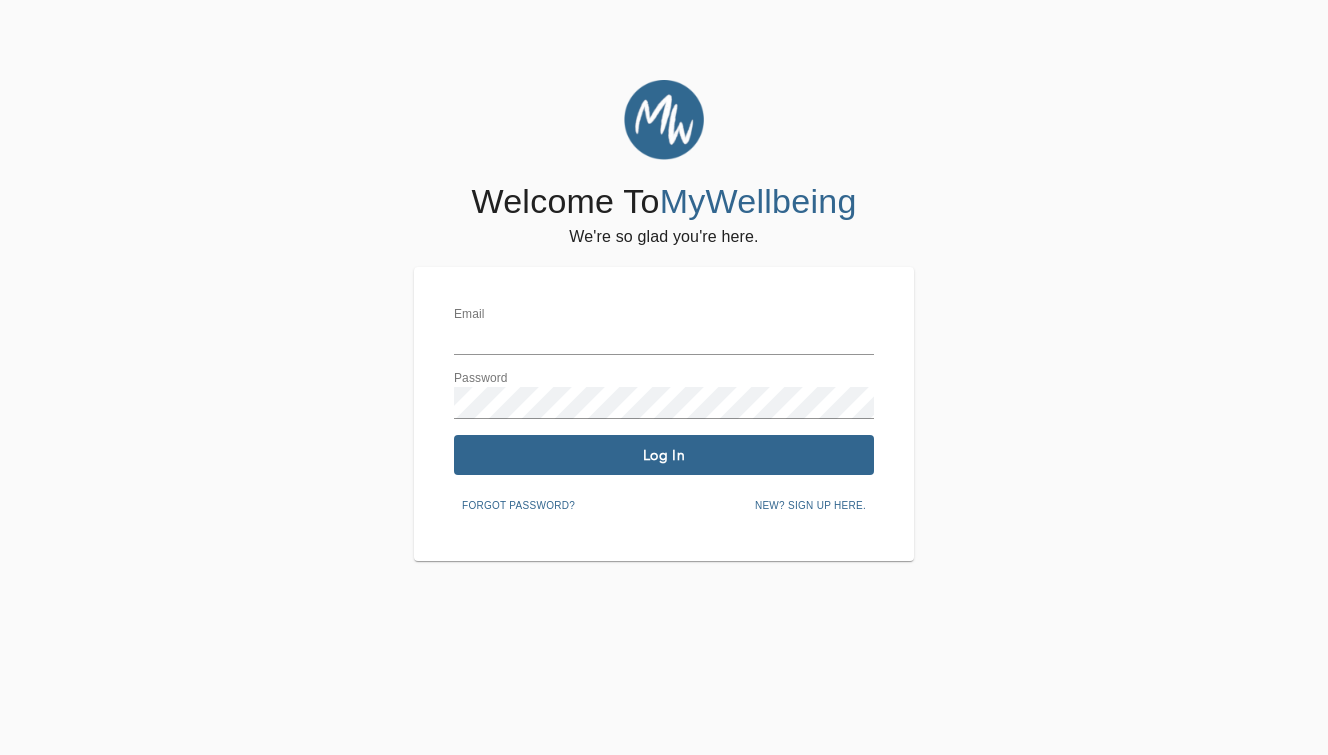 scroll, scrollTop: 0, scrollLeft: 0, axis: both 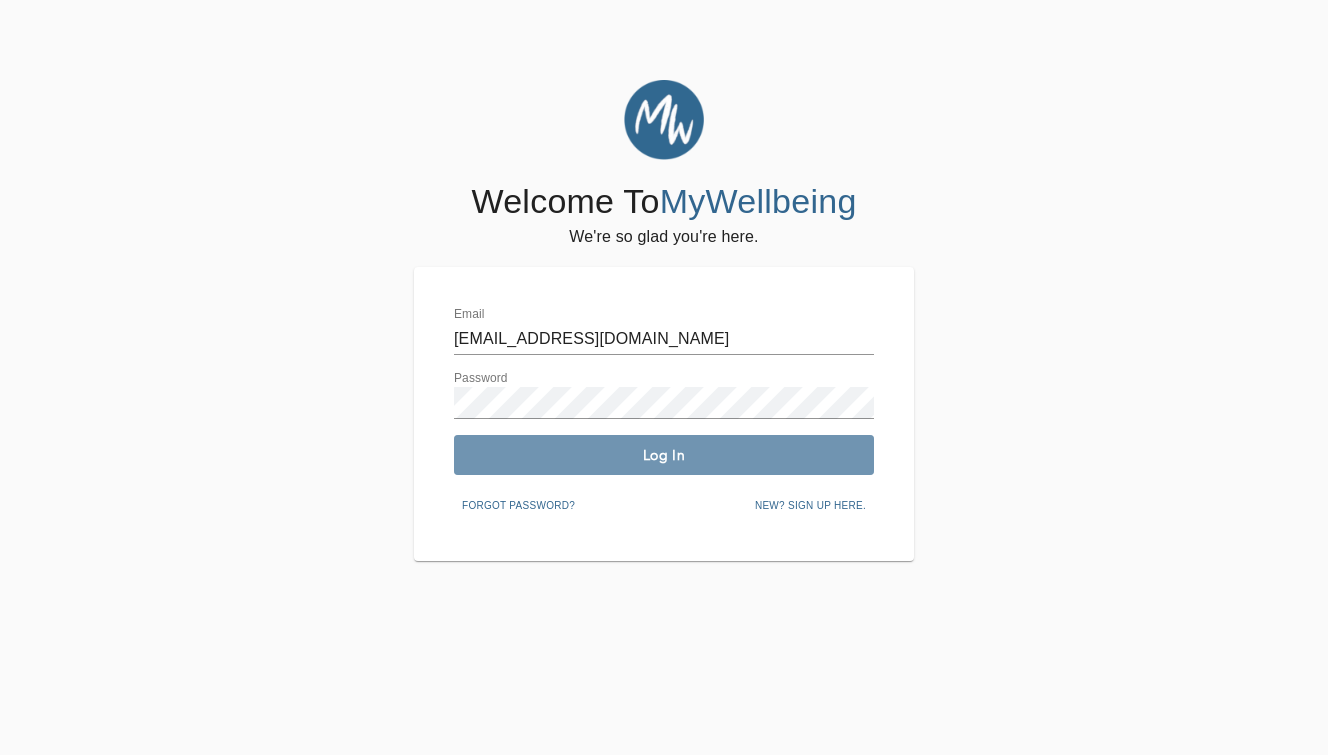 click on "Log In" at bounding box center [664, 455] 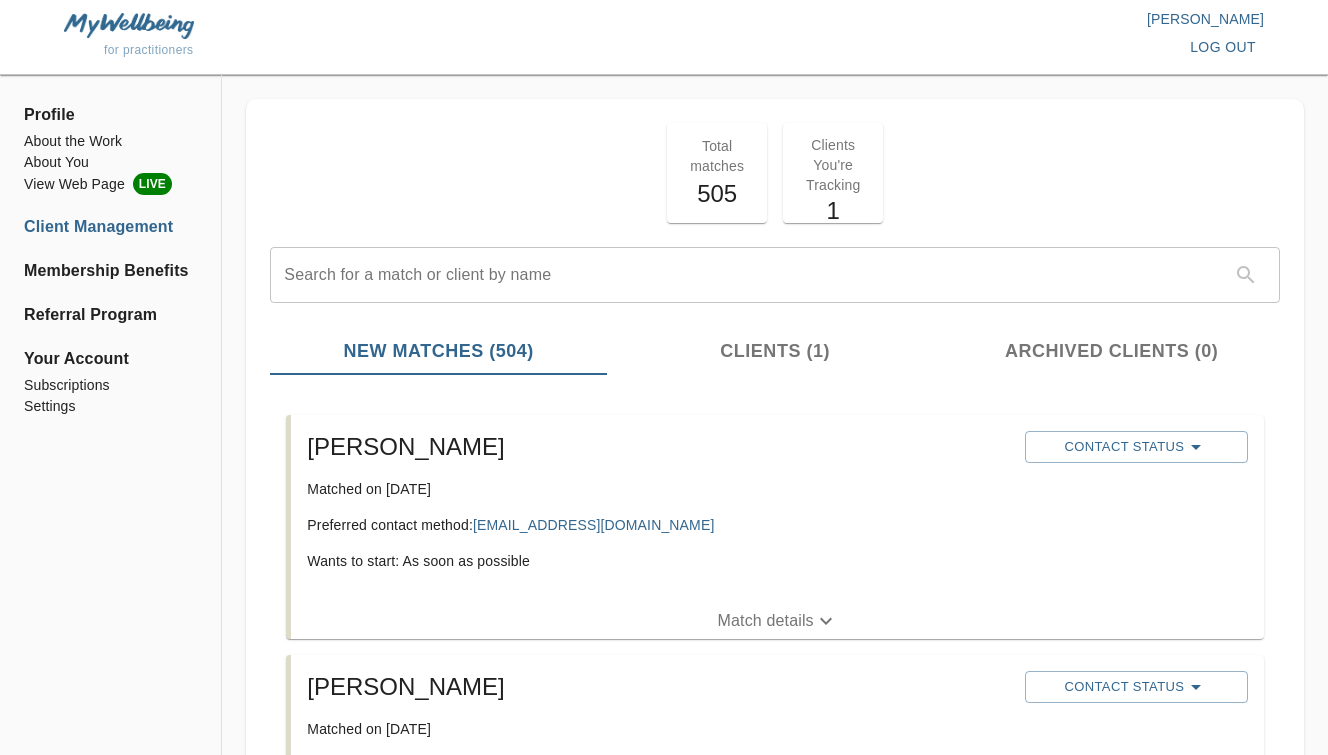 click on "Your Account" at bounding box center (110, 359) 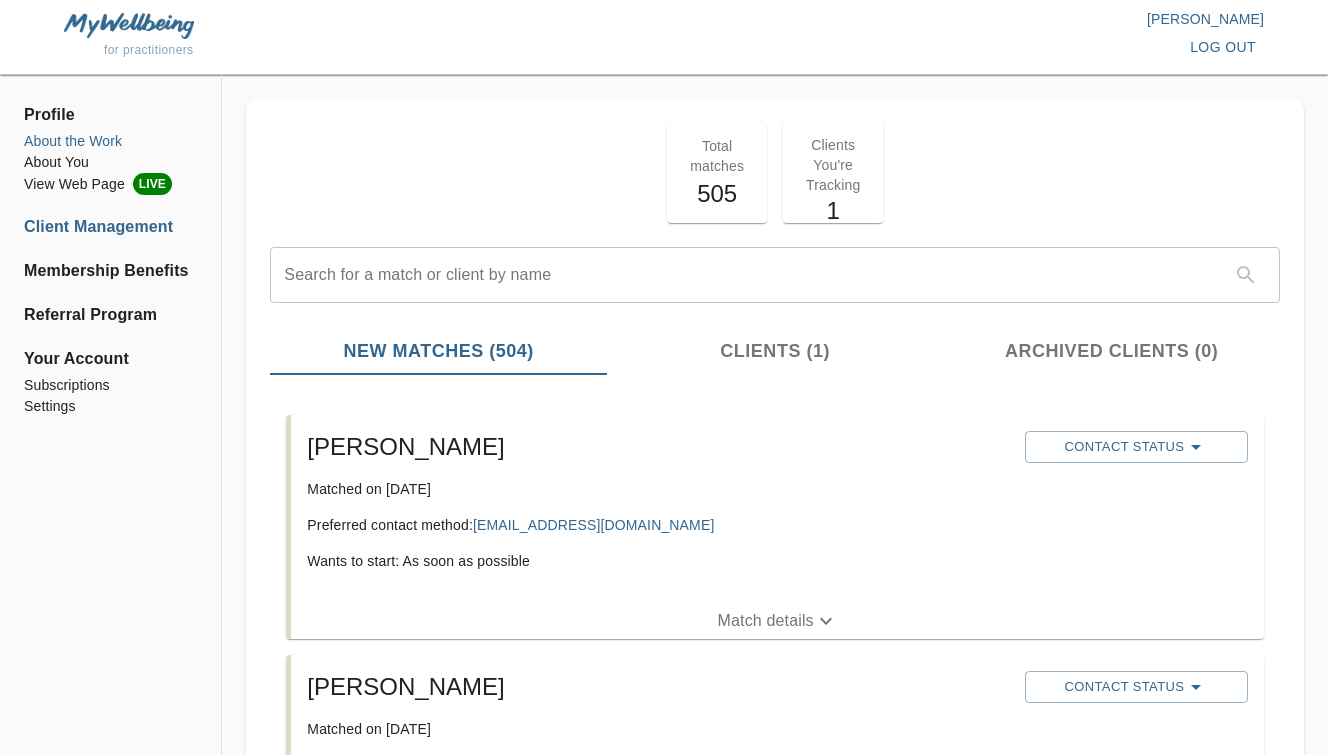 click on "About the Work" at bounding box center [110, 141] 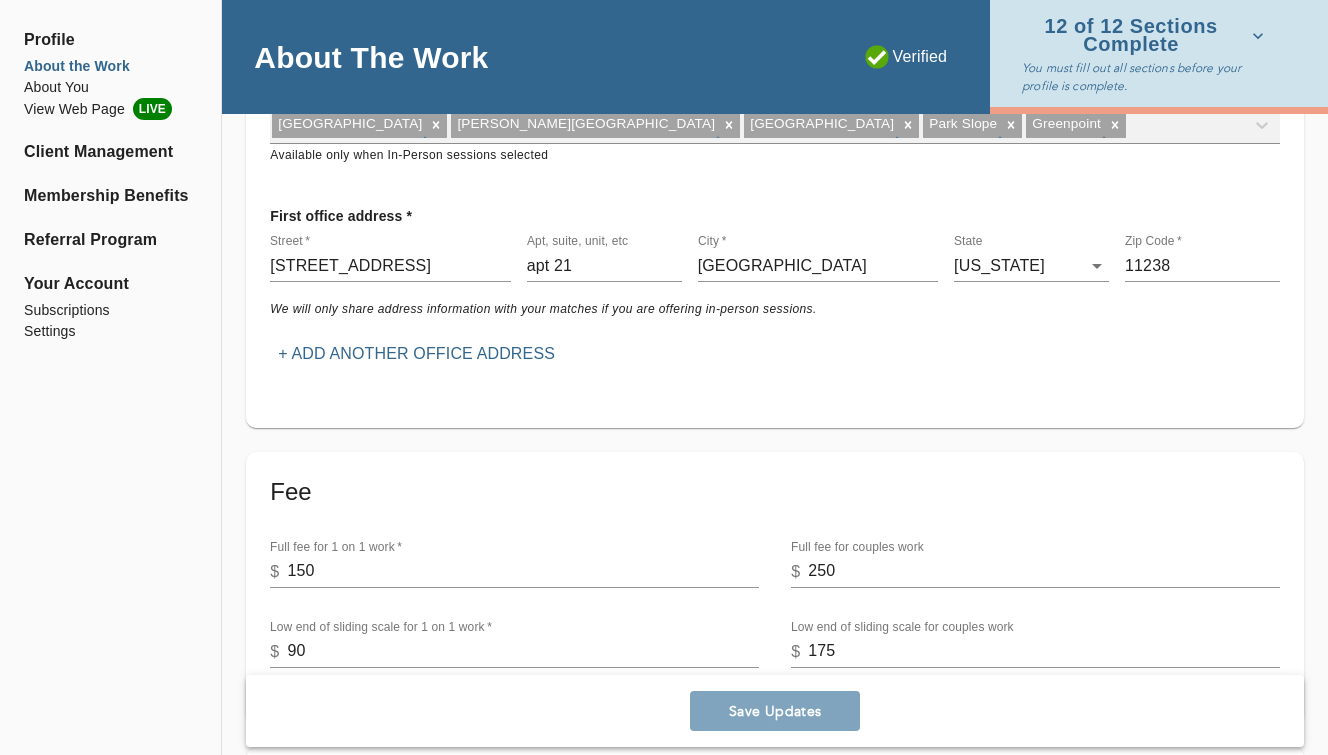 scroll, scrollTop: 412, scrollLeft: 0, axis: vertical 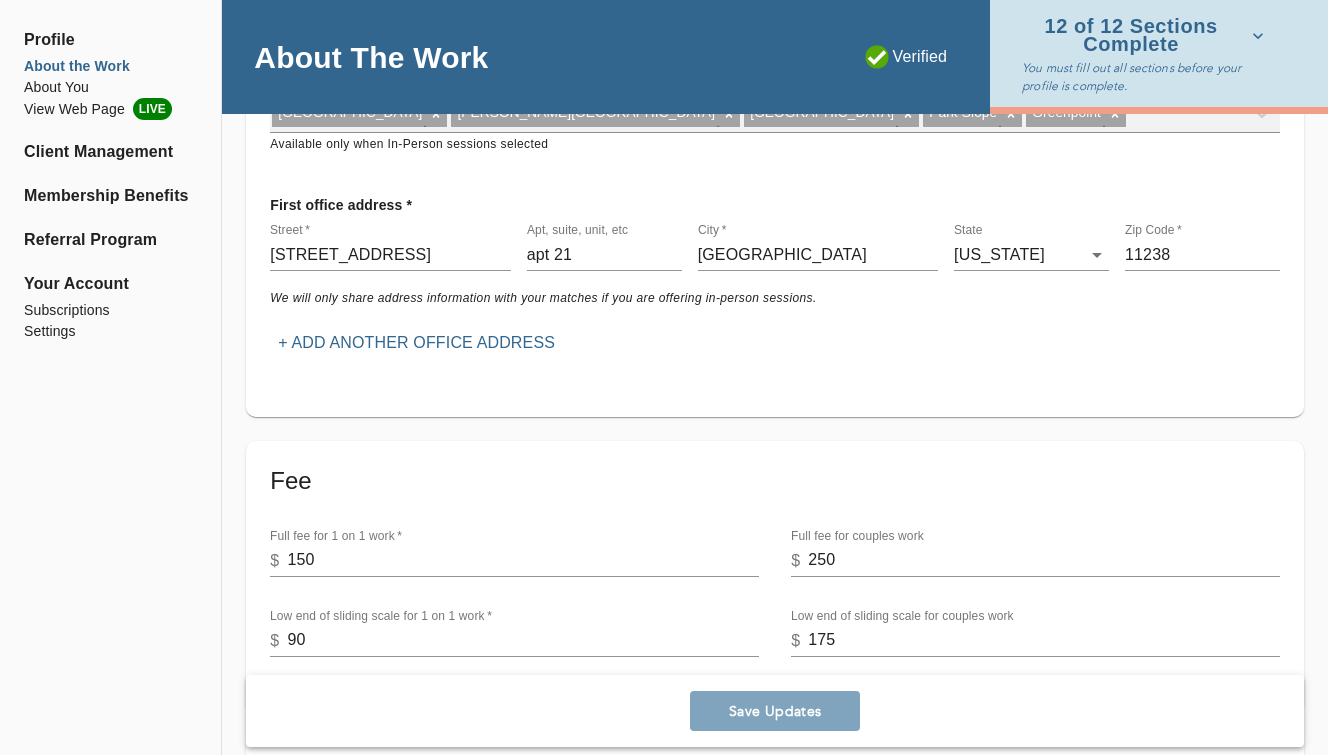 click on "11238" at bounding box center (1202, 255) 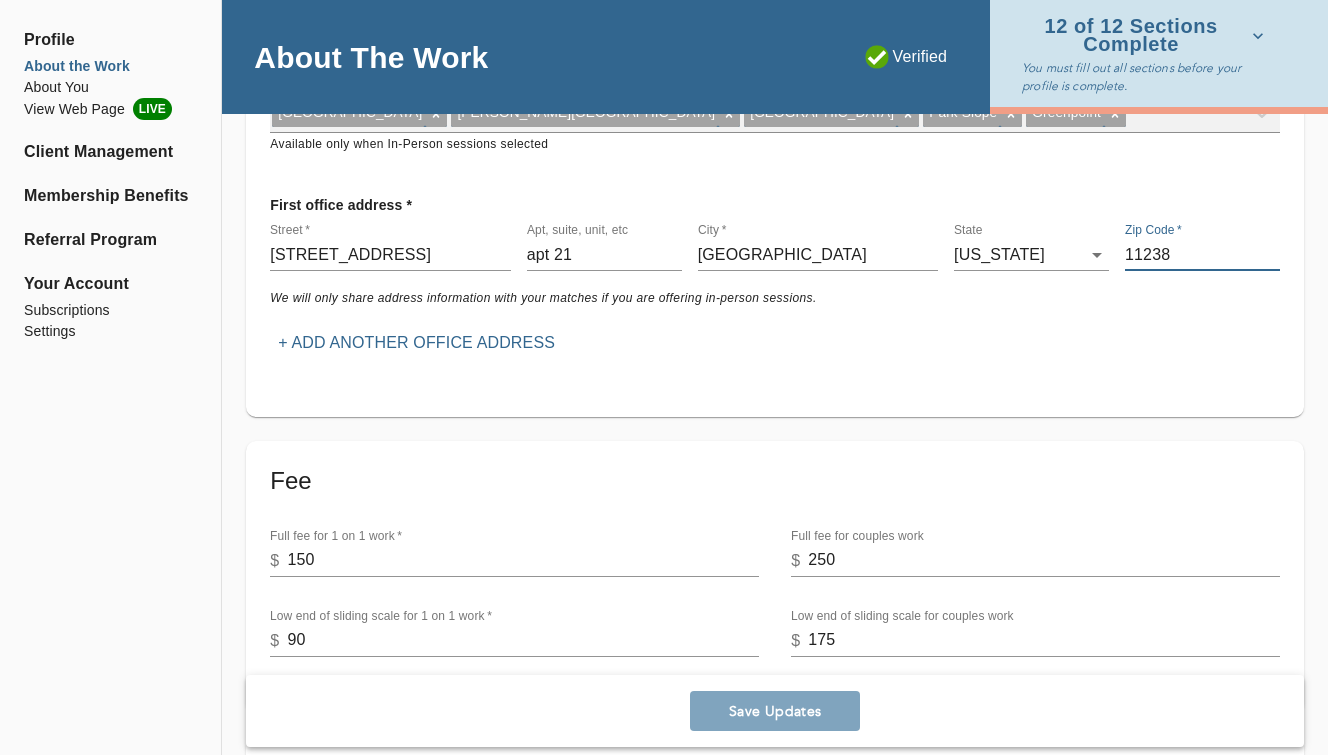 type on "[STREET_ADDRESS]" 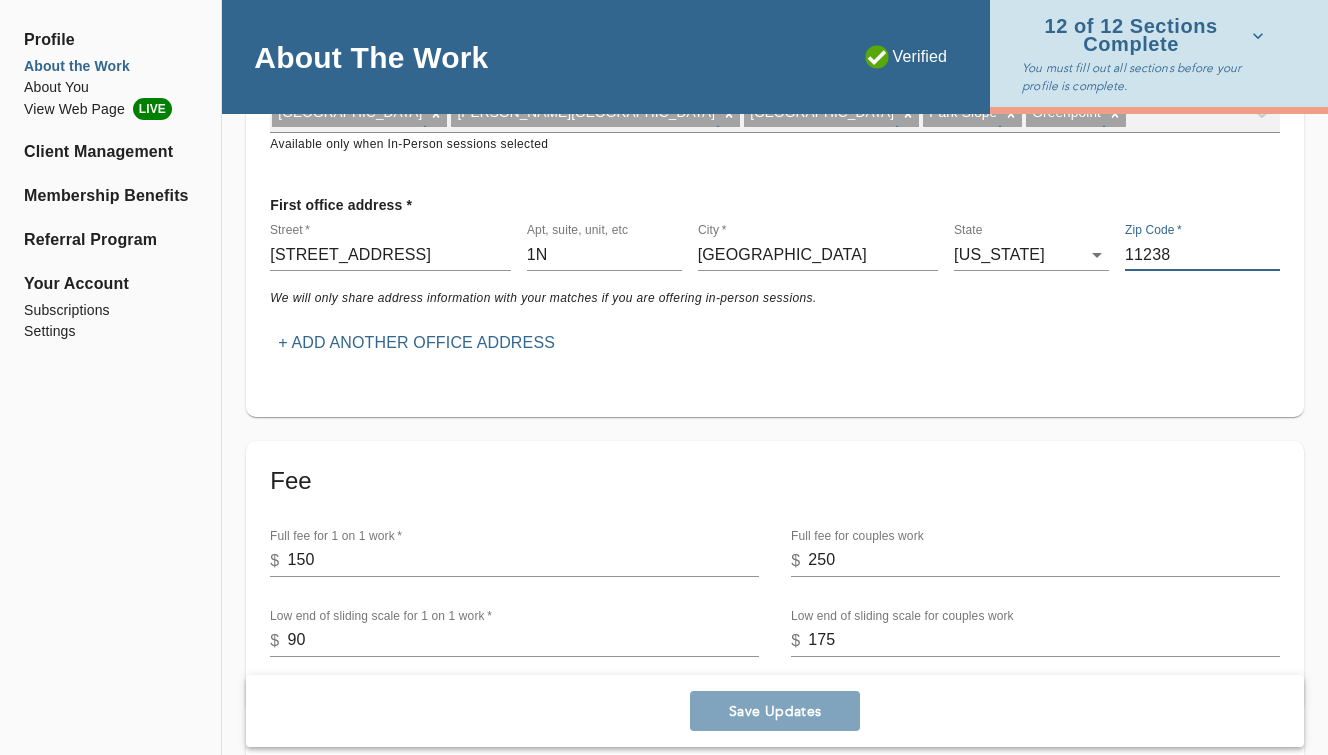 type on "[GEOGRAPHIC_DATA]" 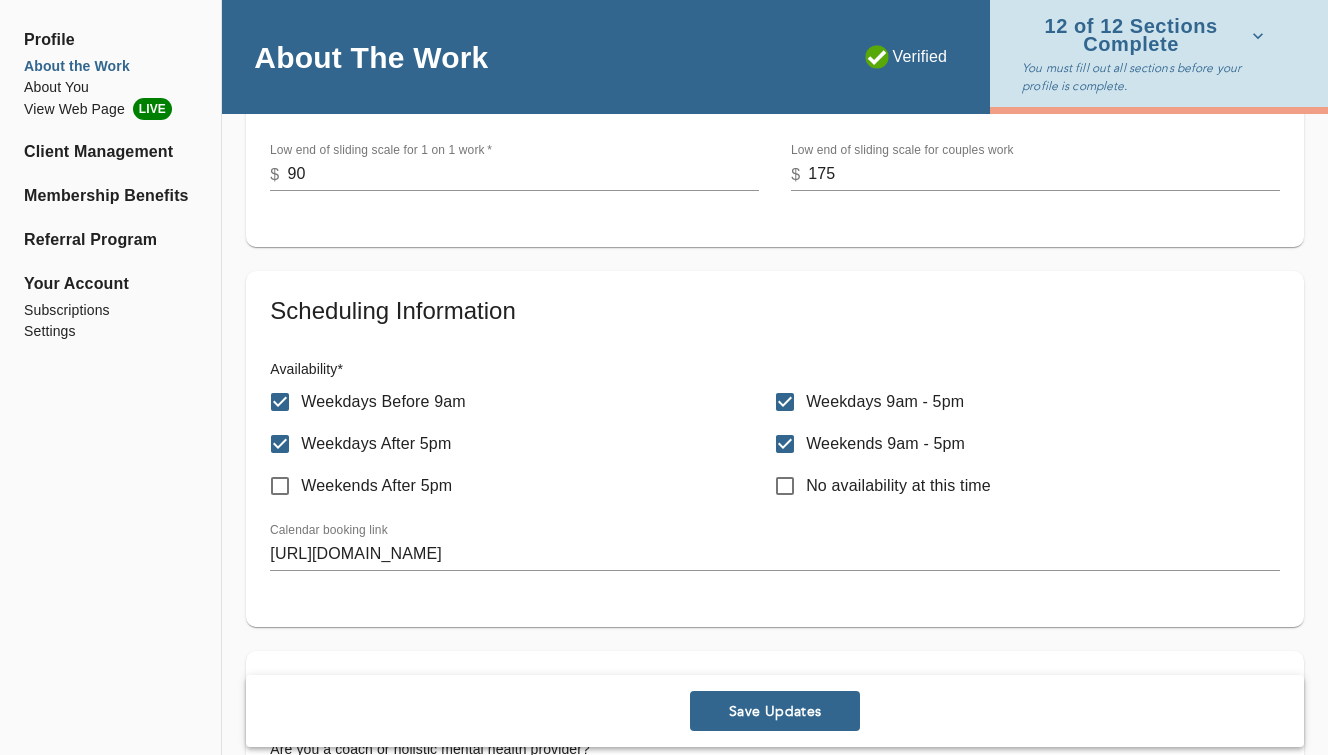 scroll, scrollTop: 880, scrollLeft: 0, axis: vertical 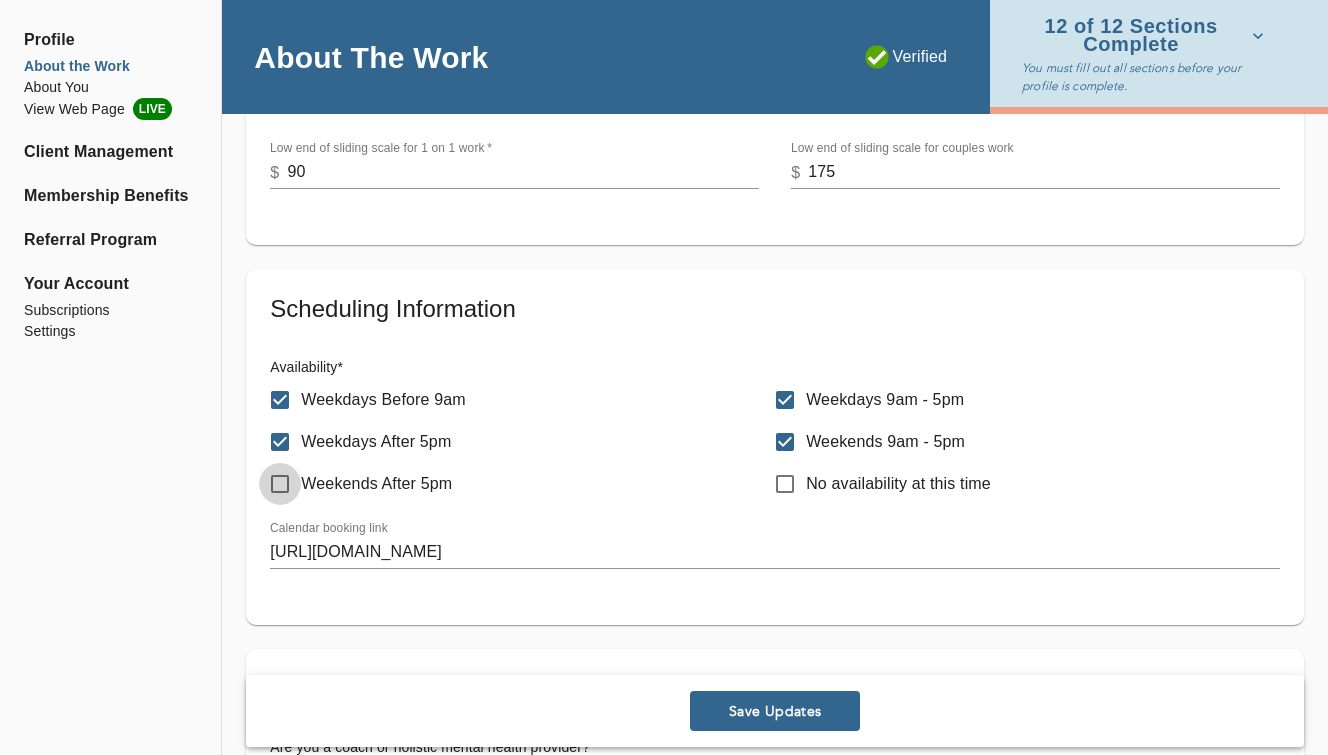 click on "Weekends After 5pm" at bounding box center [280, 484] 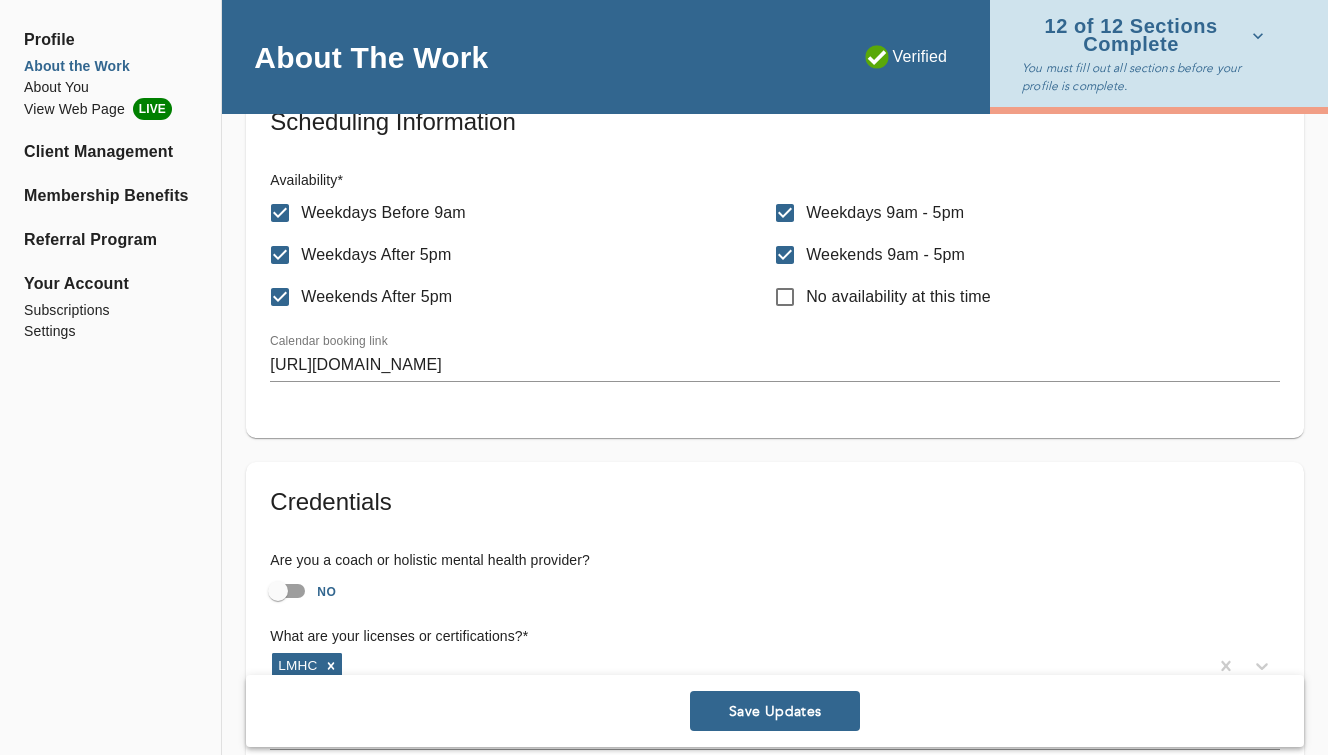 scroll, scrollTop: 1080, scrollLeft: 0, axis: vertical 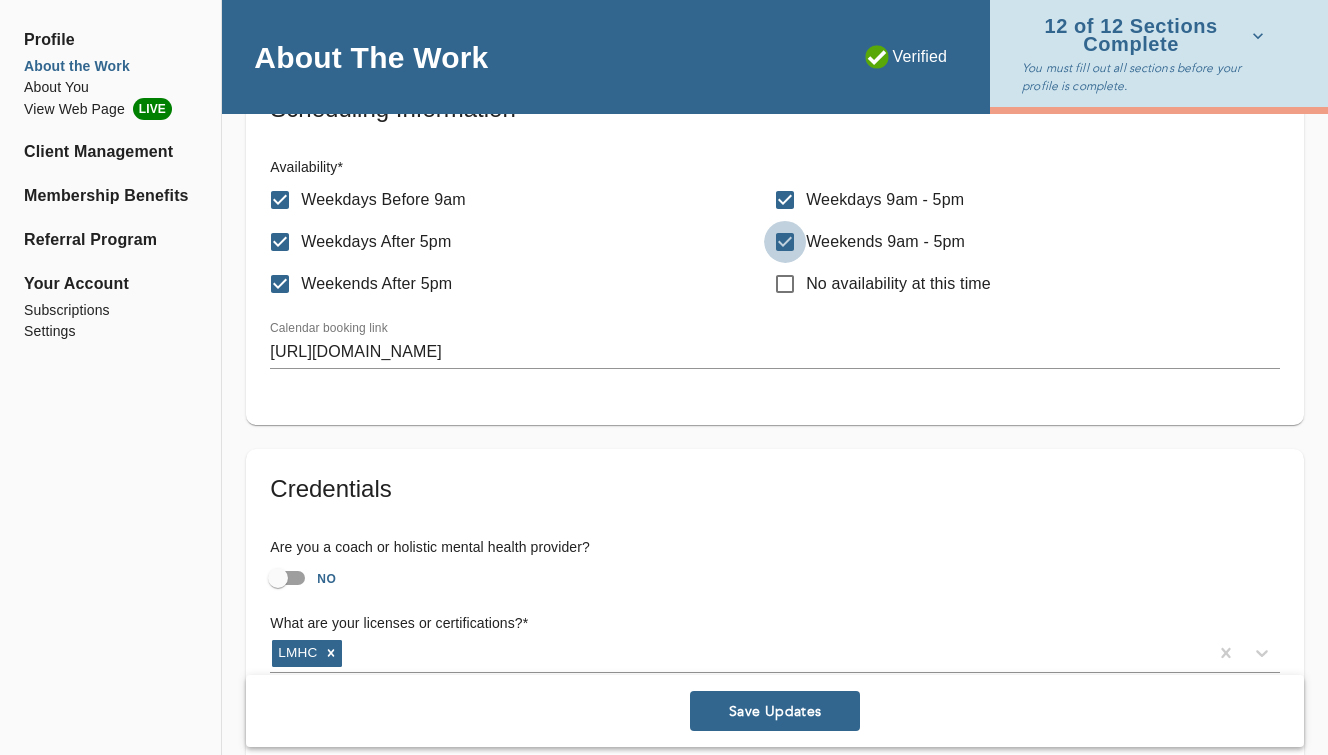 click on "Weekends 9am - 5pm" at bounding box center [785, 242] 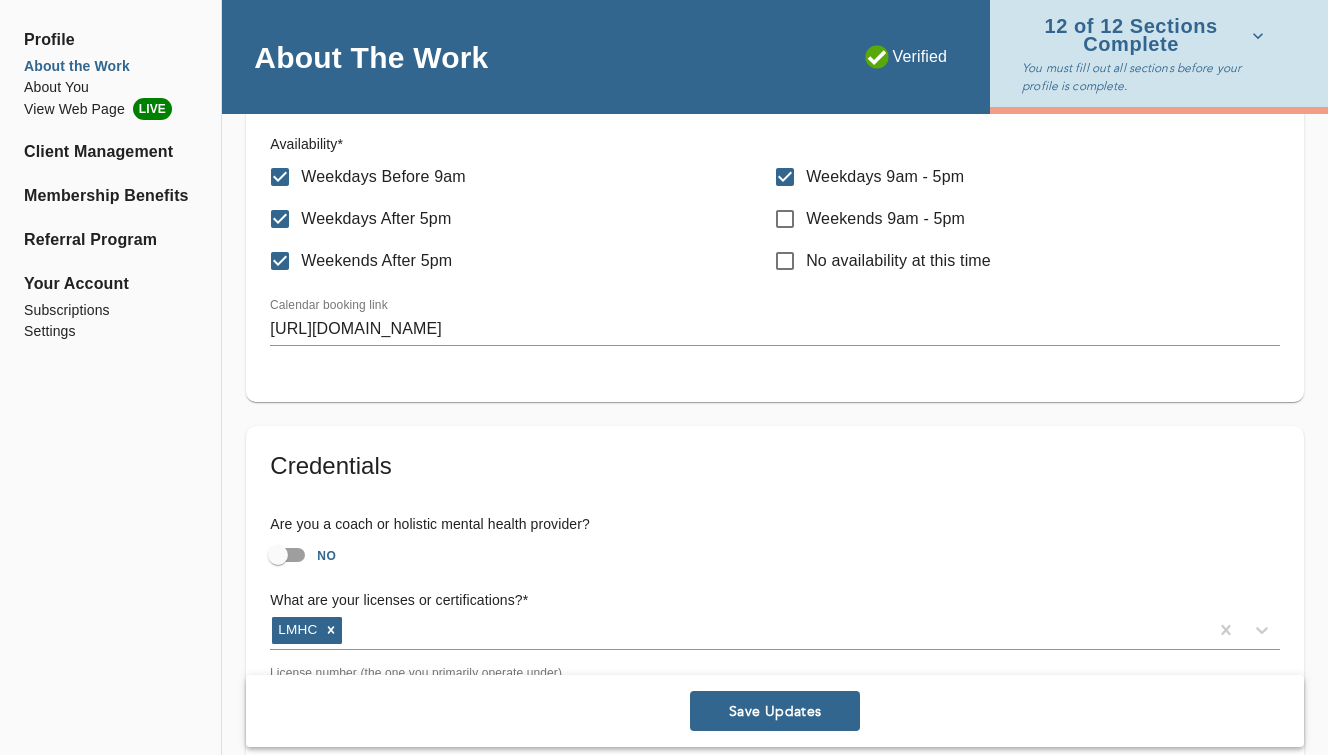 scroll, scrollTop: 1096, scrollLeft: 0, axis: vertical 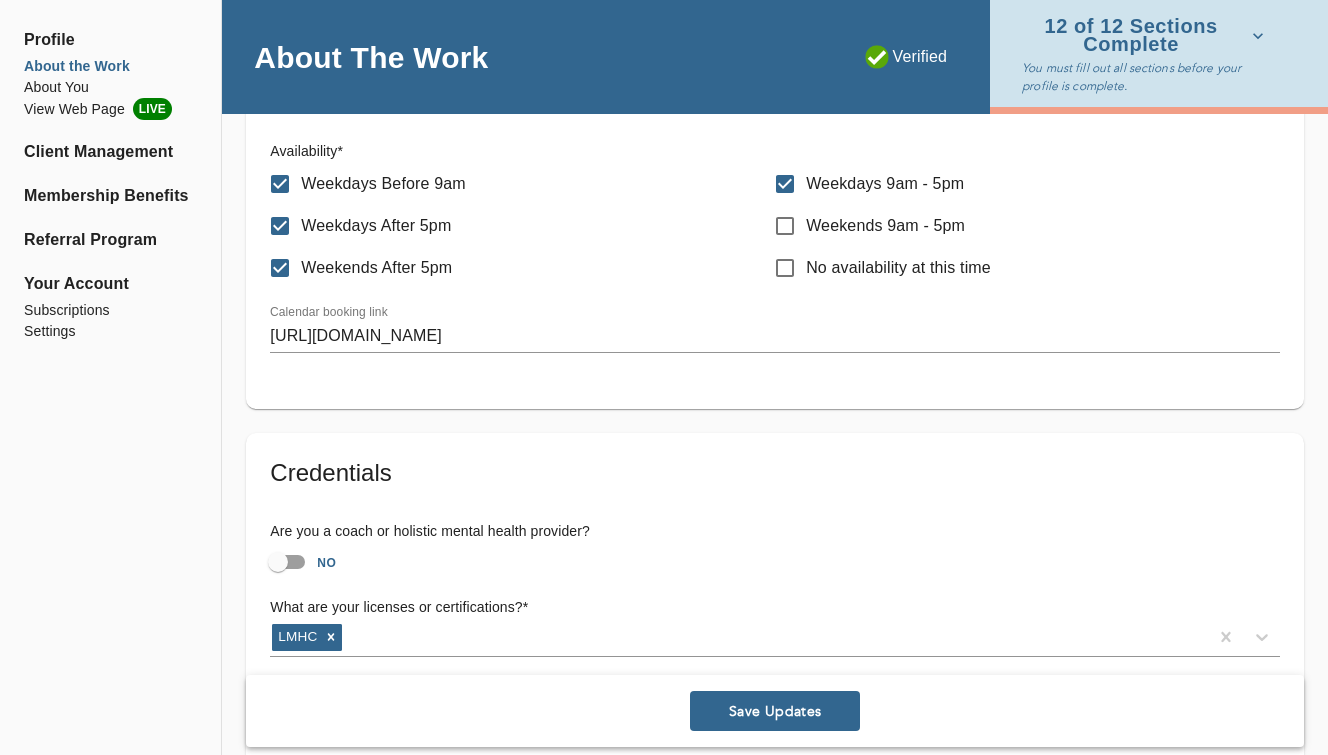 click on "Weekends 9am - 5pm" at bounding box center (785, 226) 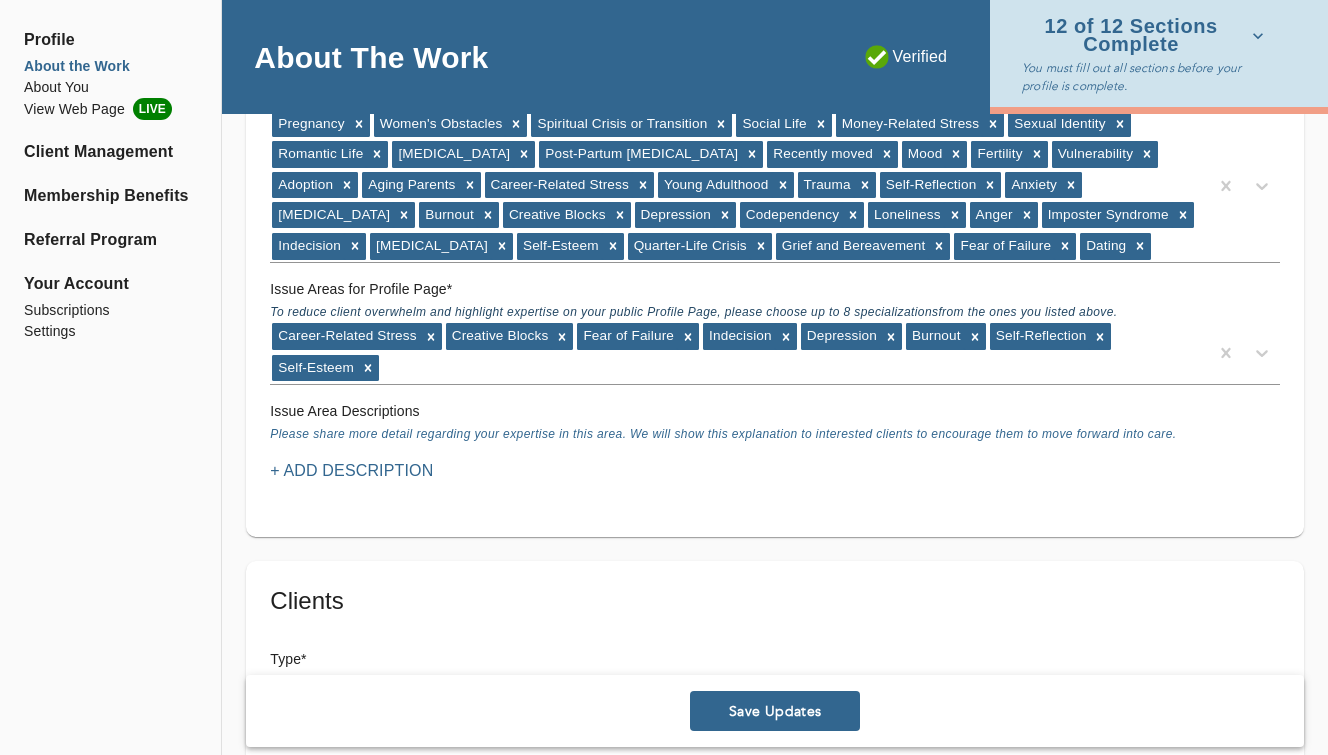 scroll, scrollTop: 1933, scrollLeft: 0, axis: vertical 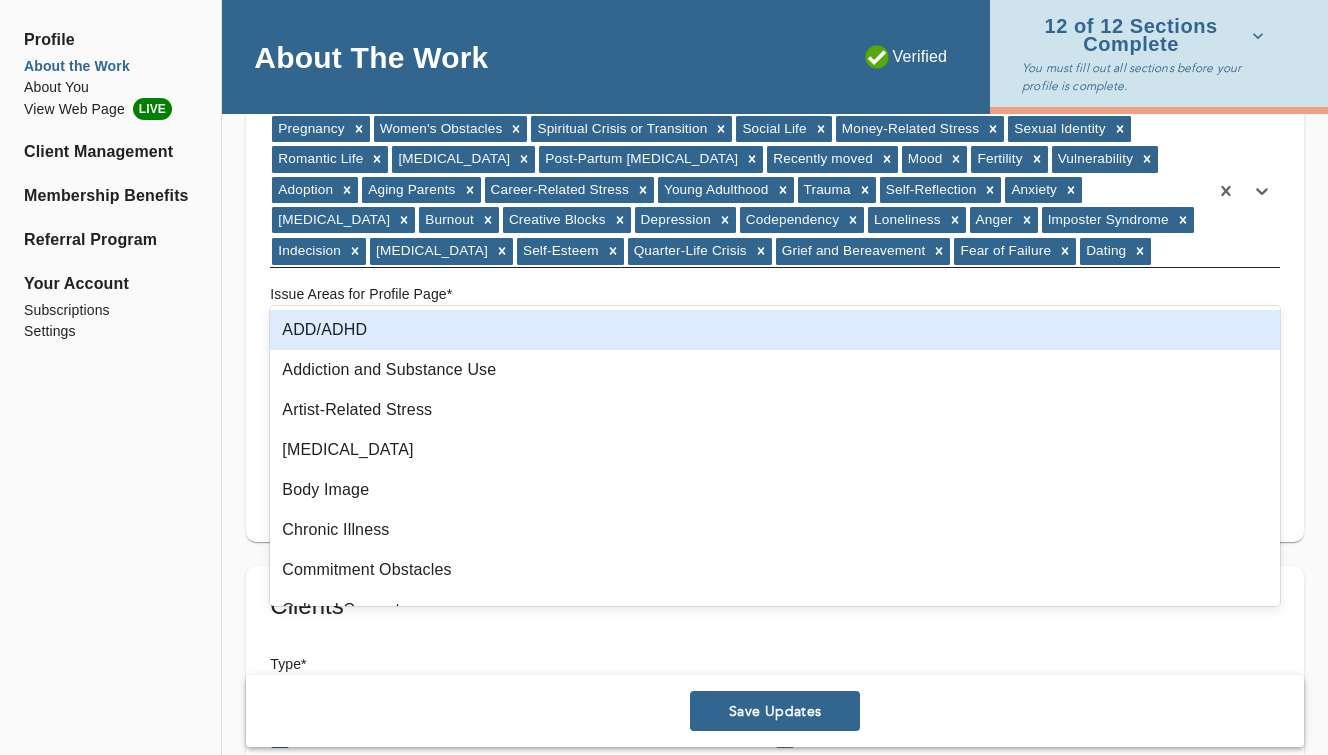 click on "Pregnancy Women's Obstacles Spiritual Crisis or Transition Social Life Money-Related Stress Sexual Identity Romantic Life [MEDICAL_DATA] Post-Partum [MEDICAL_DATA] Recently moved Mood Fertility Vulnerability Adoption Aging Parents Career-Related Stress Young Adulthood Trauma Self-Reflection Anxiety [MEDICAL_DATA] Burnout Creative Blocks [MEDICAL_DATA] Codependency Loneliness Anger Imposter Syndrome Indecision [MEDICAL_DATA] Self-Esteem Quarter-Life Crisis Grief and Bereavement Fear of Failure Dating" at bounding box center (739, 191) 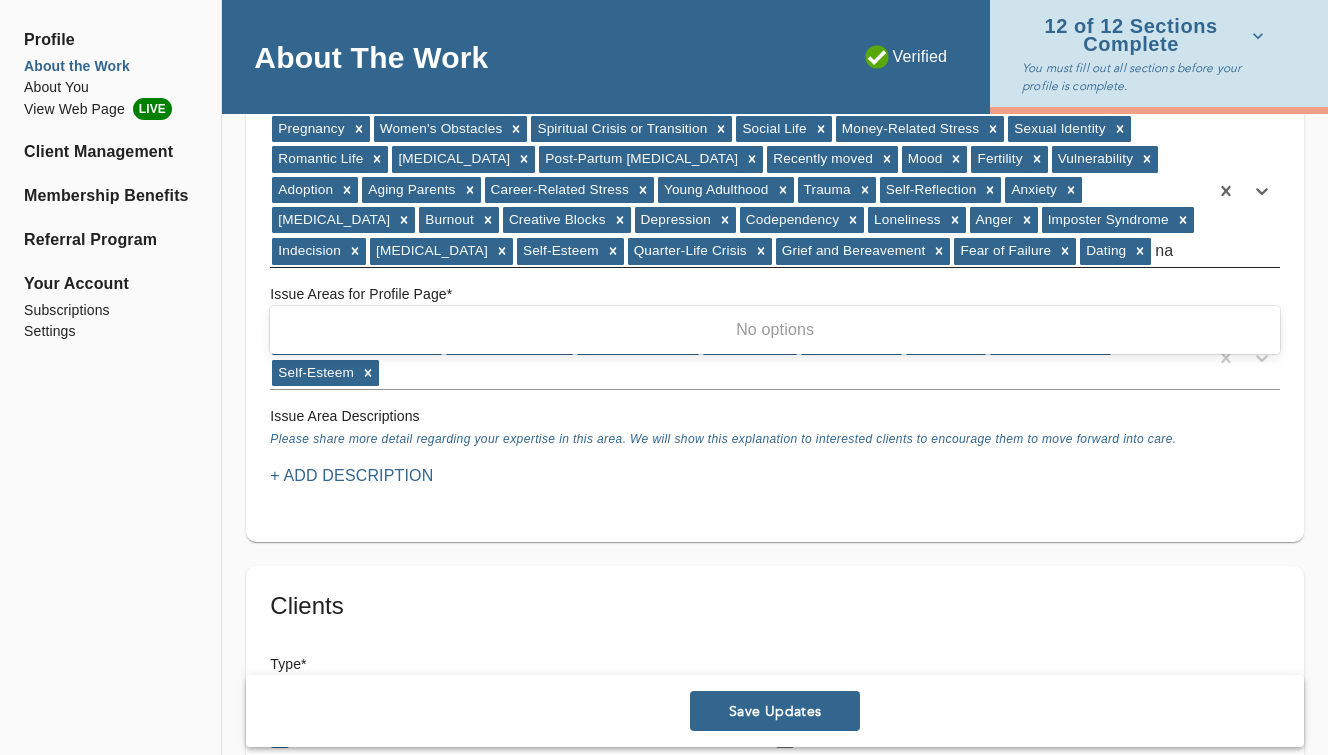 type on "n" 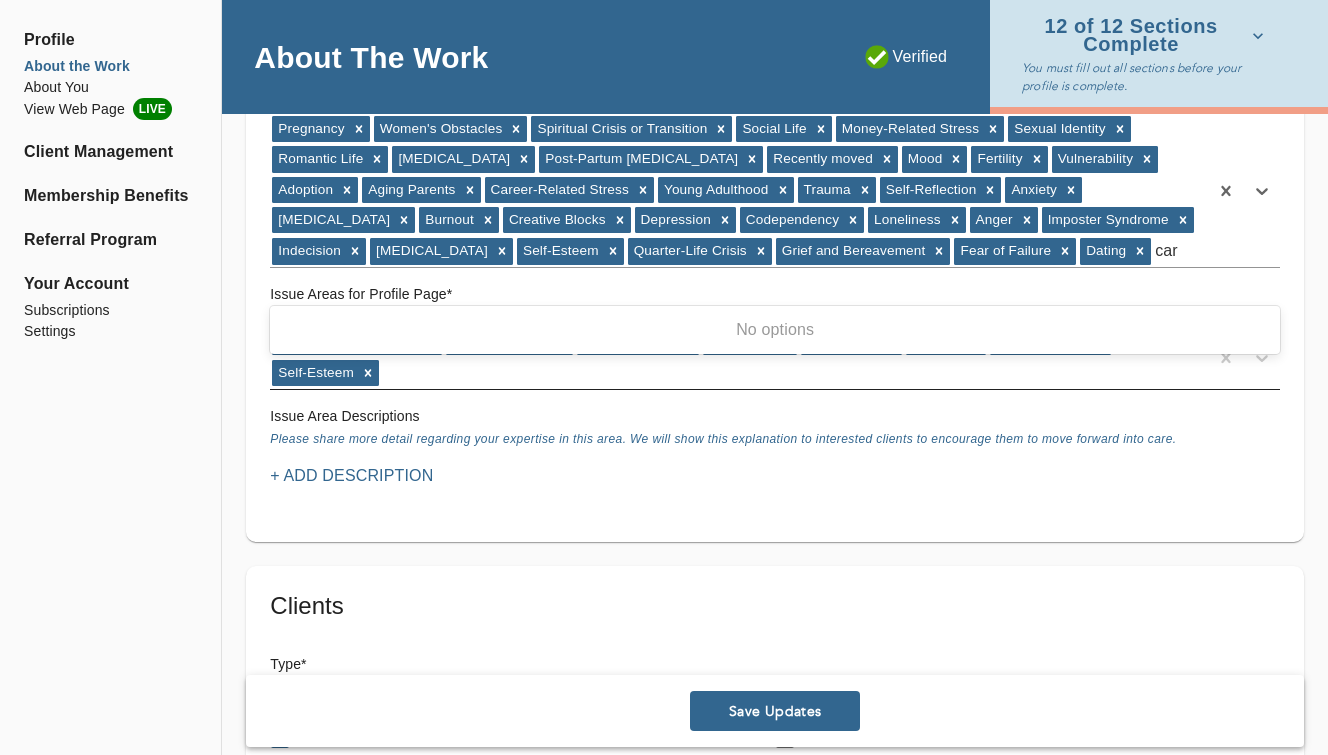 click on "Career-Related Stress" at bounding box center [345, 341] 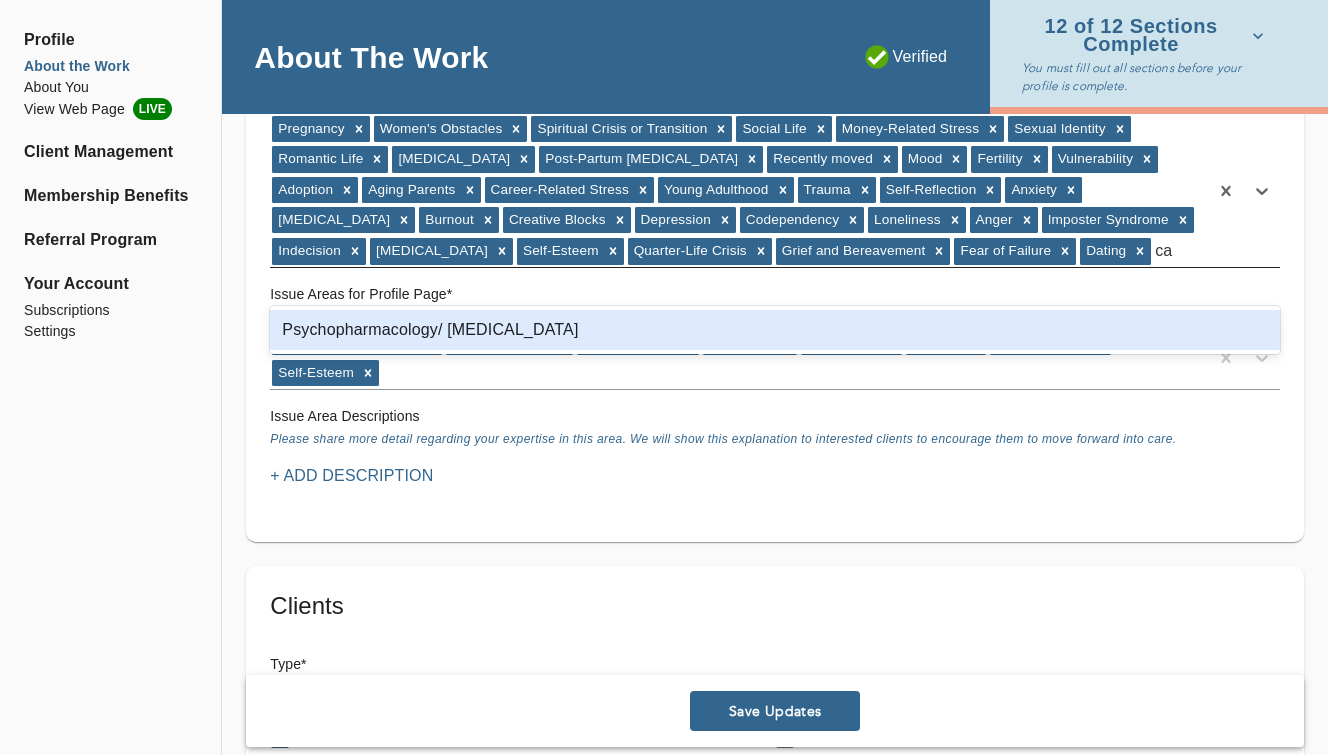 type on "c" 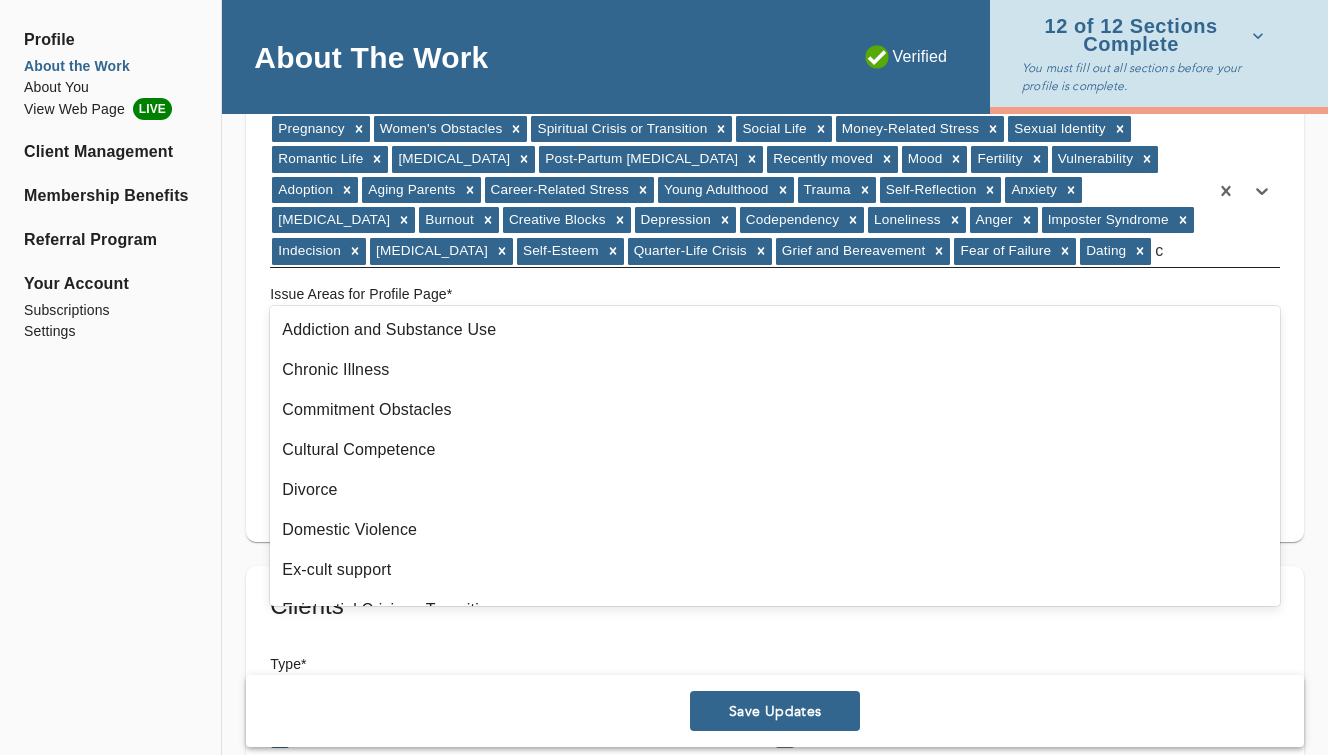 type 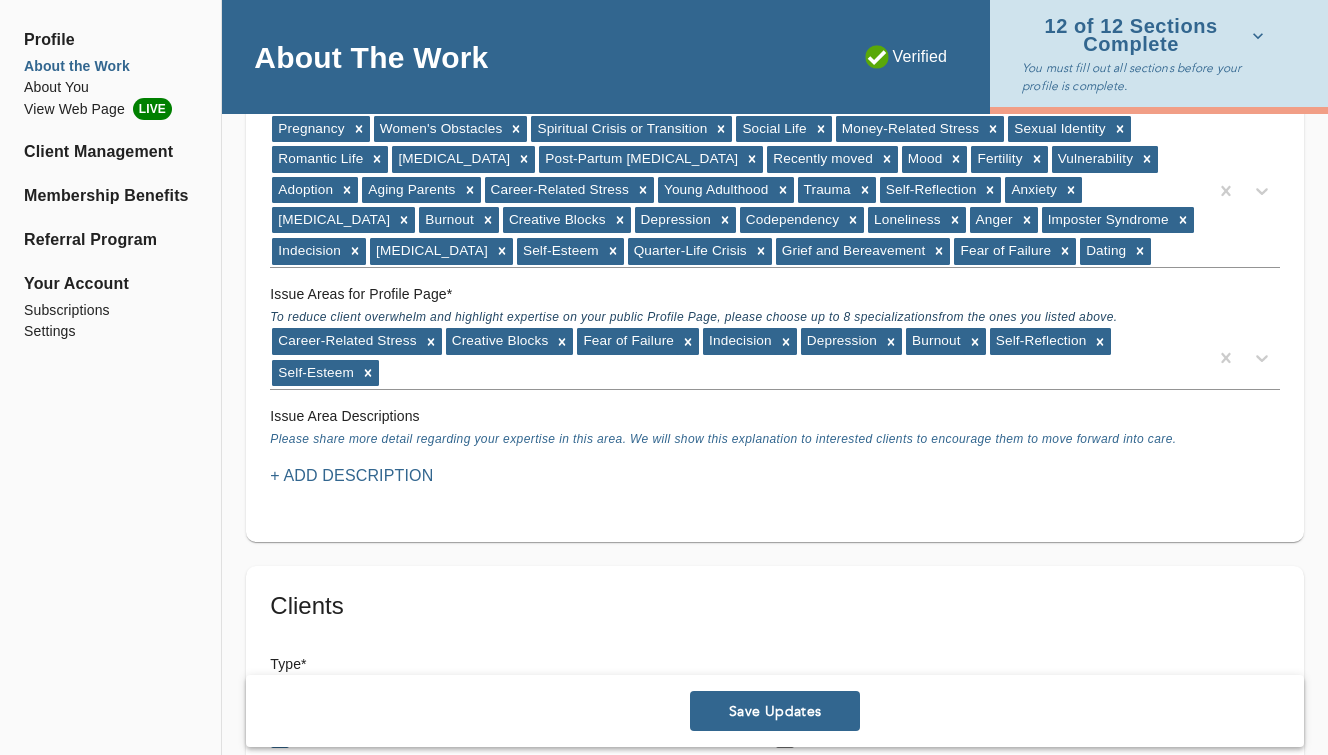 click on "Profile About the Work About You View Web Page LIVE Client Management Membership Benefits Referral Program Your Account Subscriptions Settings" at bounding box center (110, 505) 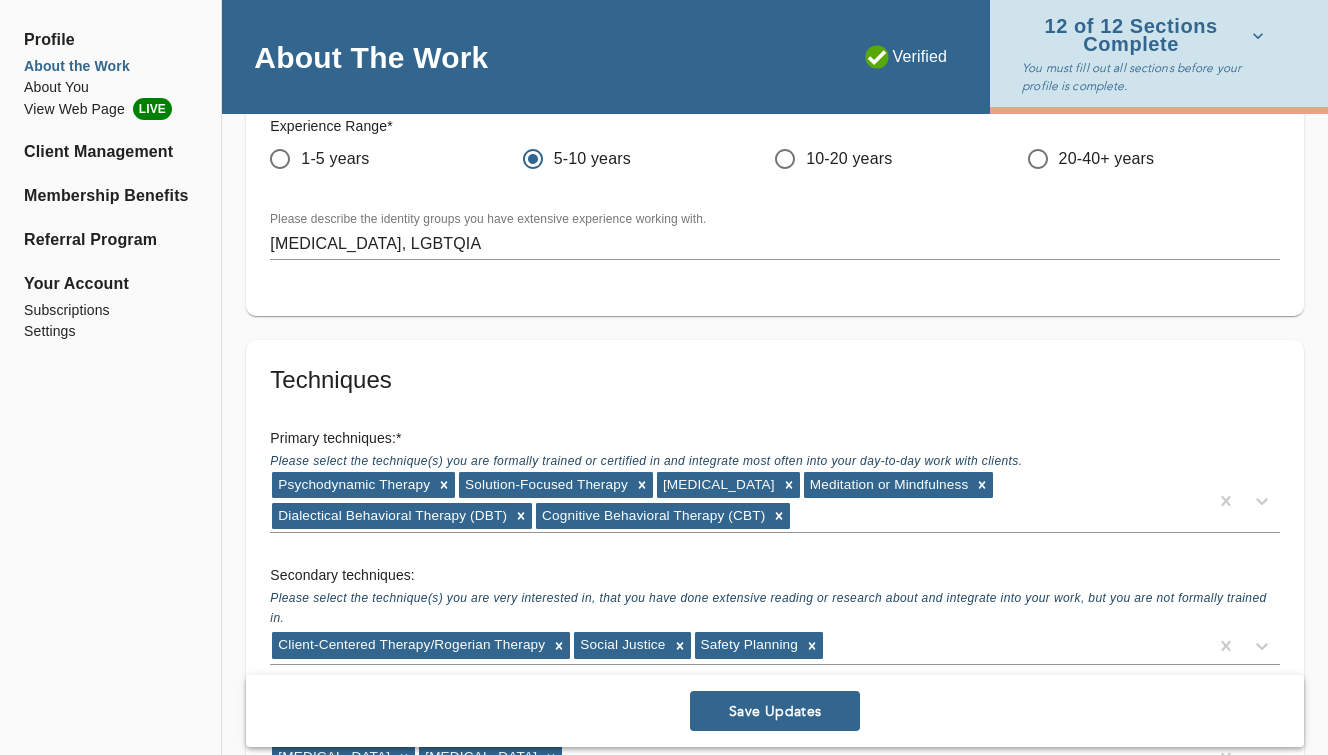 scroll, scrollTop: 2698, scrollLeft: 0, axis: vertical 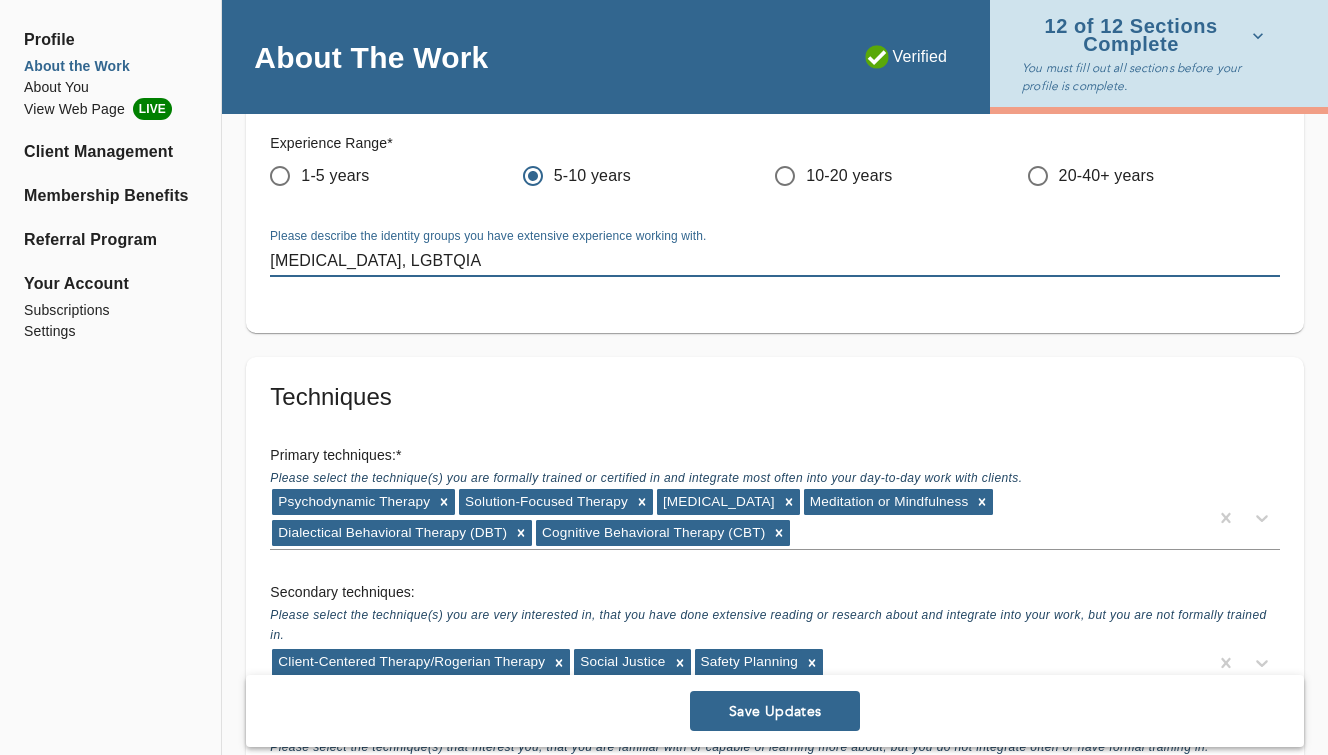 drag, startPoint x: 449, startPoint y: 289, endPoint x: 401, endPoint y: 289, distance: 48 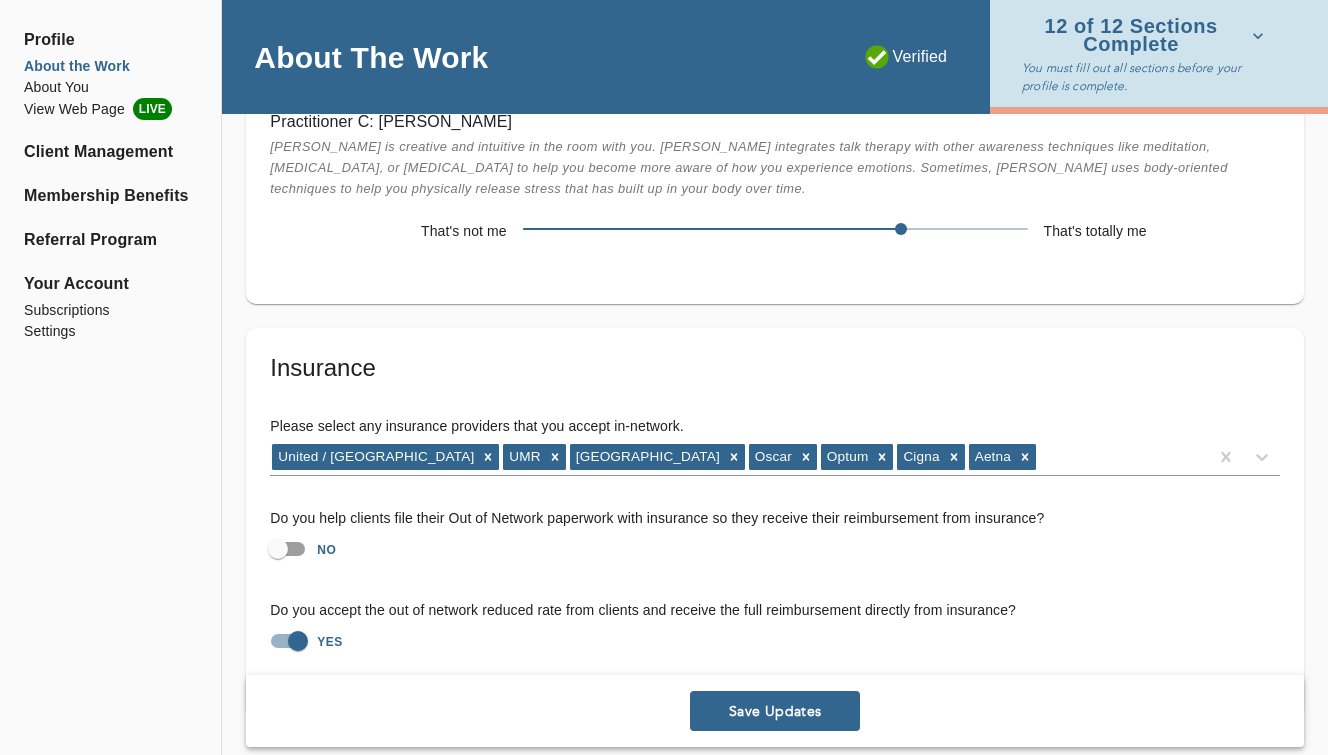 scroll, scrollTop: 3896, scrollLeft: 0, axis: vertical 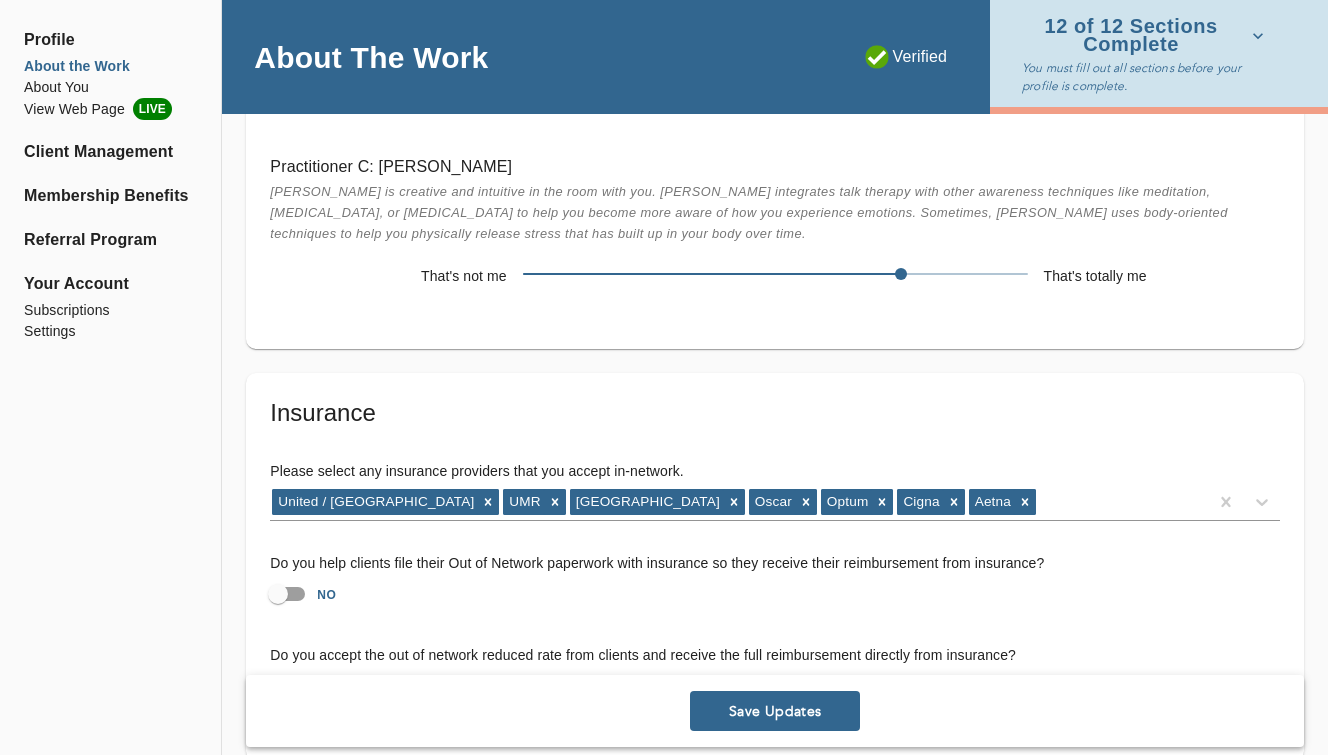 type on "[MEDICAL_DATA], LGBTQIA, Narcissistic abuse survivors" 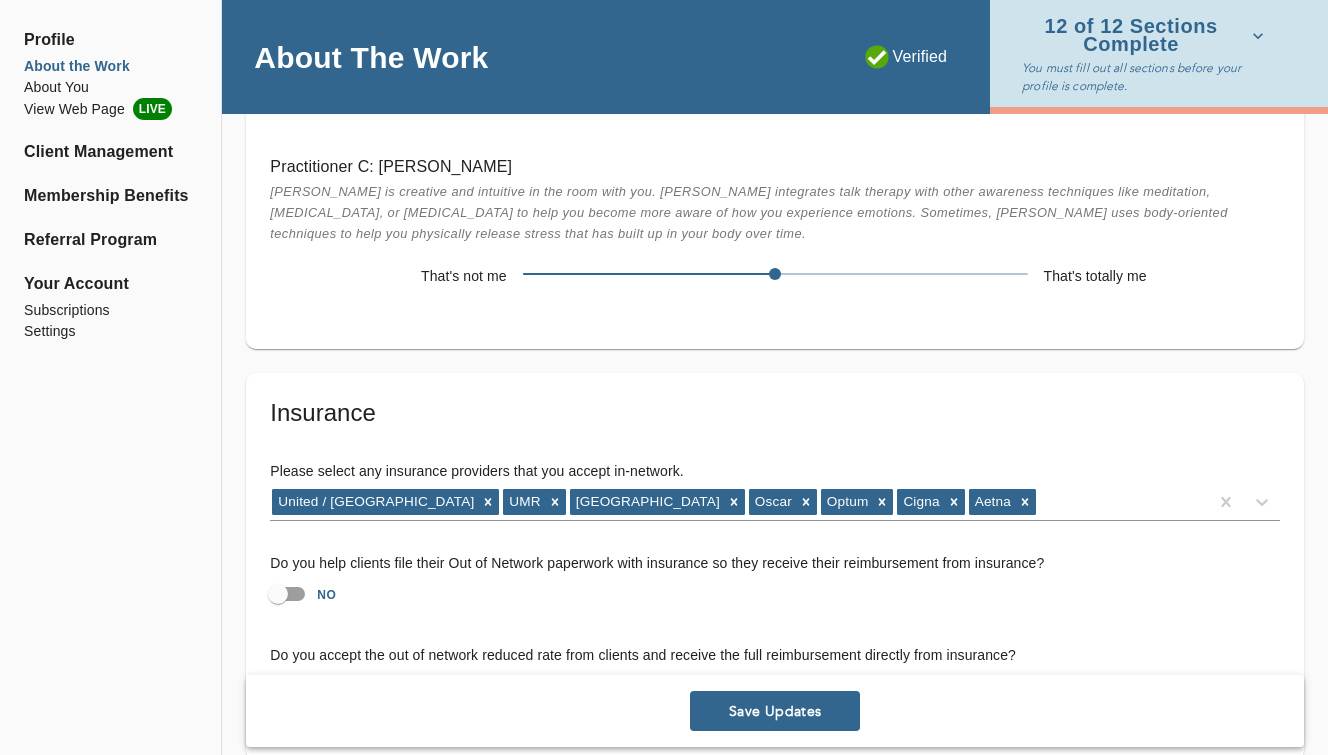 drag, startPoint x: 903, startPoint y: 305, endPoint x: 828, endPoint y: 296, distance: 75.53807 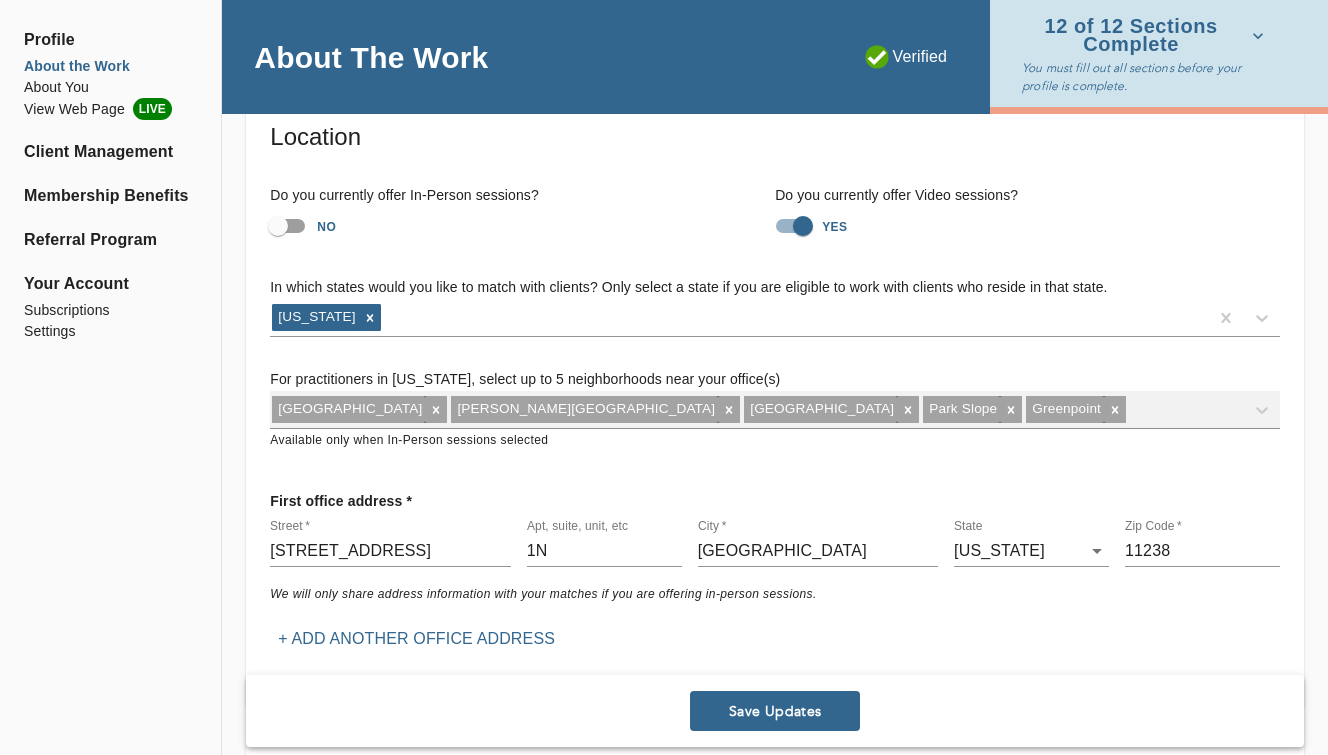 scroll, scrollTop: 0, scrollLeft: 0, axis: both 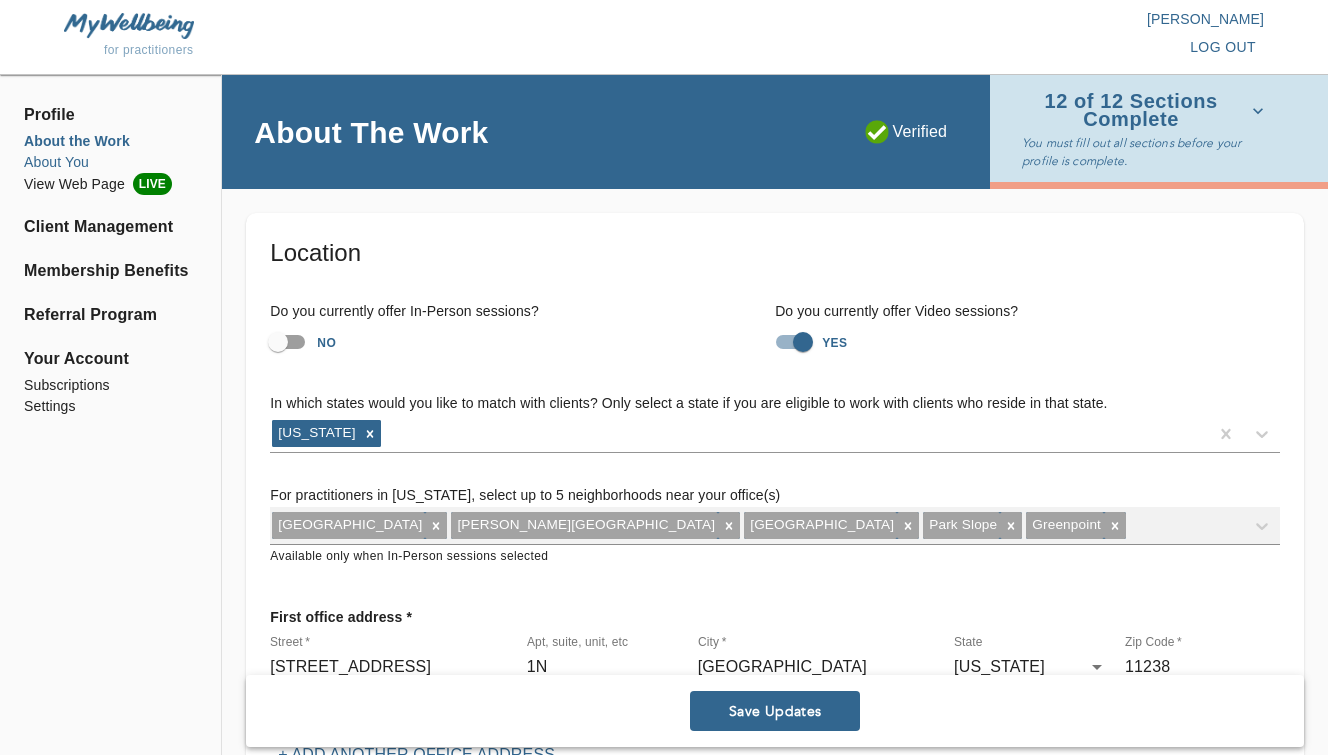 click on "About You" at bounding box center [110, 162] 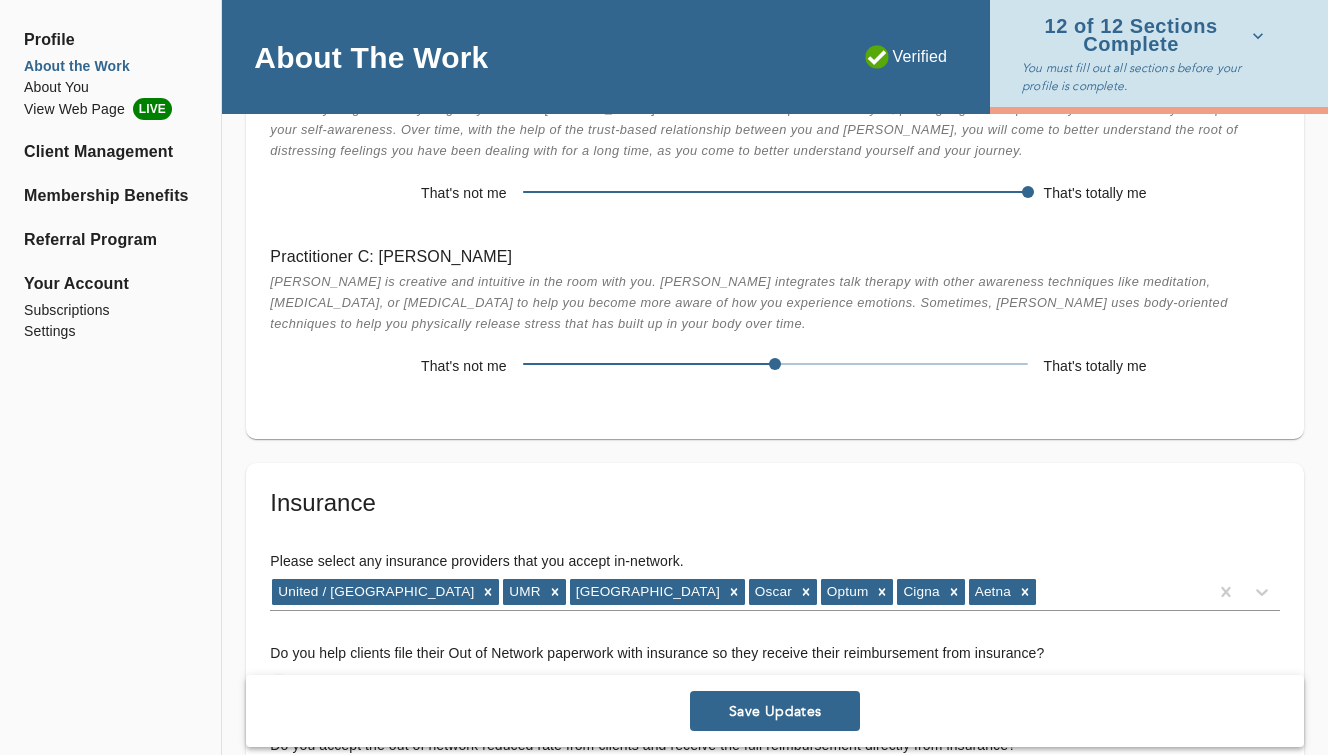 scroll, scrollTop: 4059, scrollLeft: 0, axis: vertical 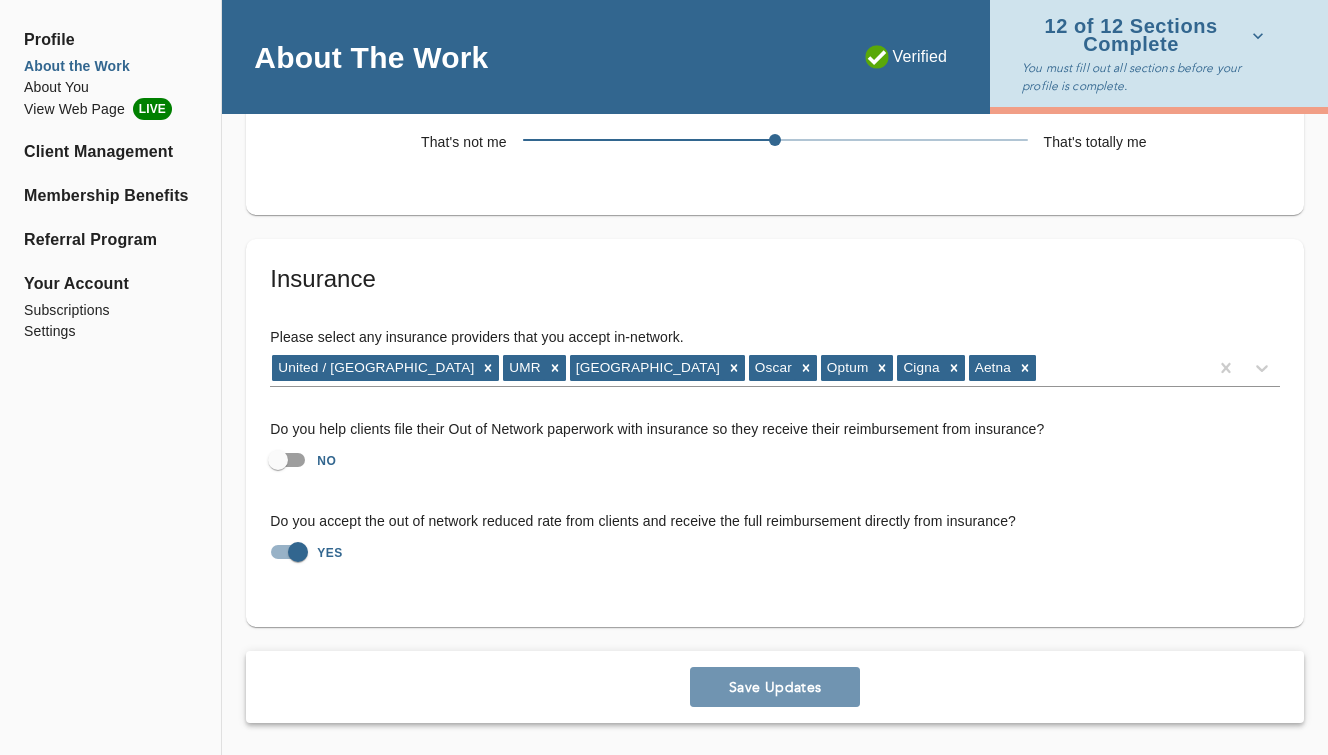 click on "Save Updates" at bounding box center [775, 687] 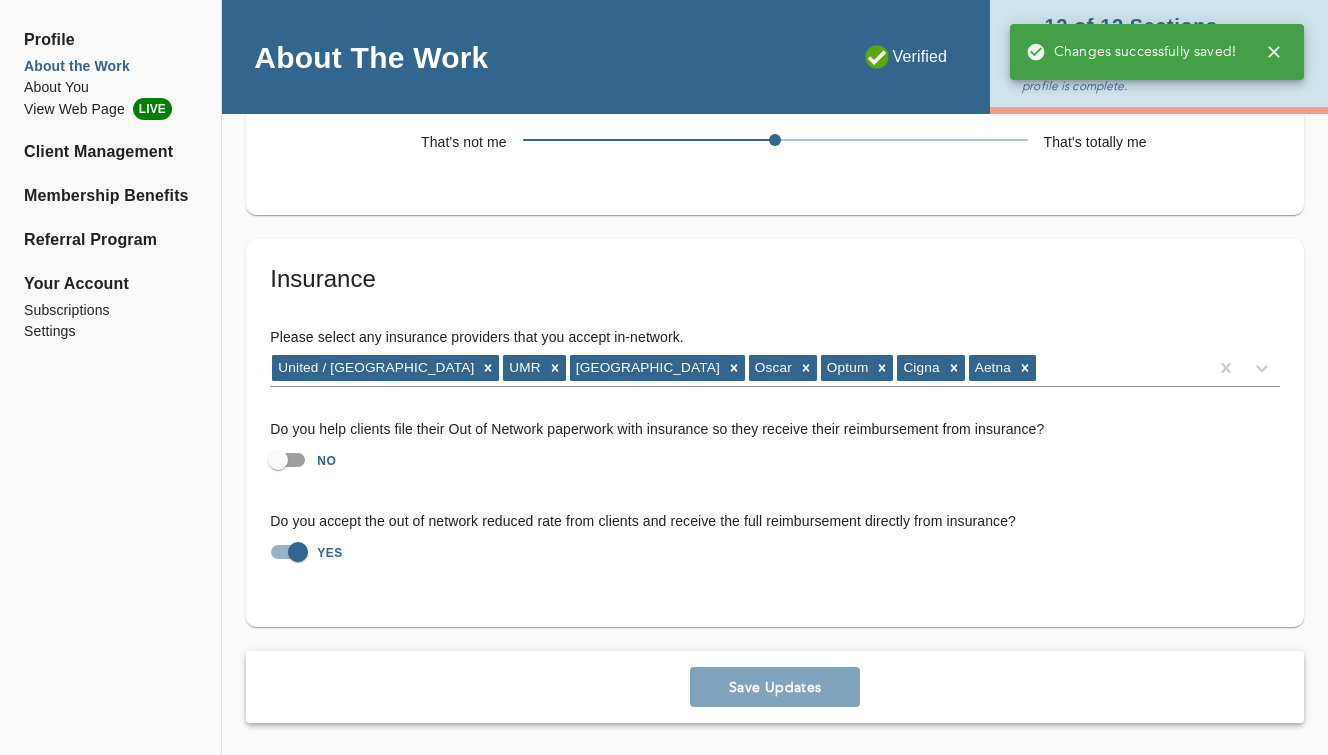 scroll, scrollTop: 4029, scrollLeft: 0, axis: vertical 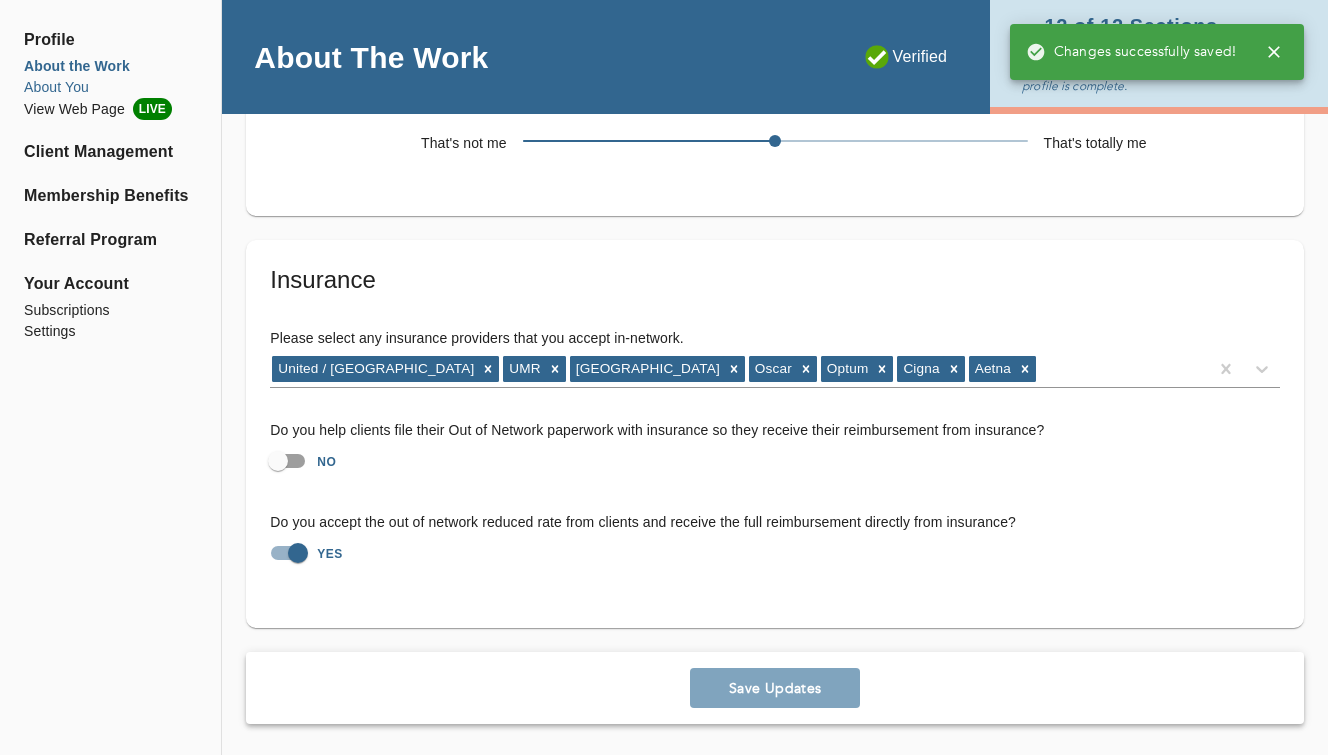 click on "About You" at bounding box center [110, 87] 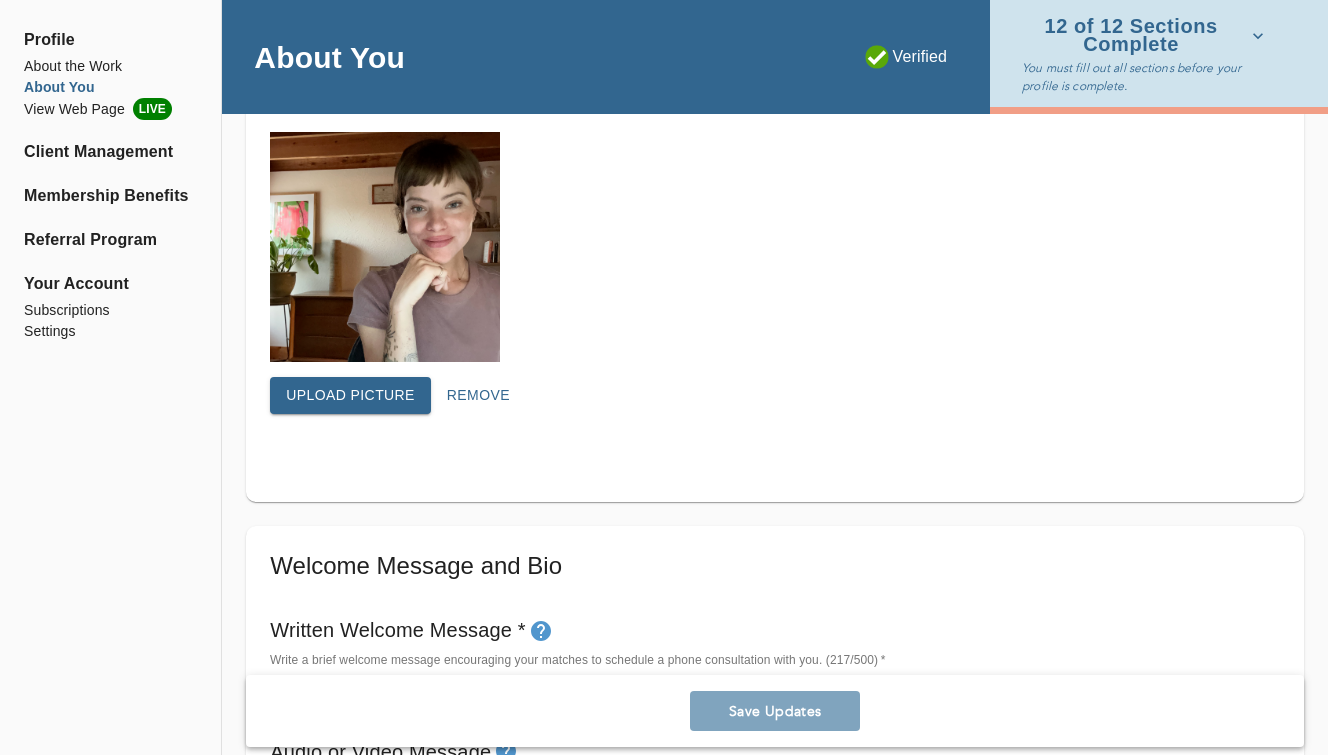 scroll, scrollTop: 665, scrollLeft: 0, axis: vertical 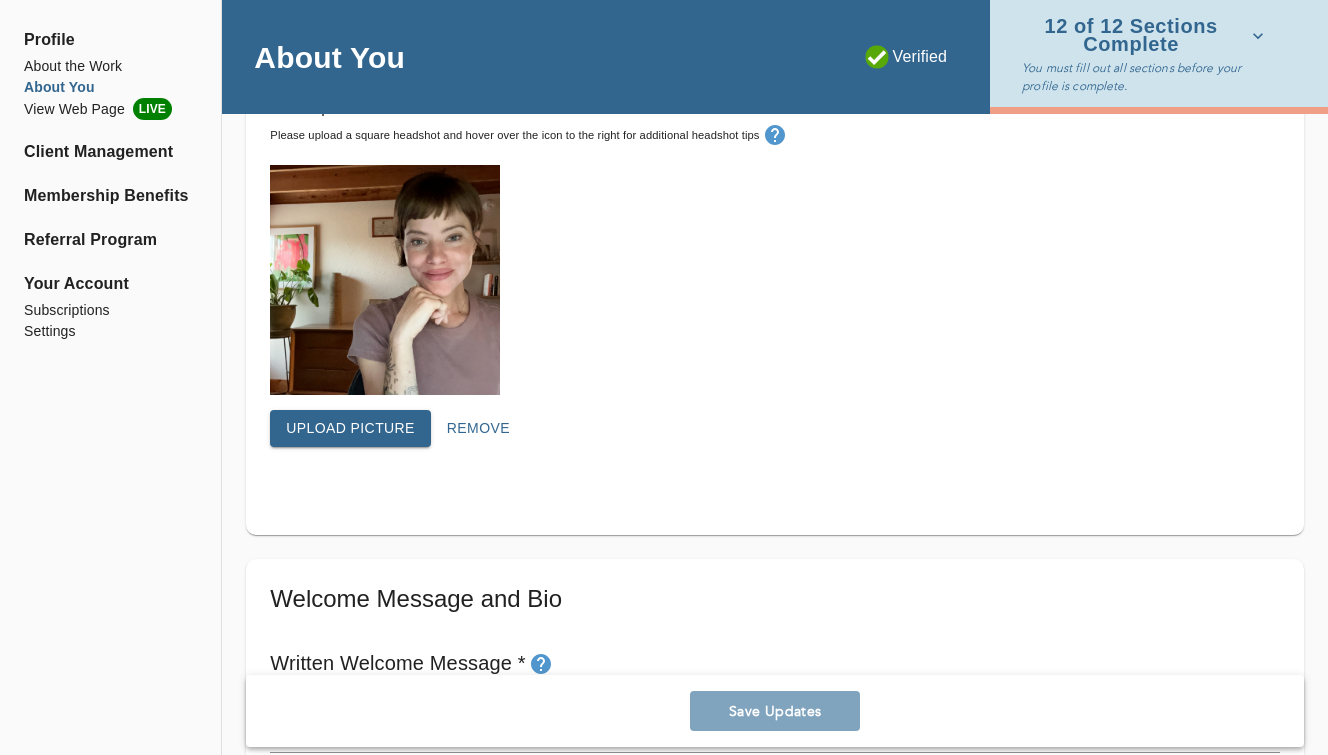 click on "Upload picture" at bounding box center [350, 428] 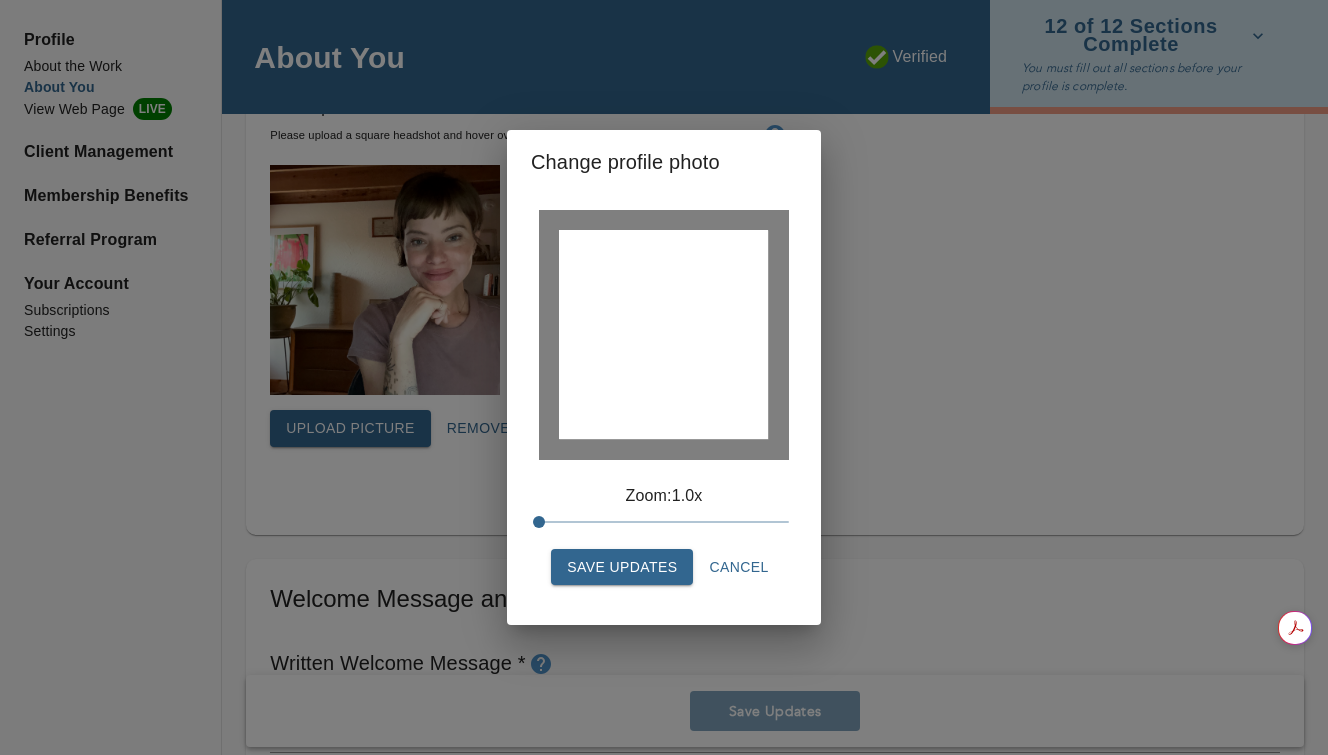 click at bounding box center [663, 334] 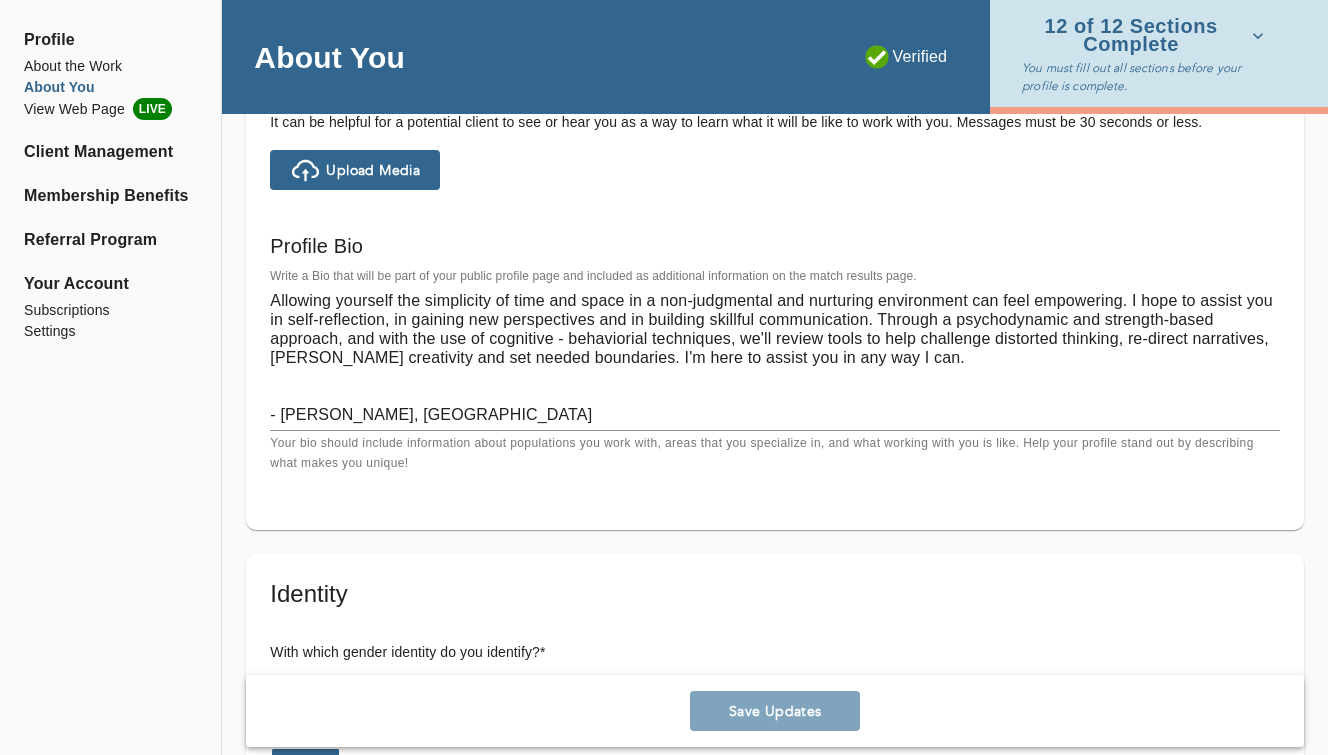 scroll, scrollTop: 1366, scrollLeft: 0, axis: vertical 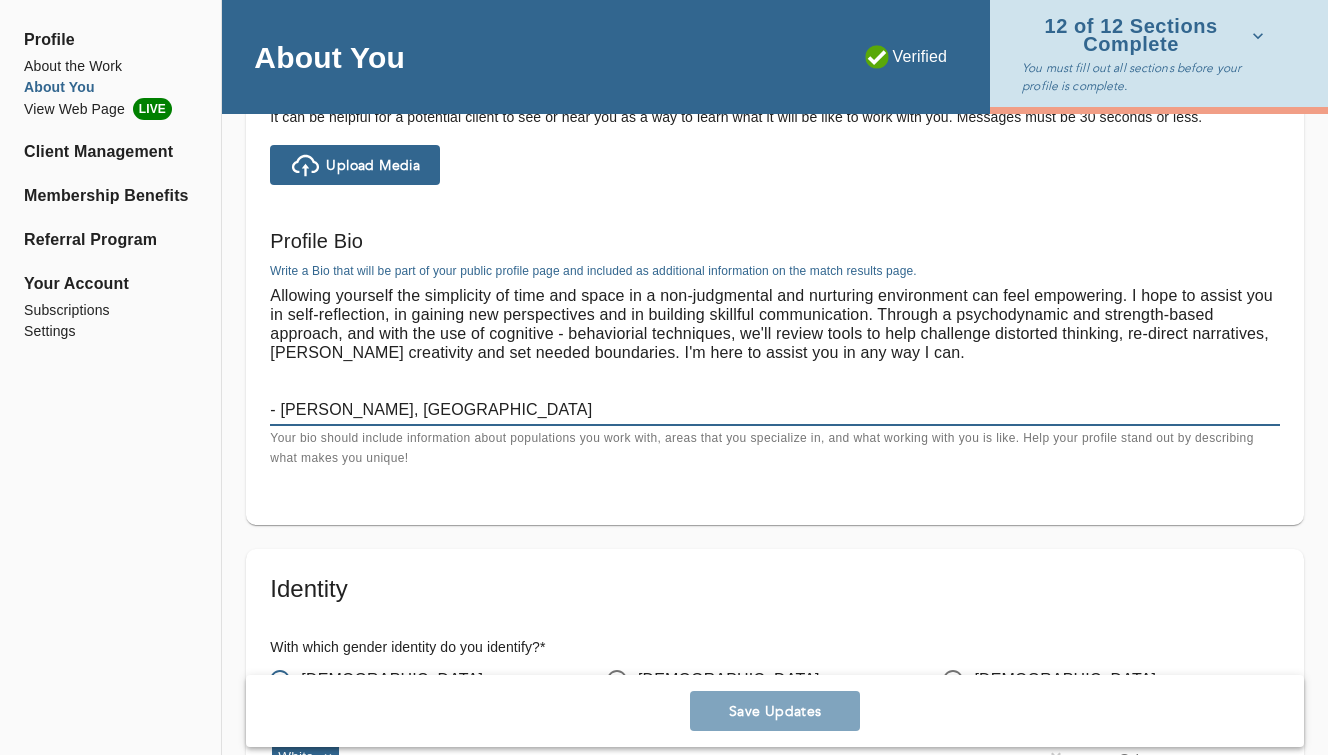 drag, startPoint x: 903, startPoint y: 361, endPoint x: 170, endPoint y: 269, distance: 738.751 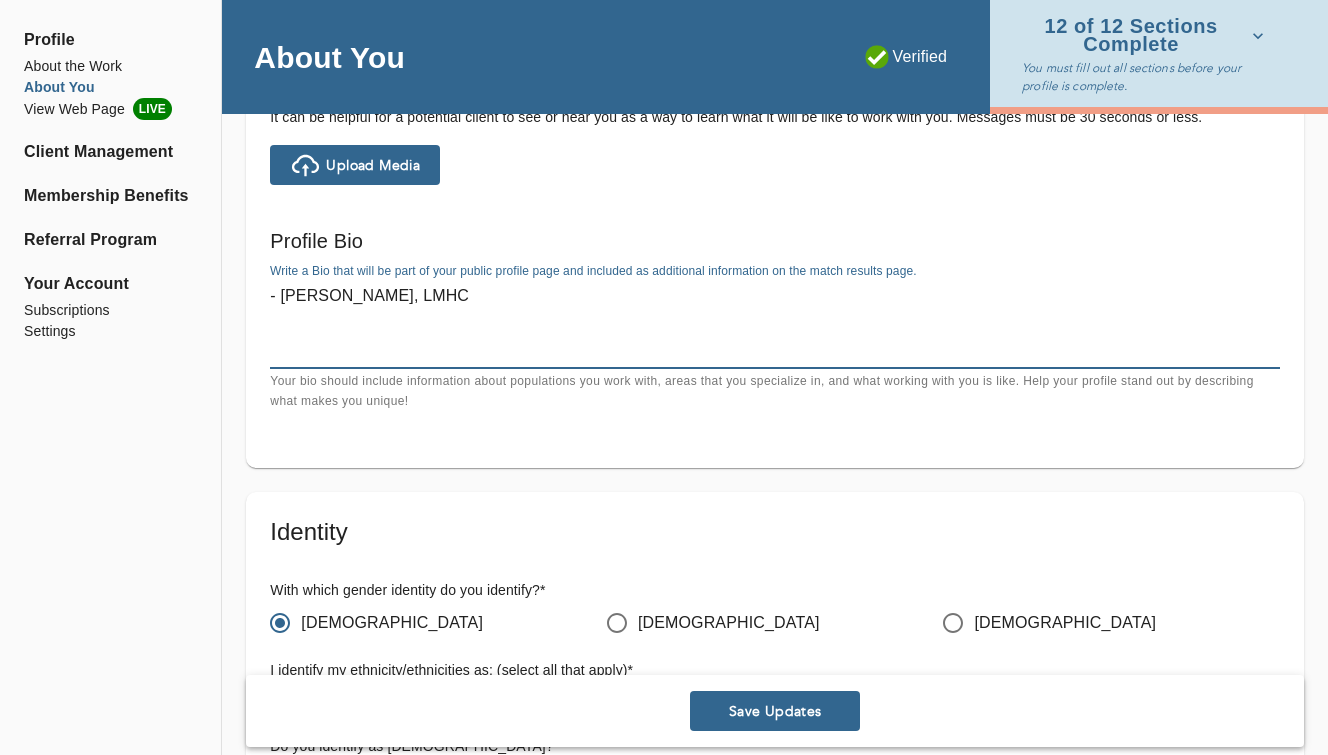 paste on "Allowing yourself the simplicity of time and space in a non-judgmental and nurturing environment can feel empowering. I hope to assist you in self-reflection, in gaining new perspectives and in building healthier communication. Through a psychodynamic and strength-based approach, and with the use of cognitive- behaviorial techniques, we’ll work together to challenge distorted thinking, re-direct narratives, [PERSON_NAME] creativity and set needed boundaries. Goals include finding tools to reduce everyday [MEDICAL_DATA], in order to make possible healing from deeper wounds and striving for long-term inner-peace." 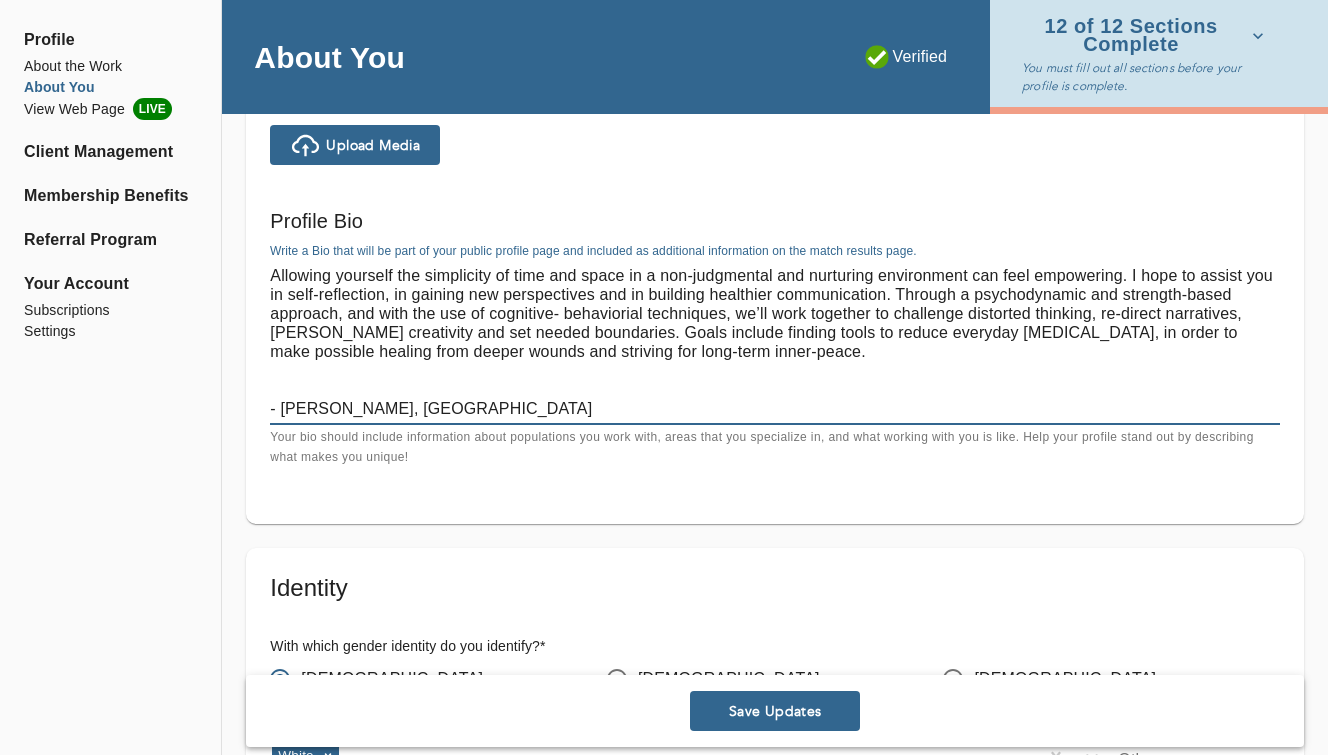 scroll, scrollTop: 1382, scrollLeft: 0, axis: vertical 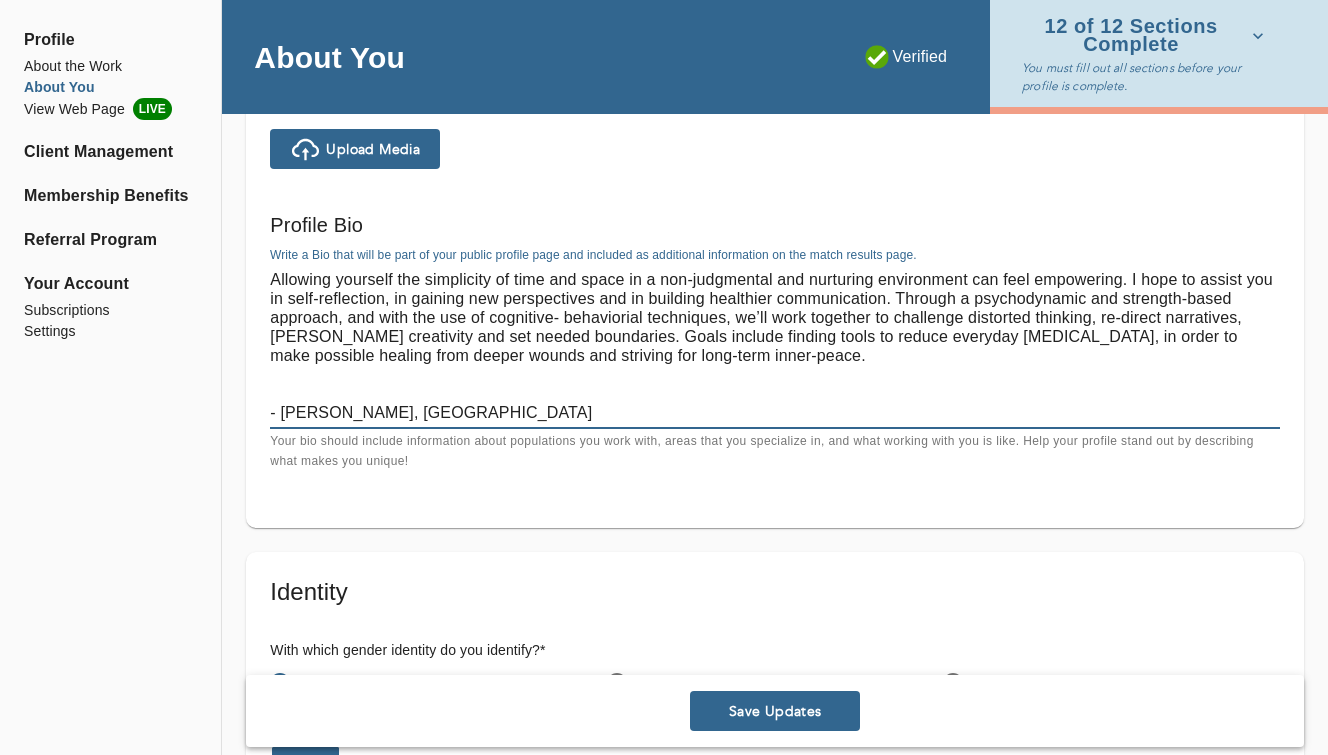 click on "Allowing yourself the simplicity of time and space in a non-judgmental and nurturing environment can feel empowering. I hope to assist you in self-reflection, in gaining new perspectives and in building healthier communication. Through a psychodynamic and strength-based approach, and with the use of cognitive- behaviorial techniques, we’ll work together to challenge distorted thinking, re-direct narratives, [PERSON_NAME] creativity and set needed boundaries. Goals include finding tools to reduce everyday [MEDICAL_DATA], in order to make possible healing from deeper wounds and striving for long-term inner-peace.
- [PERSON_NAME], [GEOGRAPHIC_DATA]" at bounding box center [775, 346] 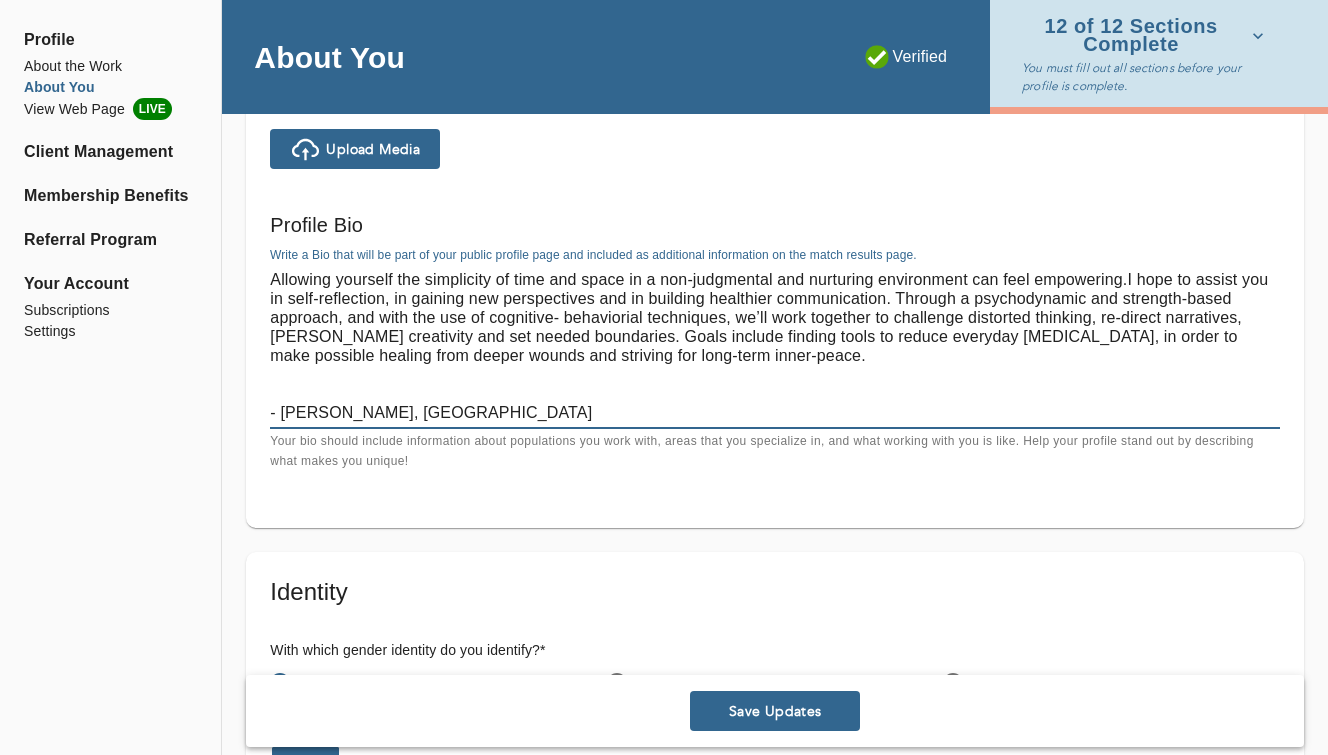 drag, startPoint x: 644, startPoint y: 302, endPoint x: 628, endPoint y: 302, distance: 16 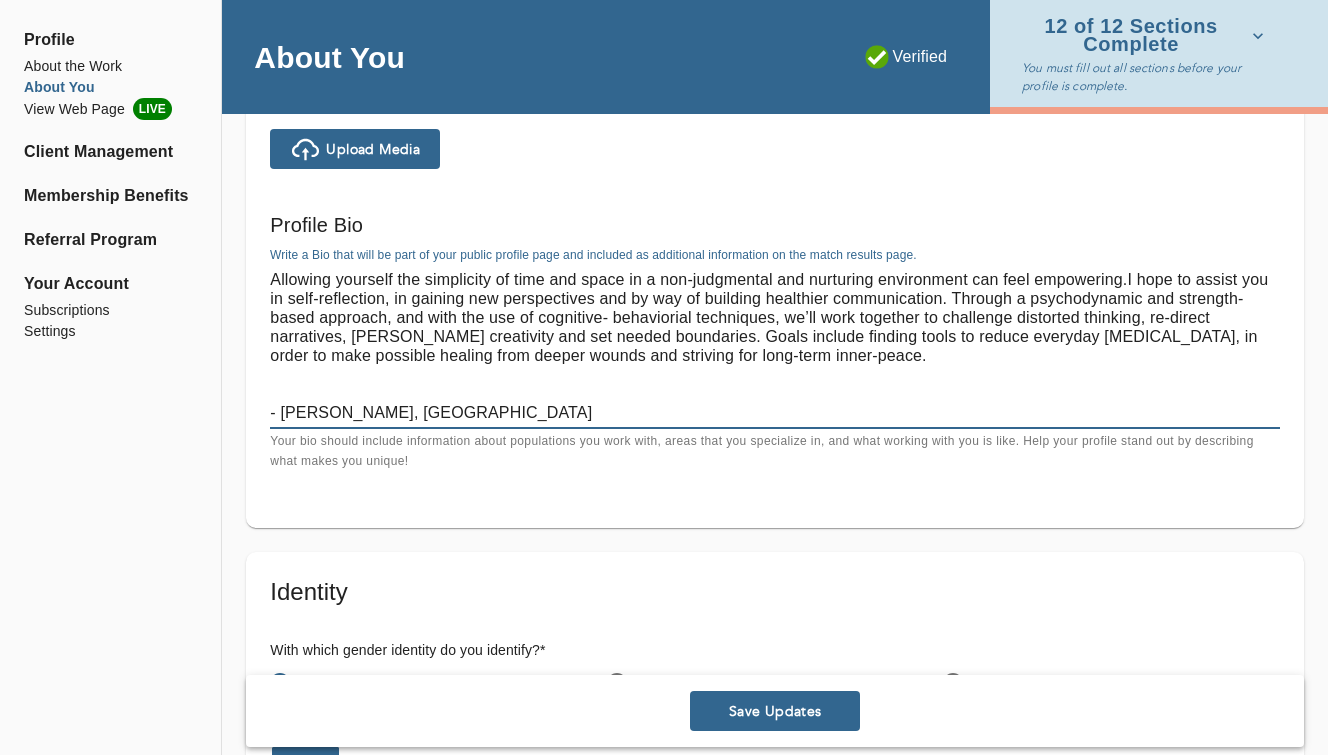 click on "Allowing yourself the simplicity of time and space in a non-judgmental and nurturing environment can feel empowering.I hope to assist you in self-reflection, in gaining new perspectives and by way of building healthier communication. Through a psychodynamic and strength-based approach, and with the use of cognitive- behaviorial techniques, we’ll work together to challenge distorted thinking, re-direct narratives, [PERSON_NAME] creativity and set needed boundaries. Goals include finding tools to reduce everyday [MEDICAL_DATA], in order to make possible healing from deeper wounds and striving for long-term inner-peace.
- [PERSON_NAME], [GEOGRAPHIC_DATA]" at bounding box center [775, 346] 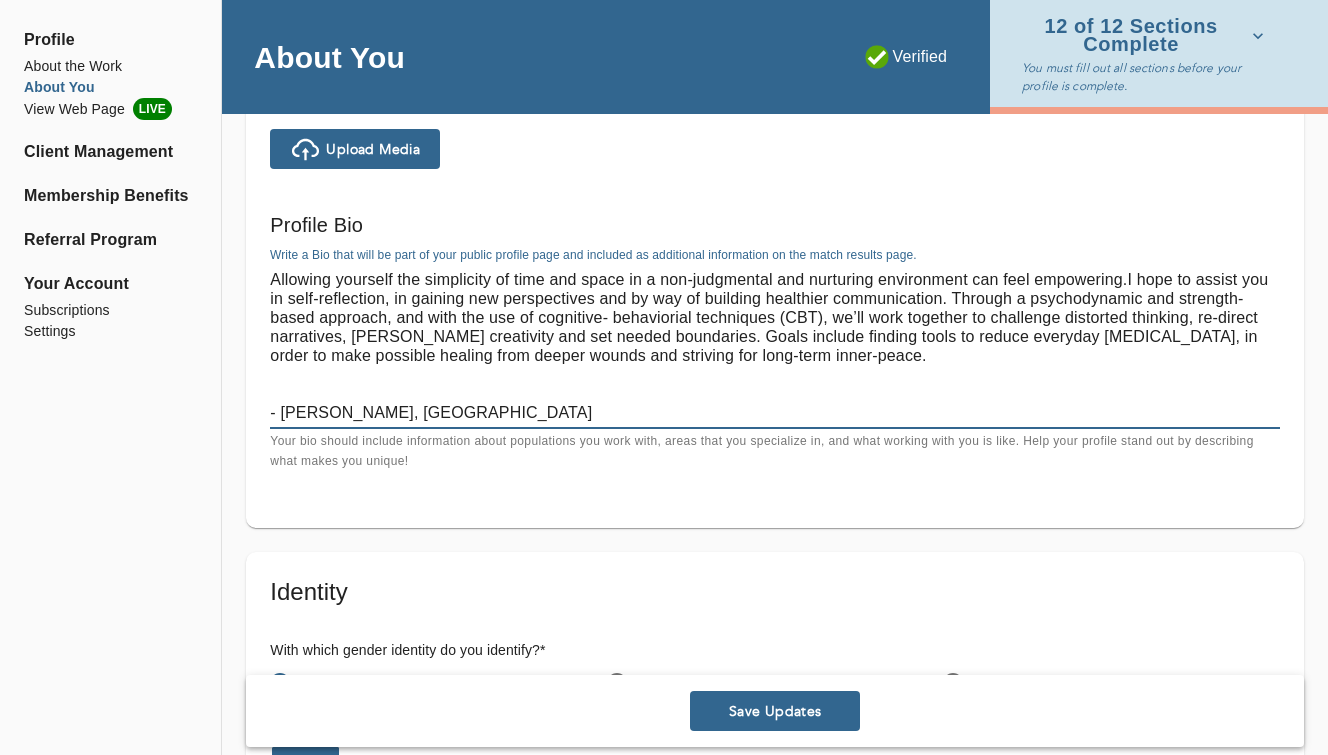 click on "Allowing yourself the simplicity of time and space in a non-judgmental and nurturing environment can feel empowering.I hope to assist you in self-reflection, in gaining new perspectives and by way of building healthier communication. Through a psychodynamic and strength-based approach, and with the use of cognitive- behaviorial techniques (CBT), we’ll work together to challenge distorted thinking, re-direct narratives, [PERSON_NAME] creativity and set needed boundaries. Goals include finding tools to reduce everyday [MEDICAL_DATA], in order to make possible healing from deeper wounds and striving for long-term inner-peace.
- [PERSON_NAME], [GEOGRAPHIC_DATA]" at bounding box center (775, 346) 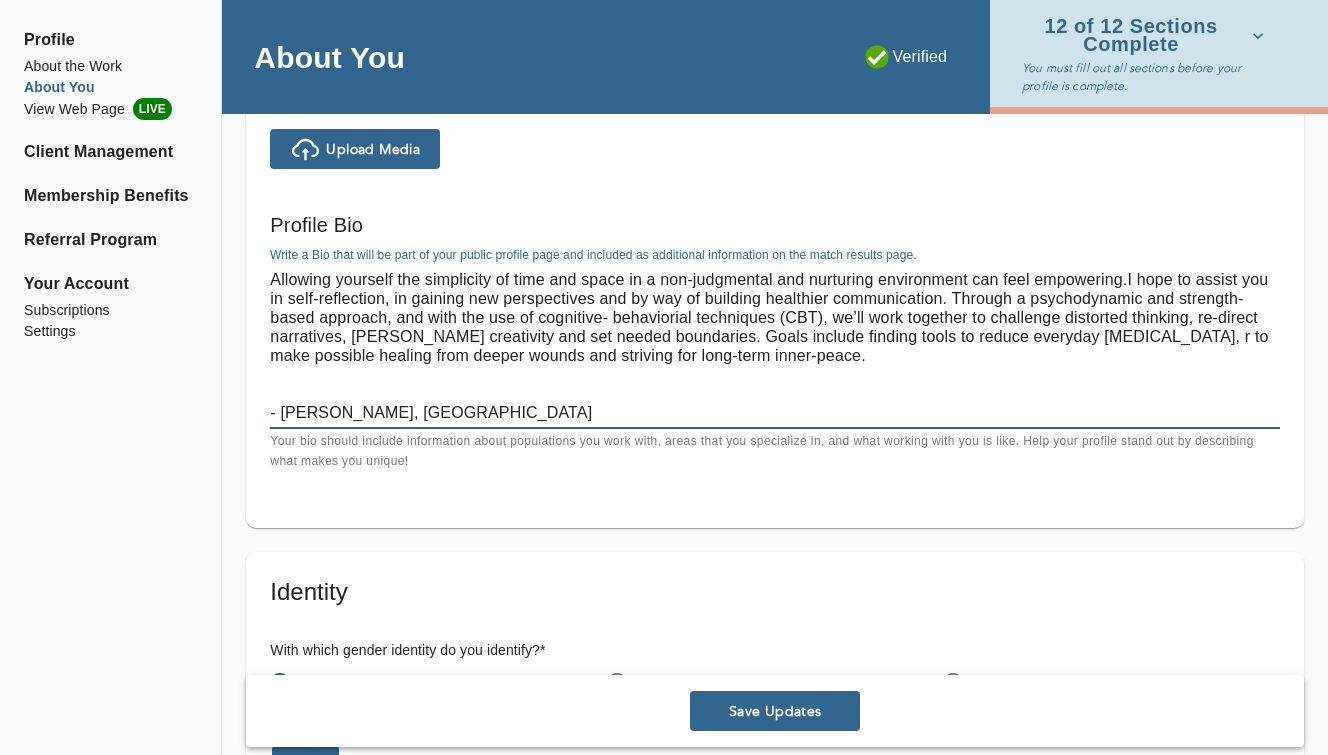 drag, startPoint x: 1181, startPoint y: 341, endPoint x: 1150, endPoint y: 340, distance: 31.016125 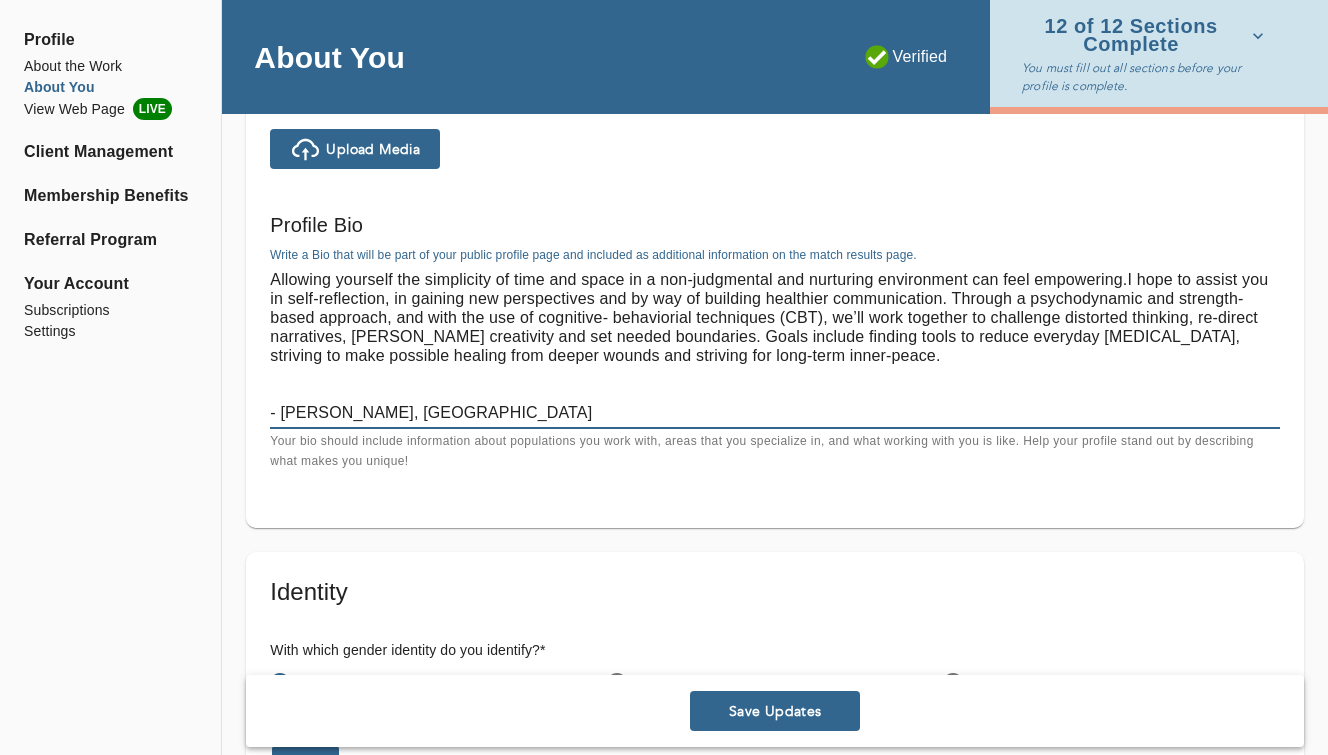 drag, startPoint x: 649, startPoint y: 356, endPoint x: 568, endPoint y: 360, distance: 81.09871 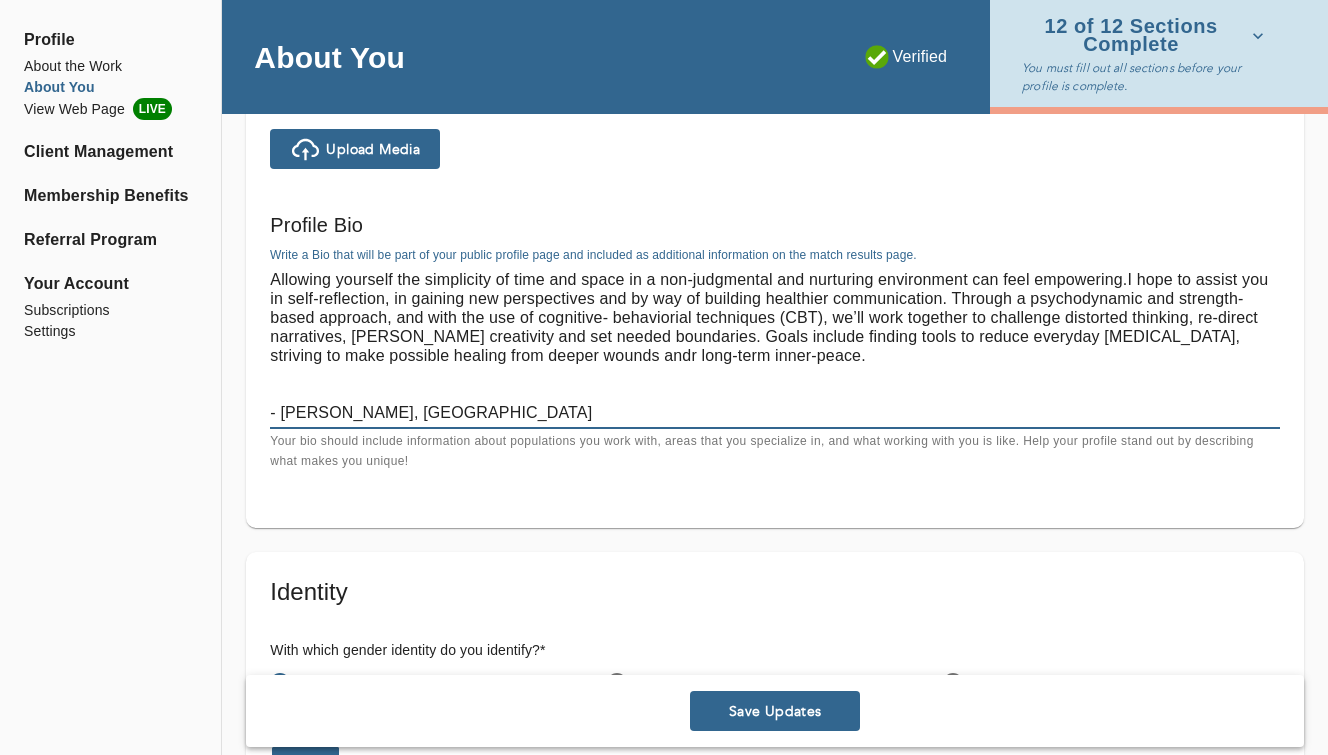 click on "Allowing yourself the simplicity of time and space in a non-judgmental and nurturing environment can feel empowering.I hope to assist you in self-reflection, in gaining new perspectives and by way of building healthier communication. Through a psychodynamic and strength-based approach, and with the use of cognitive- behaviorial techniques (CBT), we’ll work together to challenge distorted thinking, re-direct narratives, [PERSON_NAME] creativity and set needed boundaries. Goals include finding tools to reduce everyday [MEDICAL_DATA], striving to make possible healing from deeper wounds andr long-term inner-peace.
- [PERSON_NAME], [GEOGRAPHIC_DATA]" at bounding box center (775, 346) 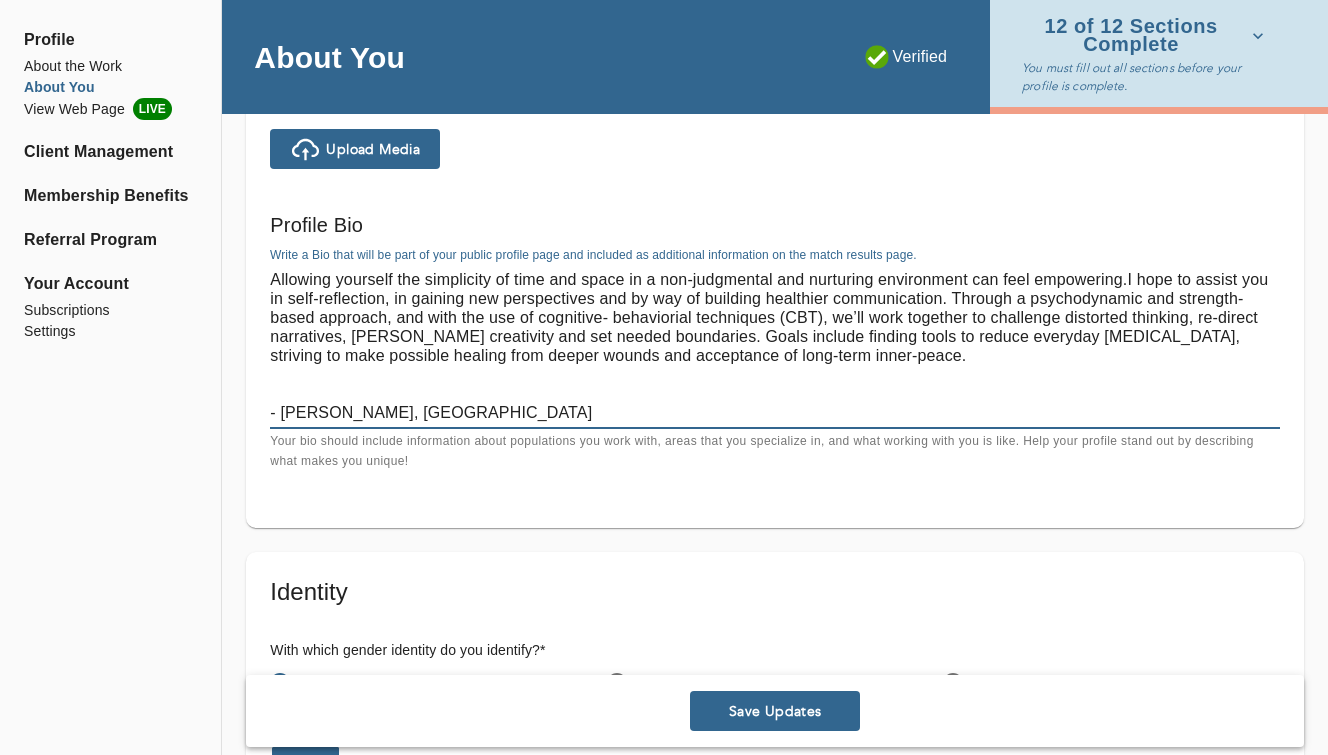 click on "Allowing yourself the simplicity of time and space in a non-judgmental and nurturing environment can feel empowering.I hope to assist you in self-reflection, in gaining new perspectives and by way of building healthier communication. Through a psychodynamic and strength-based approach, and with the use of cognitive- behaviorial techniques (CBT), we’ll work together to challenge distorted thinking, re-direct narratives, [PERSON_NAME] creativity and set needed boundaries. Goals include finding tools to reduce everyday [MEDICAL_DATA], striving to make possible healing from deeper wounds and acceptance of long-term inner-peace.
- [PERSON_NAME], [GEOGRAPHIC_DATA]" at bounding box center [775, 346] 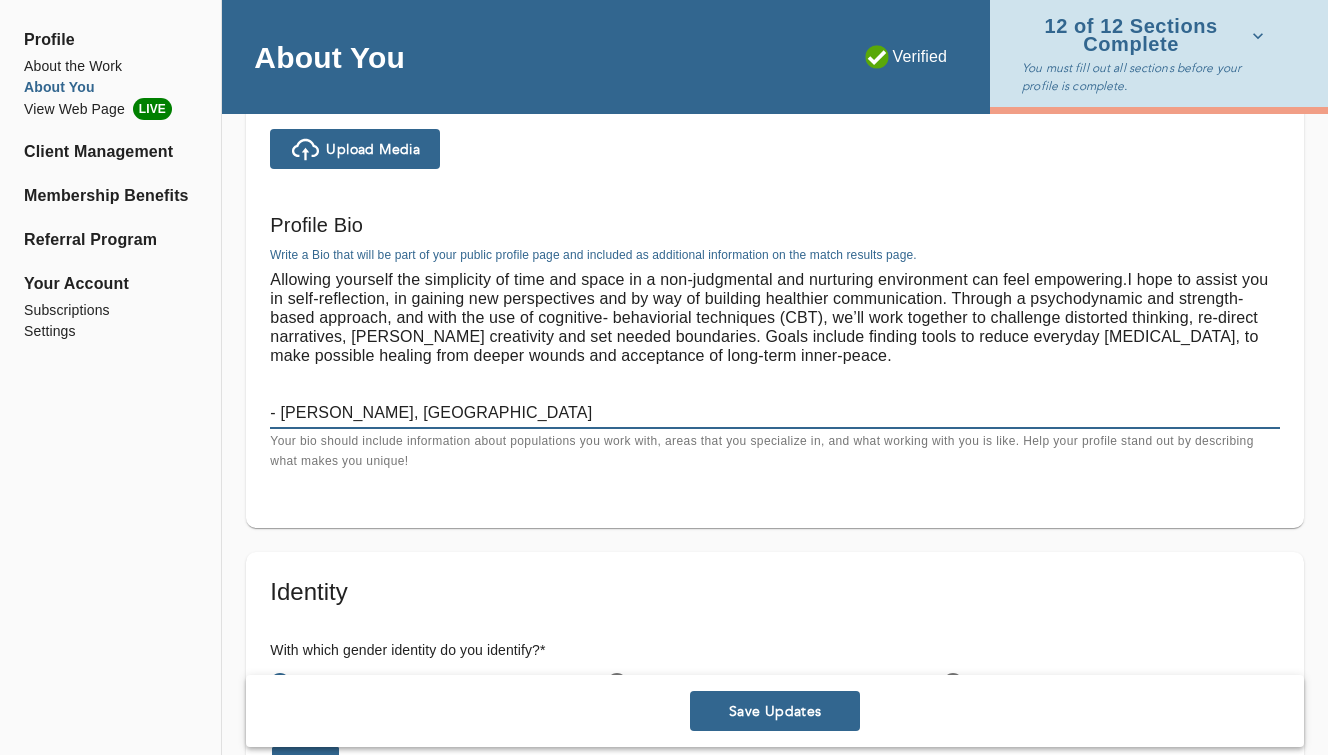 click on "Allowing yourself the simplicity of time and space in a non-judgmental and nurturing environment can feel empowering.I hope to assist you in self-reflection, in gaining new perspectives and by way of building healthier communication. Through a psychodynamic and strength-based approach, and with the use of cognitive- behaviorial techniques (CBT), we’ll work together to challenge distorted thinking, re-direct narratives, [PERSON_NAME] creativity and set needed boundaries. Goals include finding tools to reduce everyday [MEDICAL_DATA], to make possible healing from deeper wounds and acceptance of long-term inner-peace.
- [PERSON_NAME], [GEOGRAPHIC_DATA]" at bounding box center (775, 346) 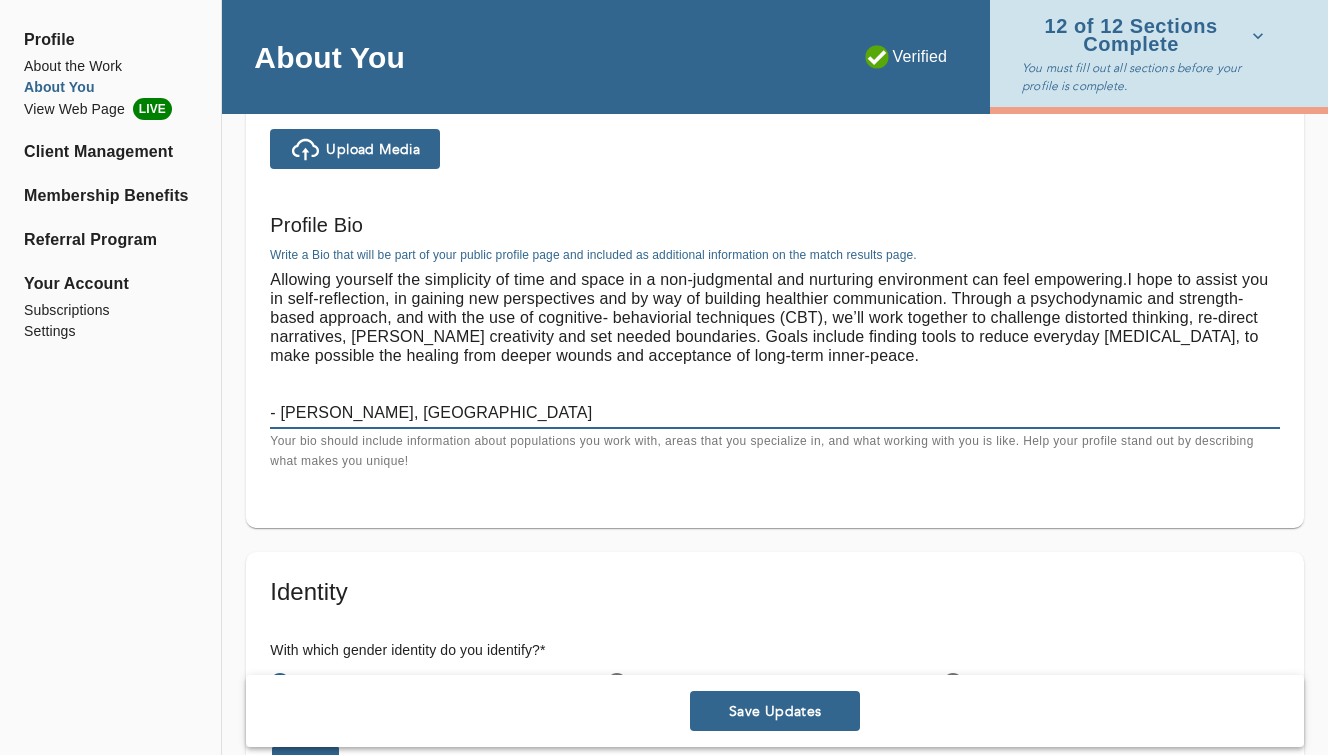 click on "Allowing yourself the simplicity of time and space in a non-judgmental and nurturing environment can feel empowering.I hope to assist you in self-reflection, in gaining new perspectives and by way of building healthier communication. Through a psychodynamic and strength-based approach, and with the use of cognitive- behaviorial techniques (CBT), we’ll work together to challenge distorted thinking, re-direct narratives, [PERSON_NAME] creativity and set needed boundaries. Goals include finding tools to reduce everyday [MEDICAL_DATA], to make possible the healing from deeper wounds and acceptance of long-term inner-peace.
- [PERSON_NAME], [GEOGRAPHIC_DATA]" at bounding box center (775, 346) 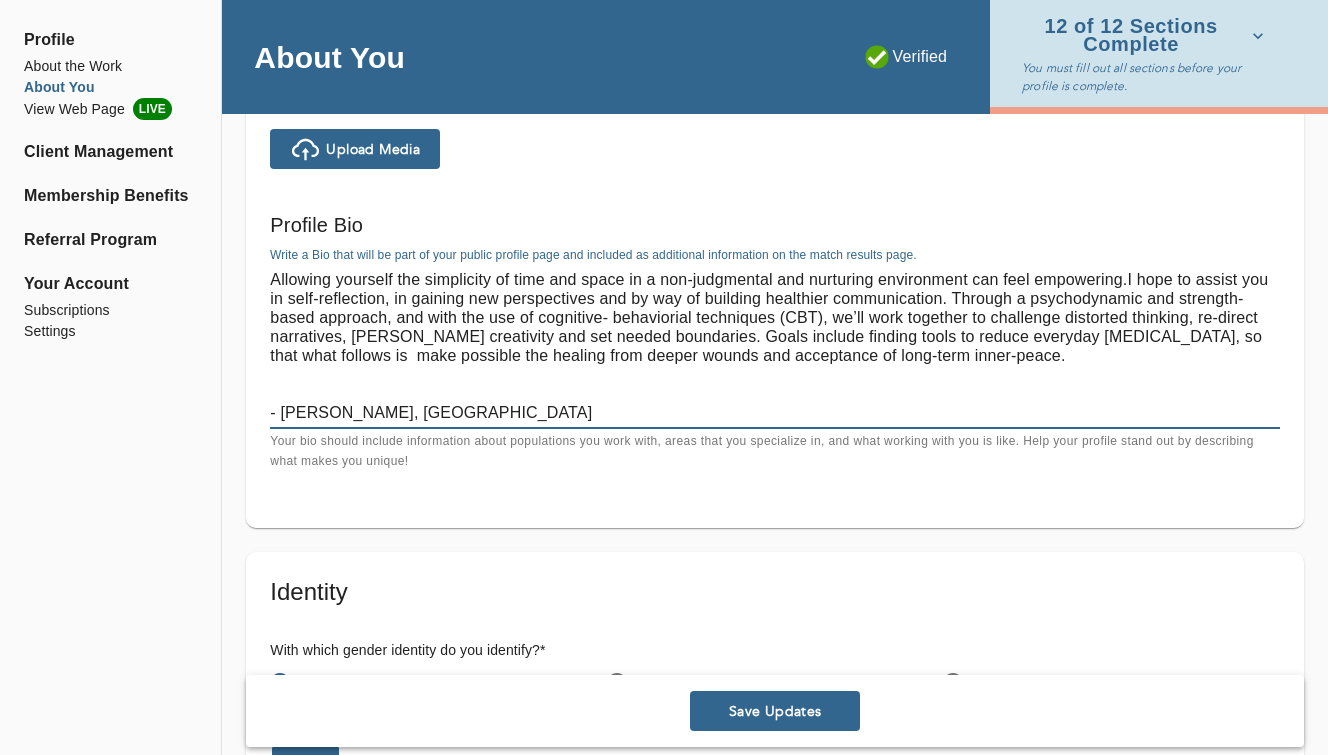 drag, startPoint x: 480, startPoint y: 353, endPoint x: 350, endPoint y: 355, distance: 130.01538 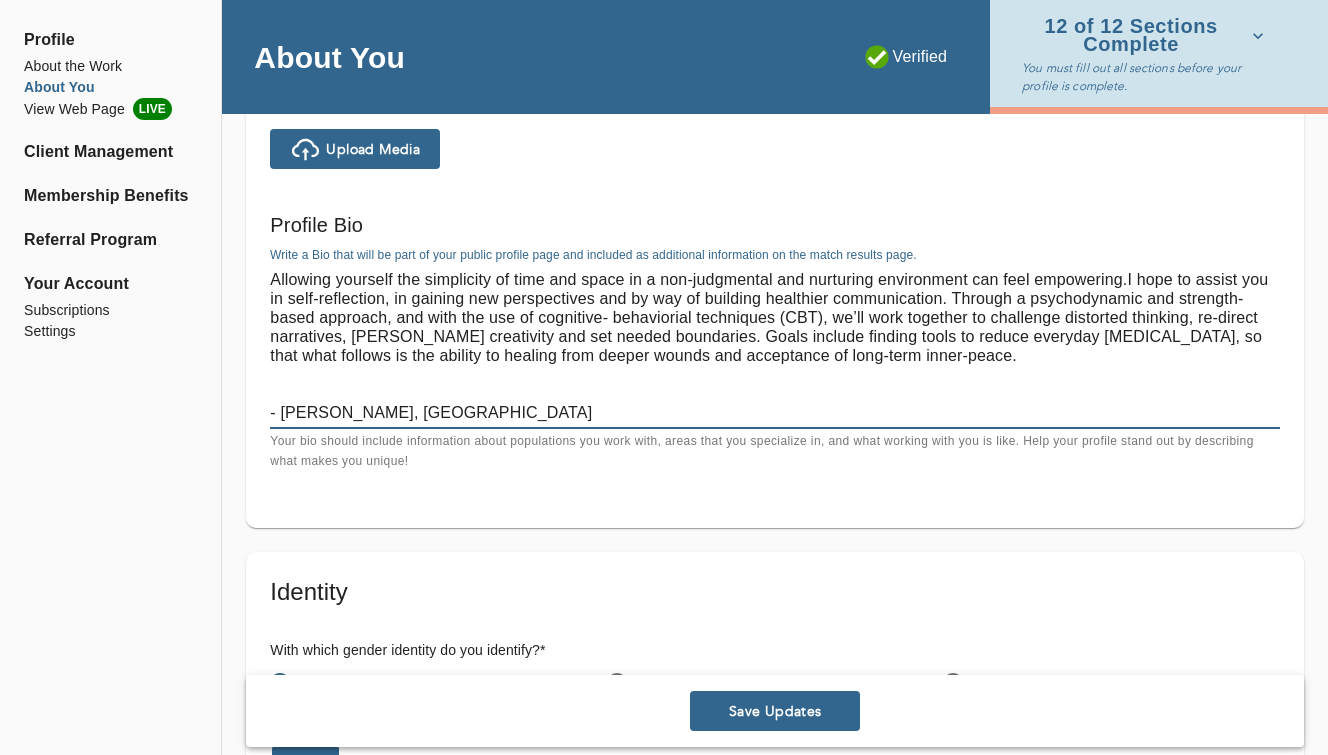 click on "Allowing yourself the simplicity of time and space in a non-judgmental and nurturing environment can feel empowering.I hope to assist you in self-reflection, in gaining new perspectives and by way of building healthier communication. Through a psychodynamic and strength-based approach, and with the use of cognitive- behaviorial techniques (CBT), we’ll work together to challenge distorted thinking, re-direct narratives, [PERSON_NAME] creativity and set needed boundaries. Goals include finding tools to reduce everyday [MEDICAL_DATA], so that what follows is the ability to healing from deeper wounds and acceptance of long-term inner-peace.
- [PERSON_NAME], [GEOGRAPHIC_DATA]" at bounding box center [775, 346] 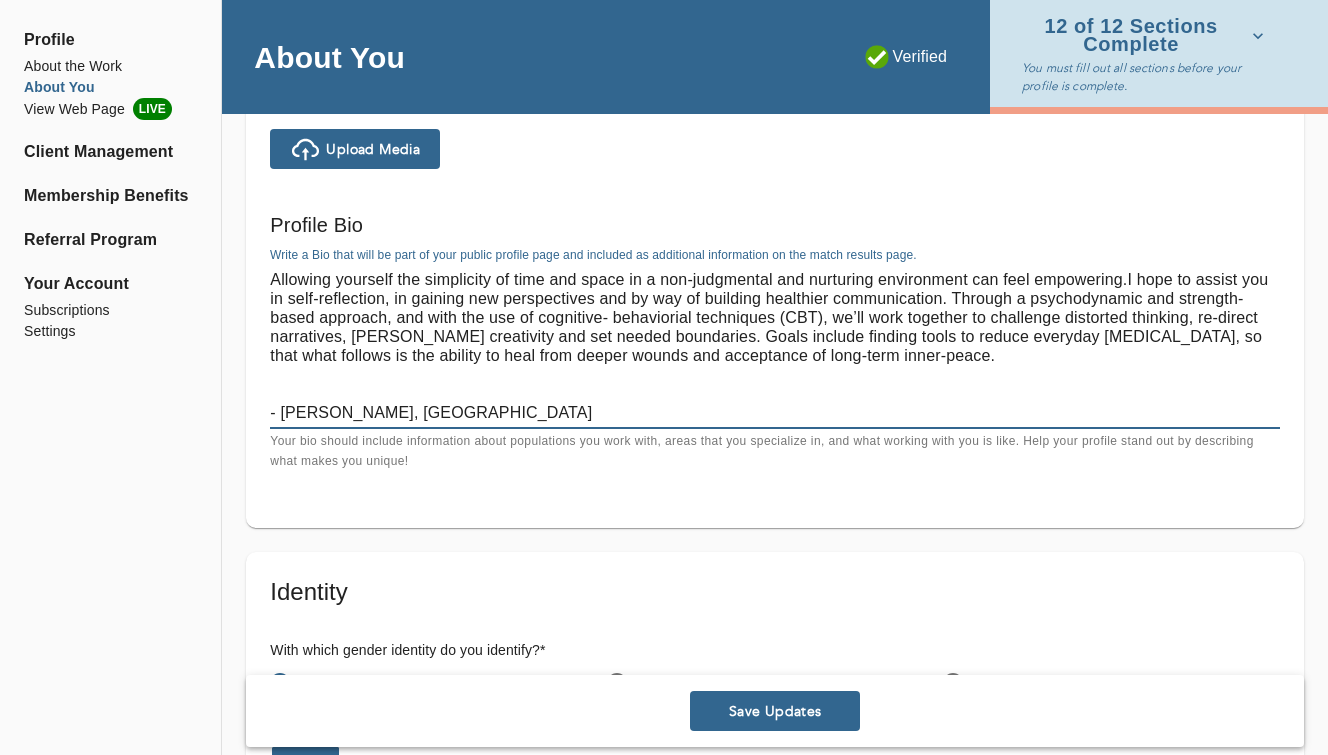 drag, startPoint x: 740, startPoint y: 360, endPoint x: 650, endPoint y: 360, distance: 90 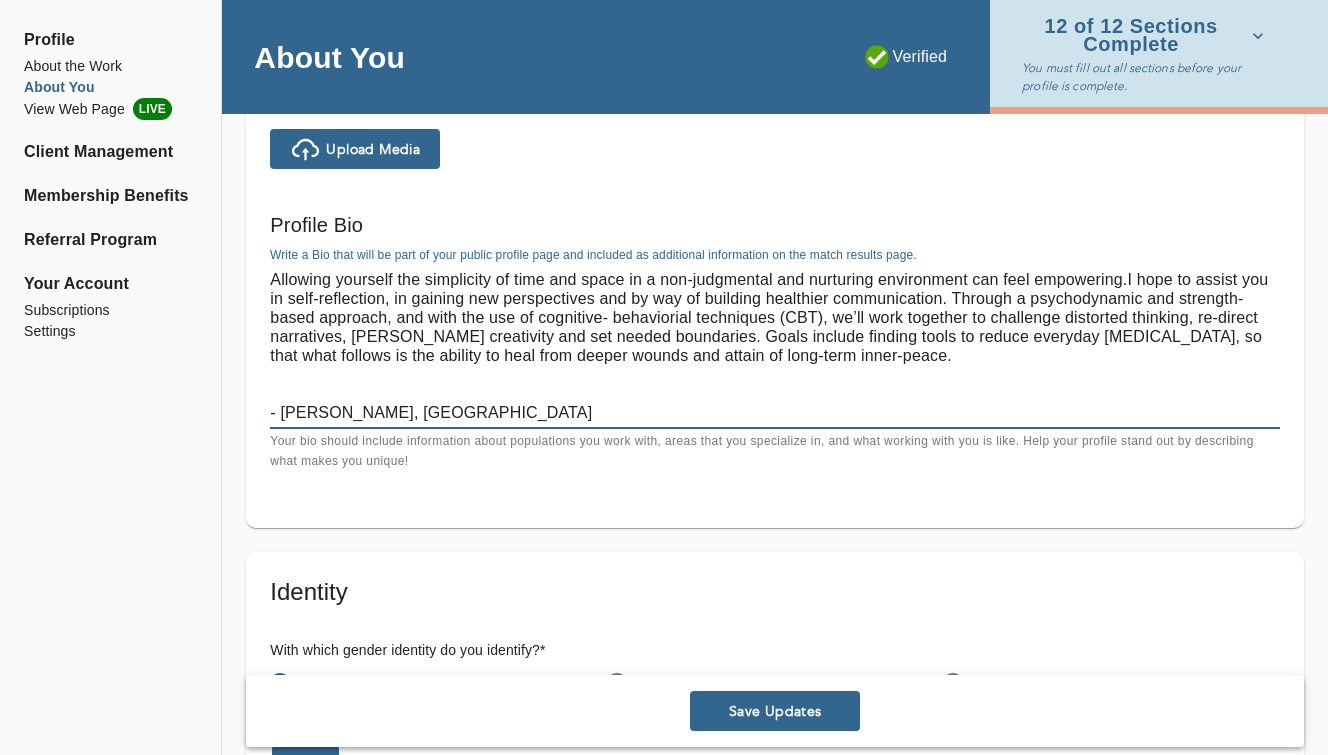 click on "Allowing yourself the simplicity of time and space in a non-judgmental and nurturing environment can feel empowering.I hope to assist you in self-reflection, in gaining new perspectives and by way of building healthier communication. Through a psychodynamic and strength-based approach, and with the use of cognitive- behaviorial techniques (CBT), we’ll work together to challenge distorted thinking, re-direct narratives, [PERSON_NAME] creativity and set needed boundaries. Goals include finding tools to reduce everyday [MEDICAL_DATA], so that what follows is the ability to heal from deeper wounds and attain of long-term inner-peace.
- [PERSON_NAME], [GEOGRAPHIC_DATA]" at bounding box center [775, 346] 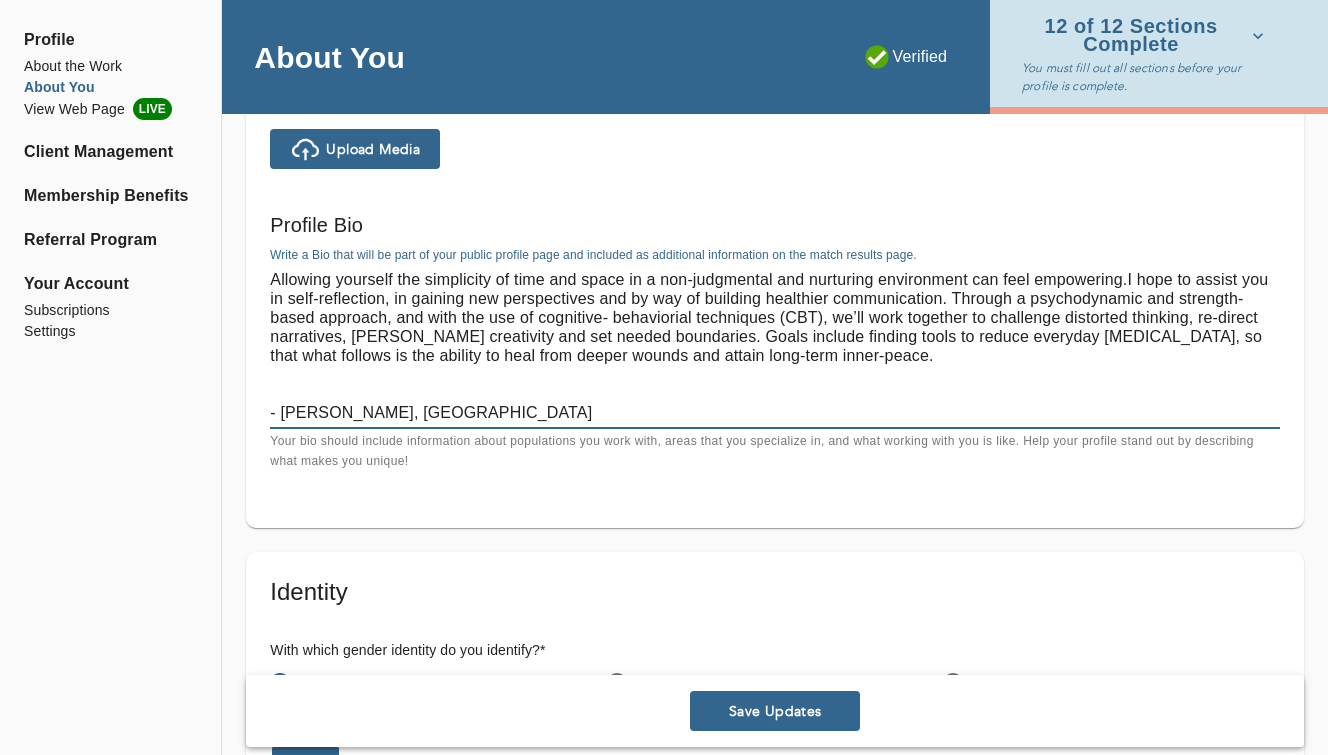 click on "Allowing yourself the simplicity of time and space in a non-judgmental and nurturing environment can feel empowering.I hope to assist you in self-reflection, in gaining new perspectives and by way of building healthier communication. Through a psychodynamic and strength-based approach, and with the use of cognitive- behaviorial techniques (CBT), we’ll work together to challenge distorted thinking, re-direct narratives, [PERSON_NAME] creativity and set needed boundaries. Goals include finding tools to reduce everyday [MEDICAL_DATA], so that what follows is the ability to heal from deeper wounds and attain long-term inner-peace.
- [PERSON_NAME], [GEOGRAPHIC_DATA]" at bounding box center [775, 346] 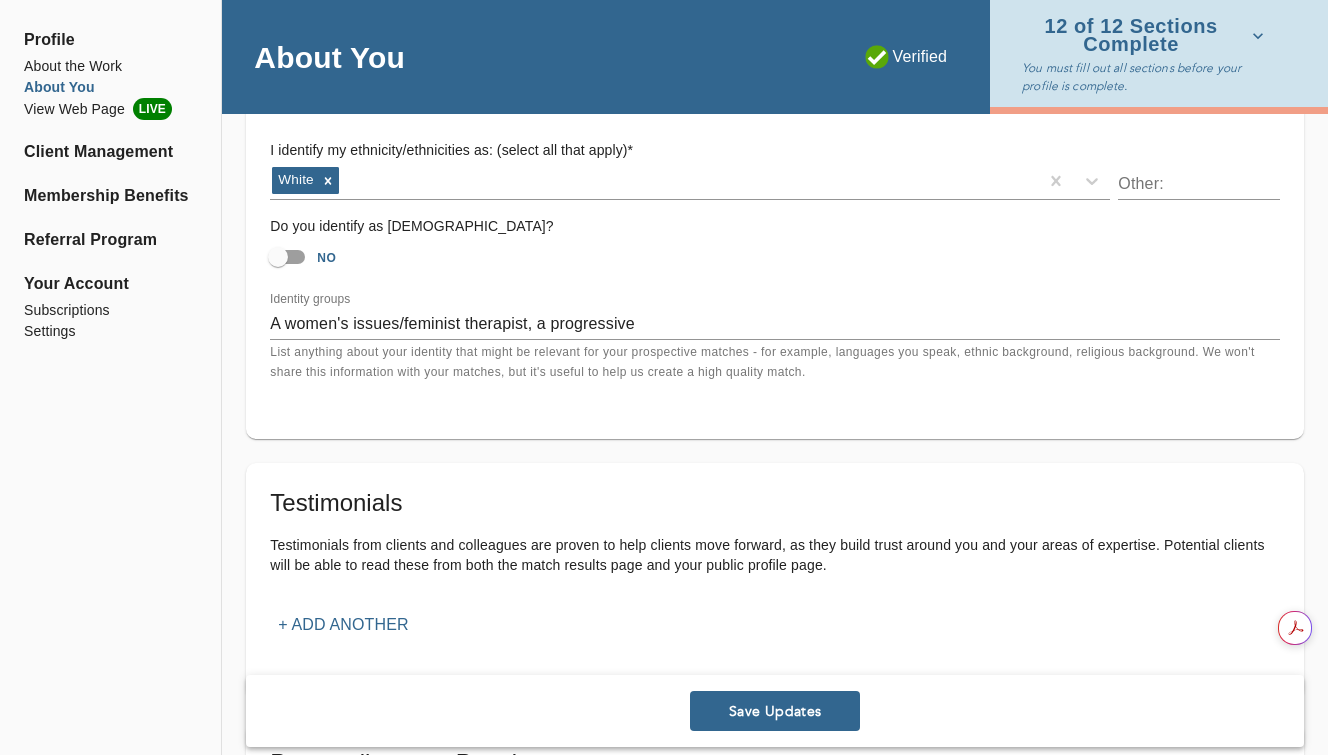 scroll, scrollTop: 1966, scrollLeft: 0, axis: vertical 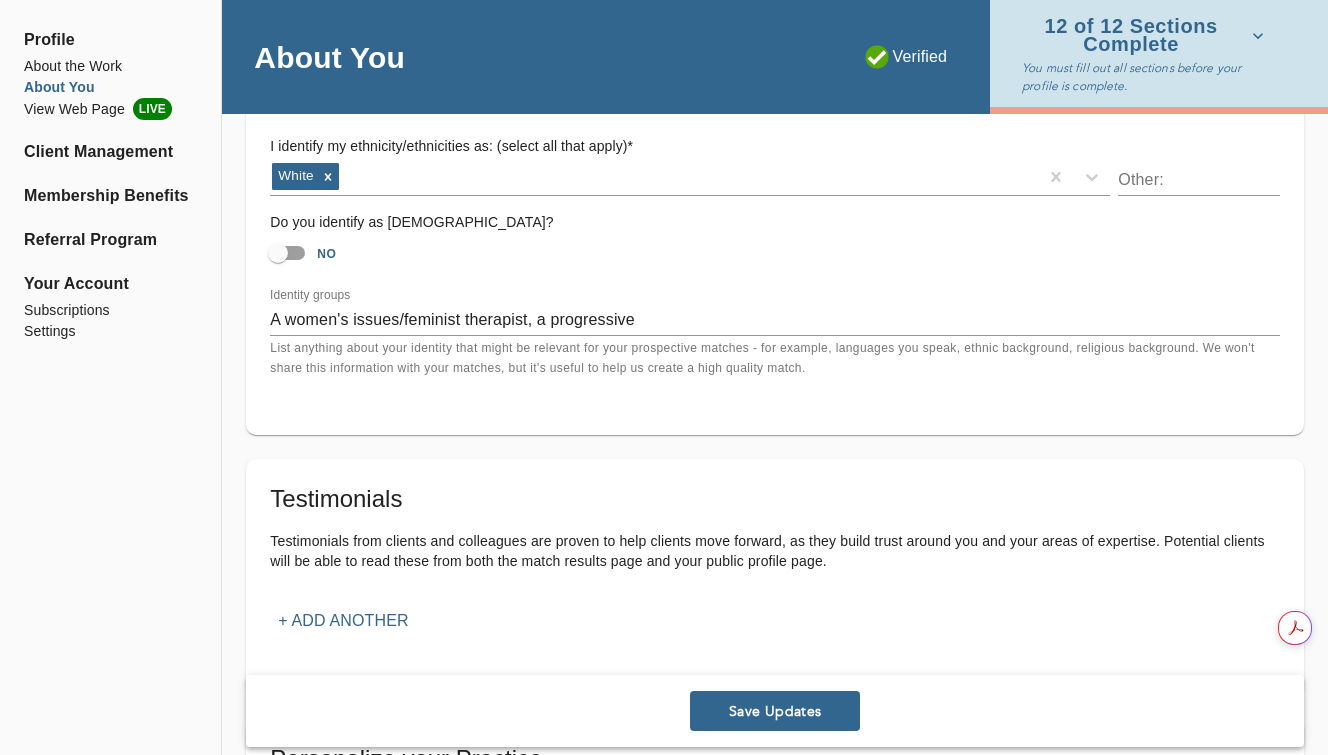 type on "Allowing yourself the simplicity of time and space in a non-judgmental and nurturing environment can feel empowering.I hope to assist you in self-reflection, in gaining new perspectives and by way of building healthier communication. Through a psychodynamic and strength-based approach, and with the use of cognitive- behaviorial techniques (CBT), we’ll work together to challenge distorted thinking, re-direct narratives, [PERSON_NAME] creativity and set needed boundaries. Goals include finding tools to reduce everyday [MEDICAL_DATA], so that what follows is the ability to heal from deeper wounds and the attainment of long-term inner-peace.
- [PERSON_NAME], [GEOGRAPHIC_DATA]" 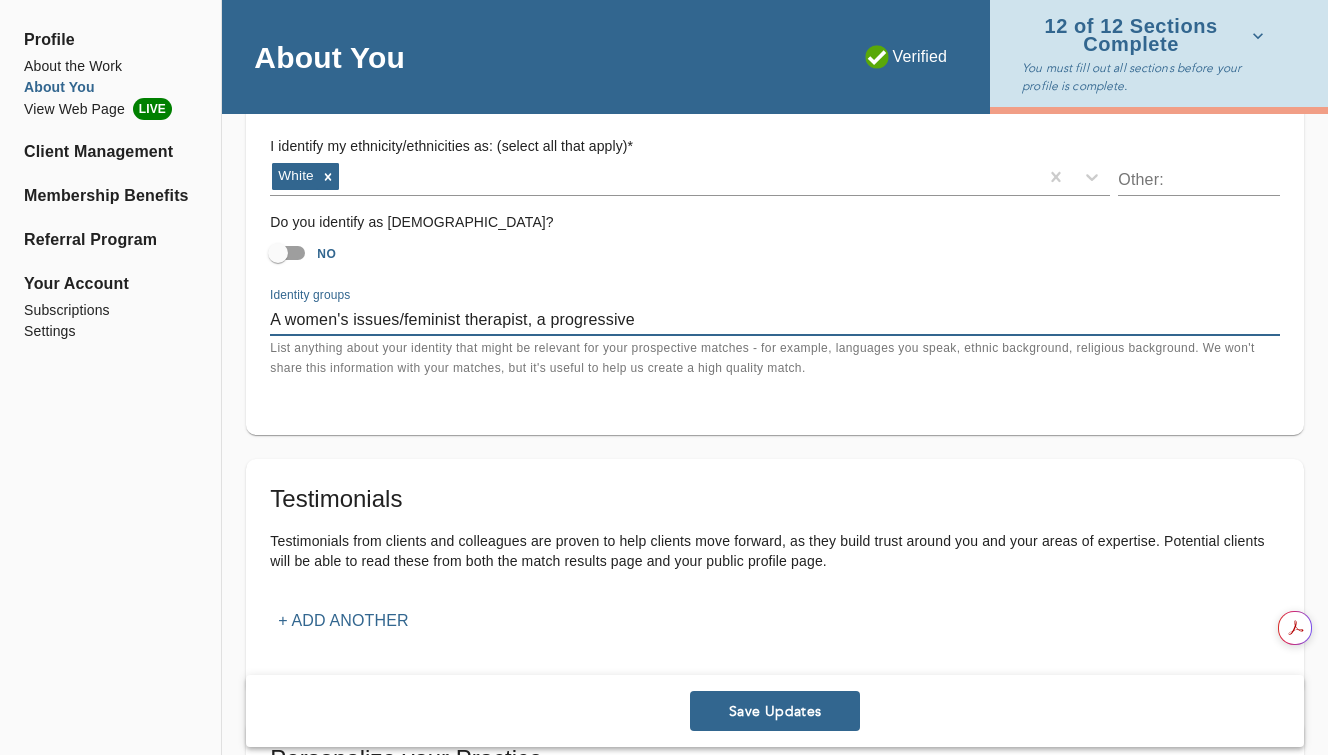 click on "A women's issues/feminist therapist, a progressive" at bounding box center [775, 319] 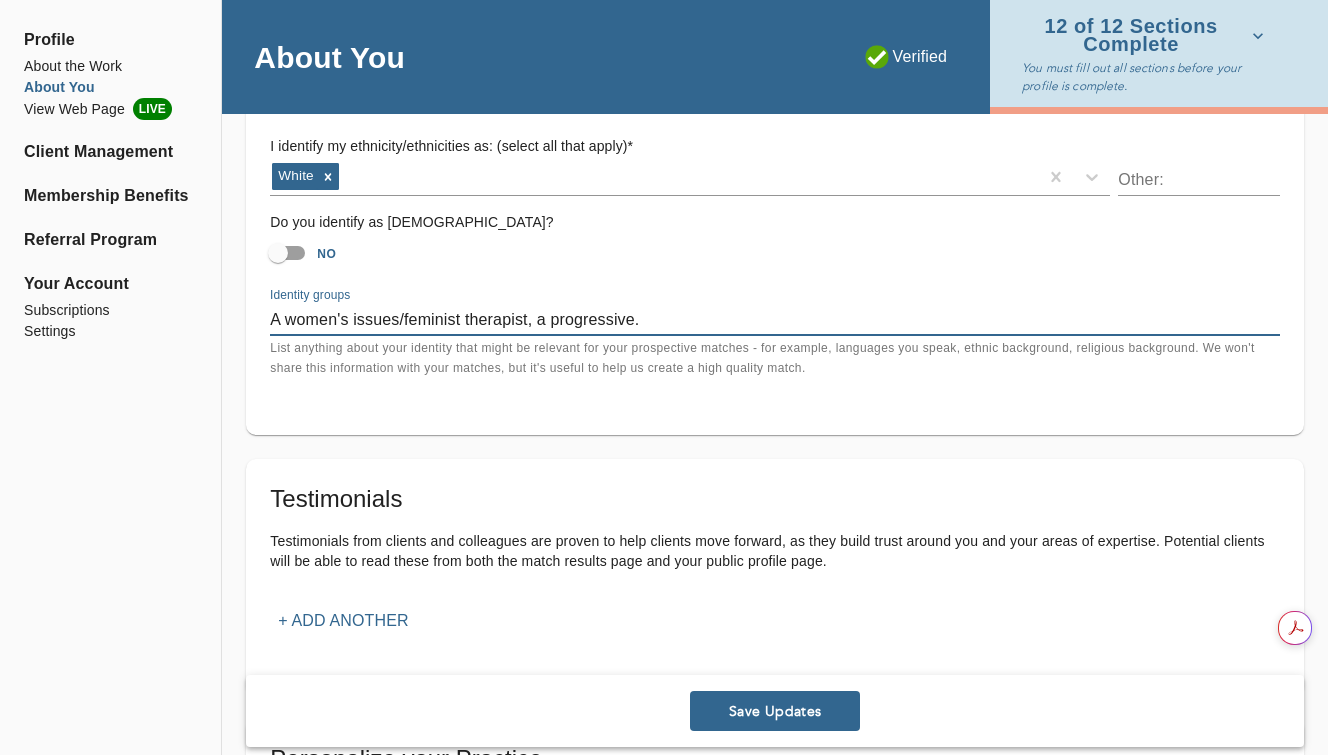 type on "A women's issues/feminist therapist, a progressive." 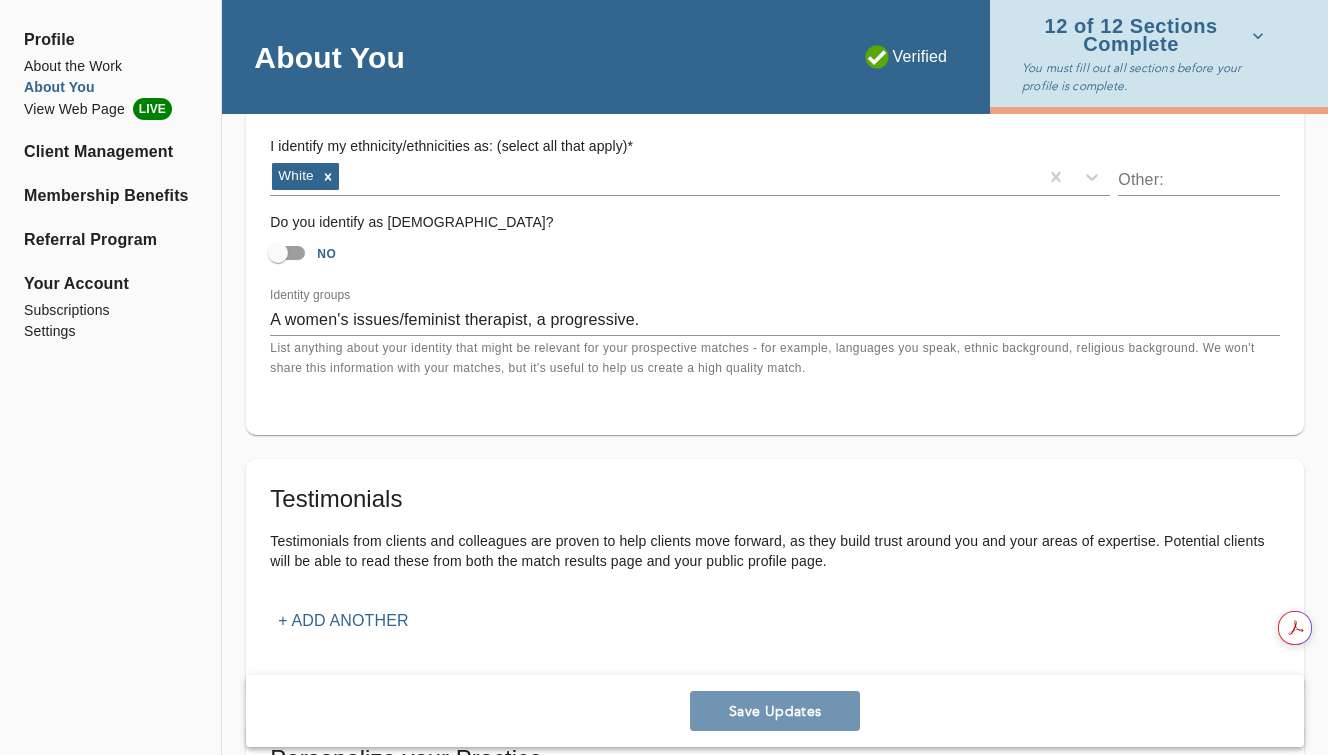 click on "Save Updates" at bounding box center (775, 711) 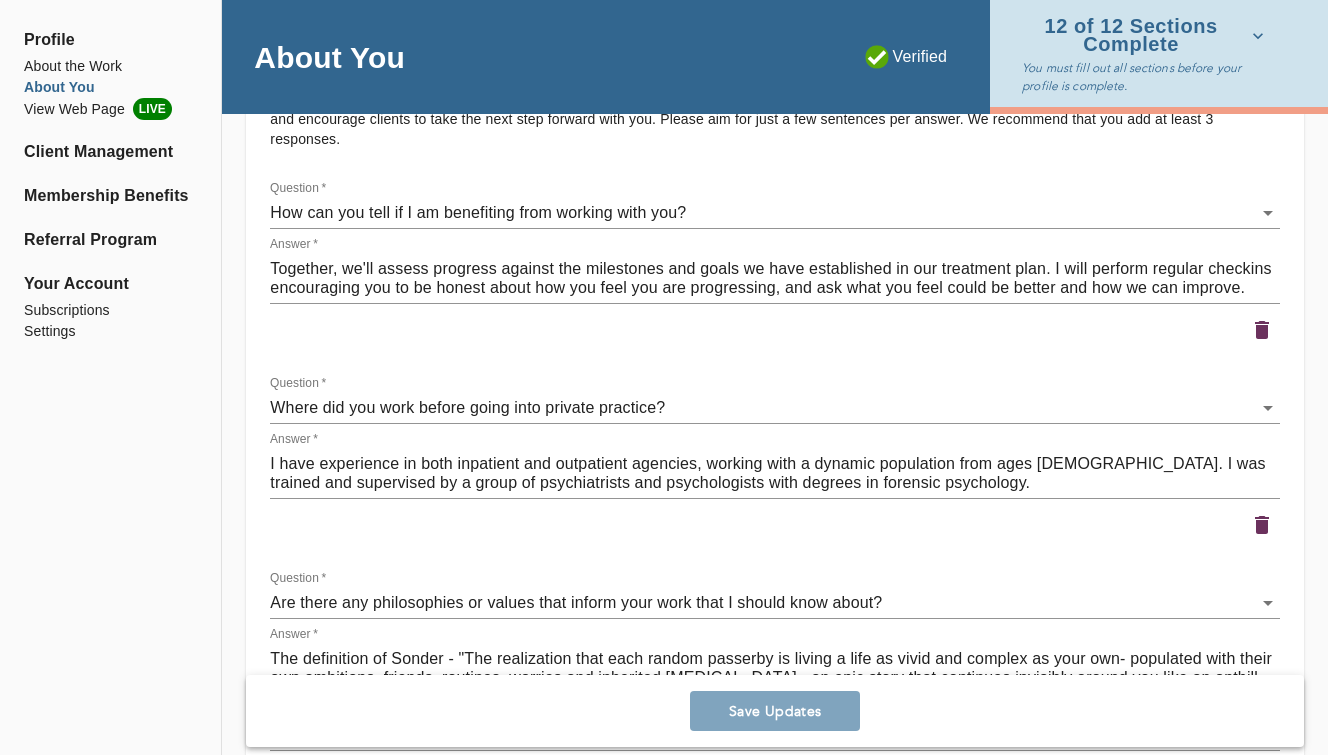 scroll, scrollTop: 2632, scrollLeft: 0, axis: vertical 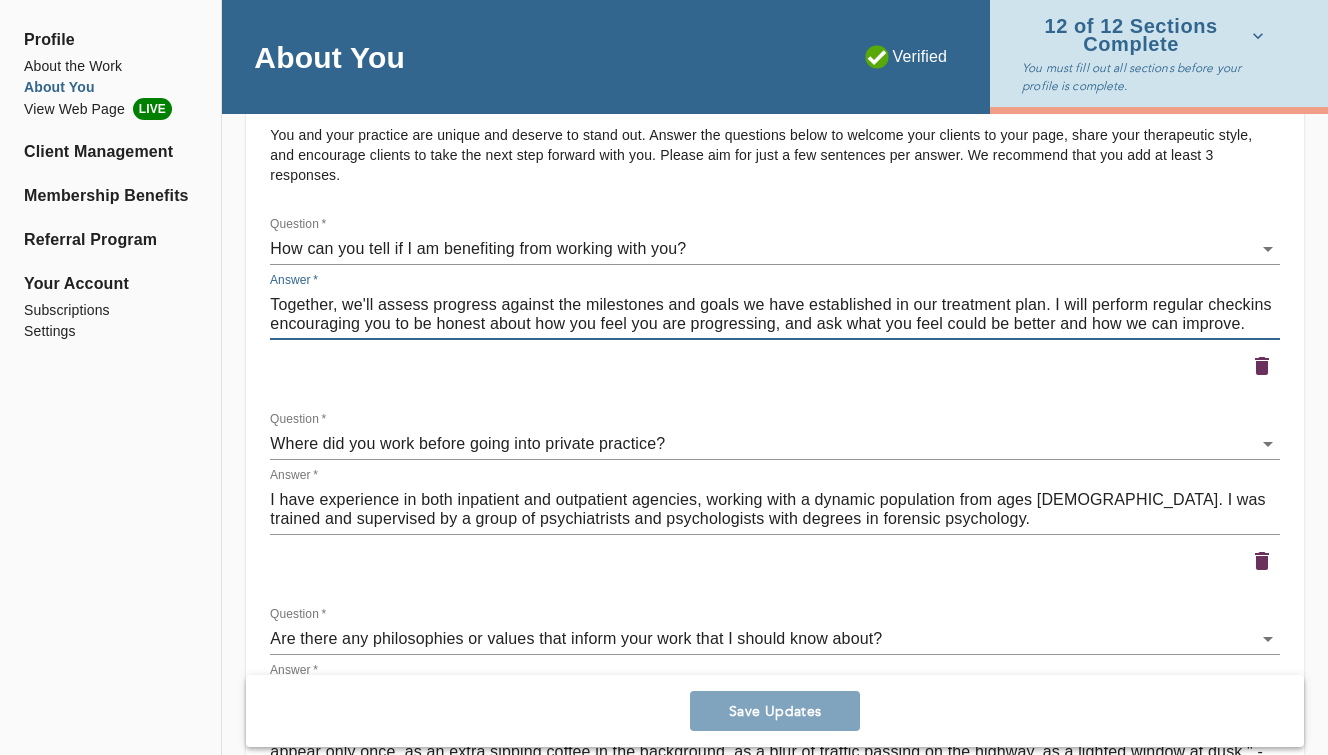 click on "Together, we'll assess progress against the milestones and goals we have established in our treatment plan. I will perform regular checkins encouraging you to be honest about how you feel you are progressing, and ask what you feel could be better and how we can improve." at bounding box center (775, 314) 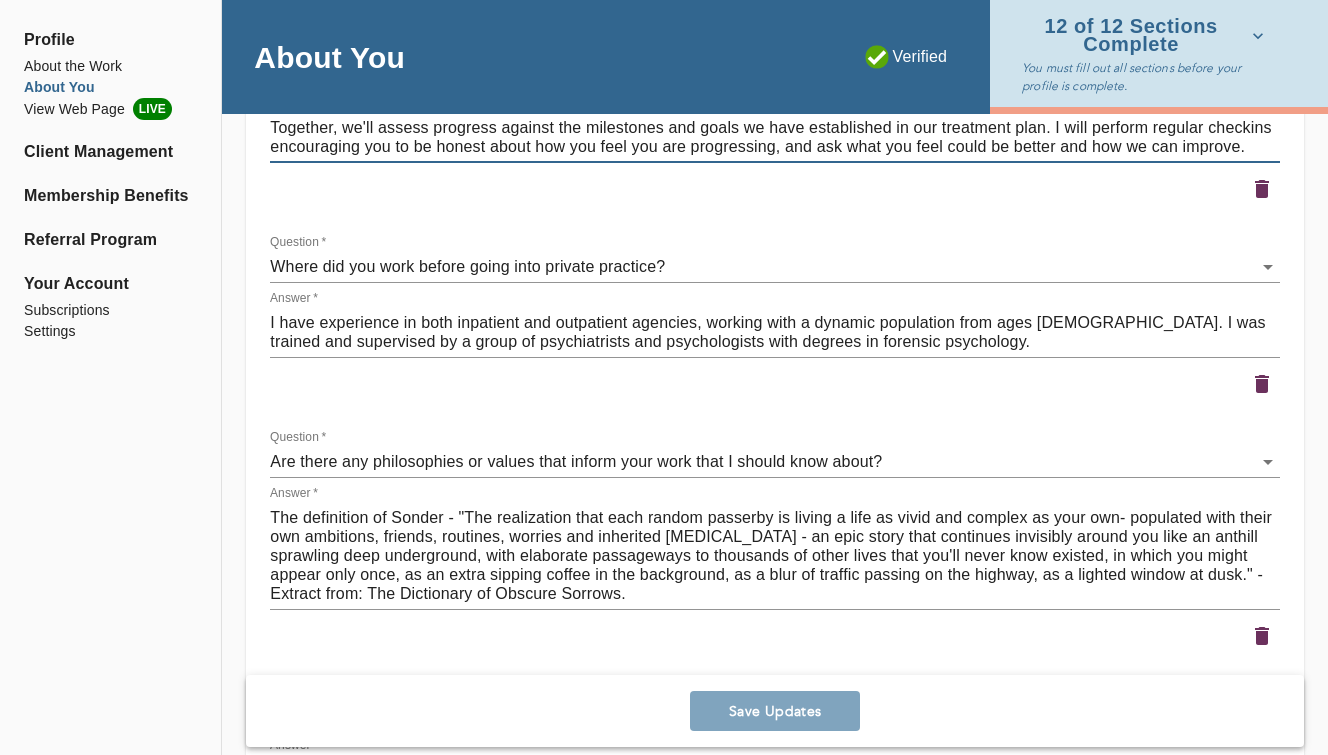 scroll, scrollTop: 2822, scrollLeft: 0, axis: vertical 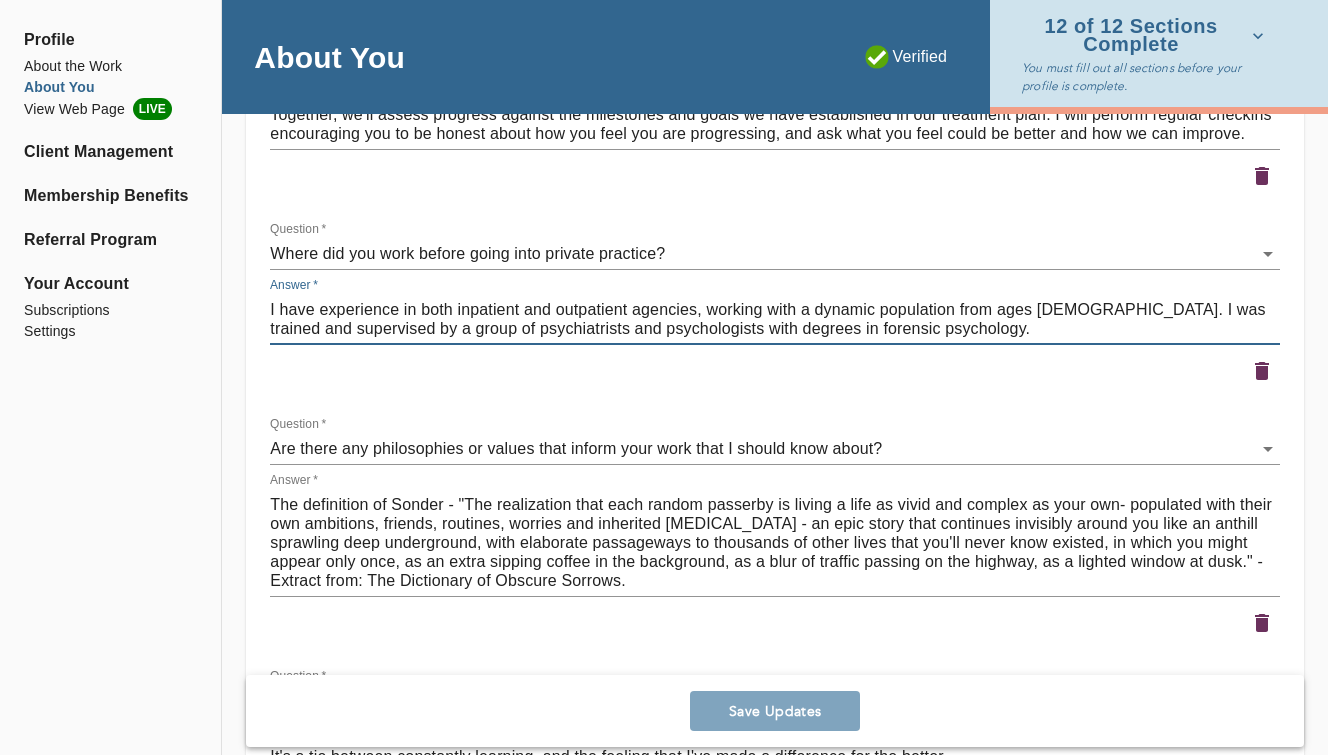 click on "I have experience in both inpatient and outpatient agencies, working with a dynamic population from ages [DEMOGRAPHIC_DATA]. I was trained and supervised by a group of psychiatrists and psychologists with degrees in forensic psychology." at bounding box center [775, 319] 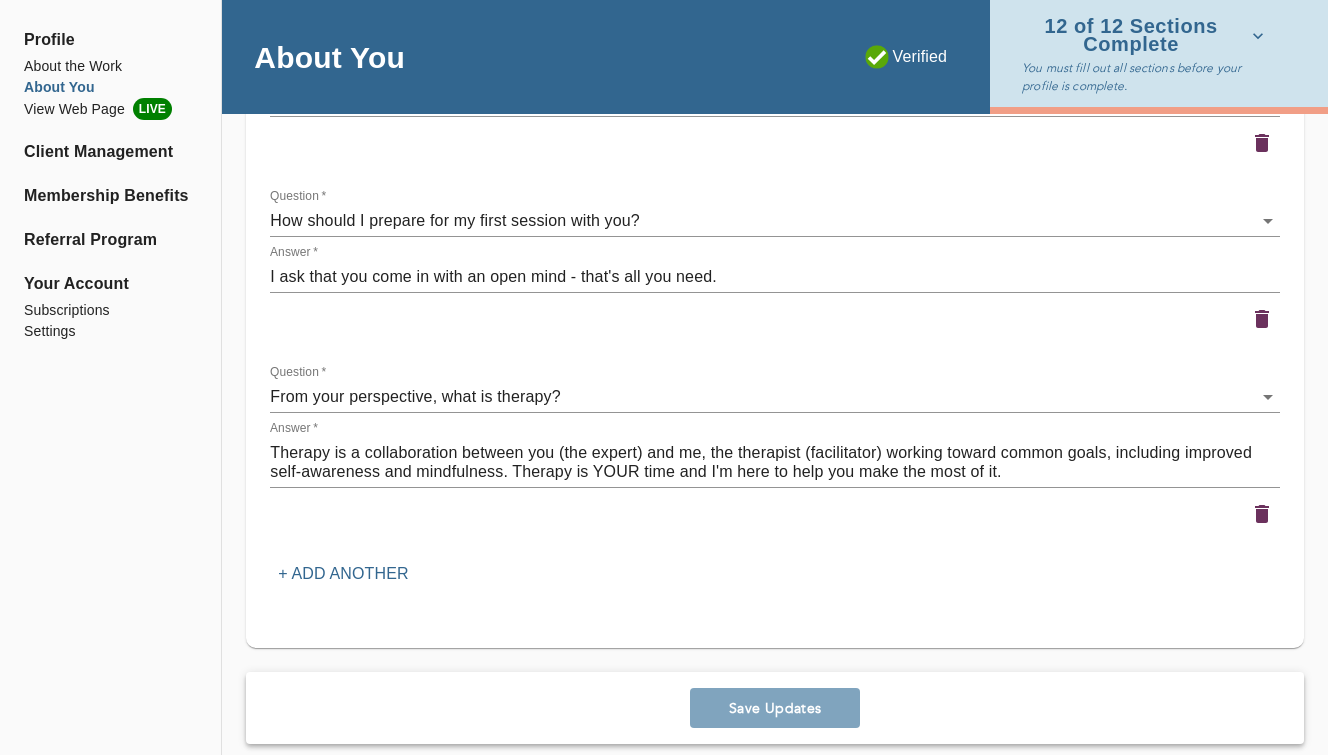 scroll, scrollTop: 3889, scrollLeft: 0, axis: vertical 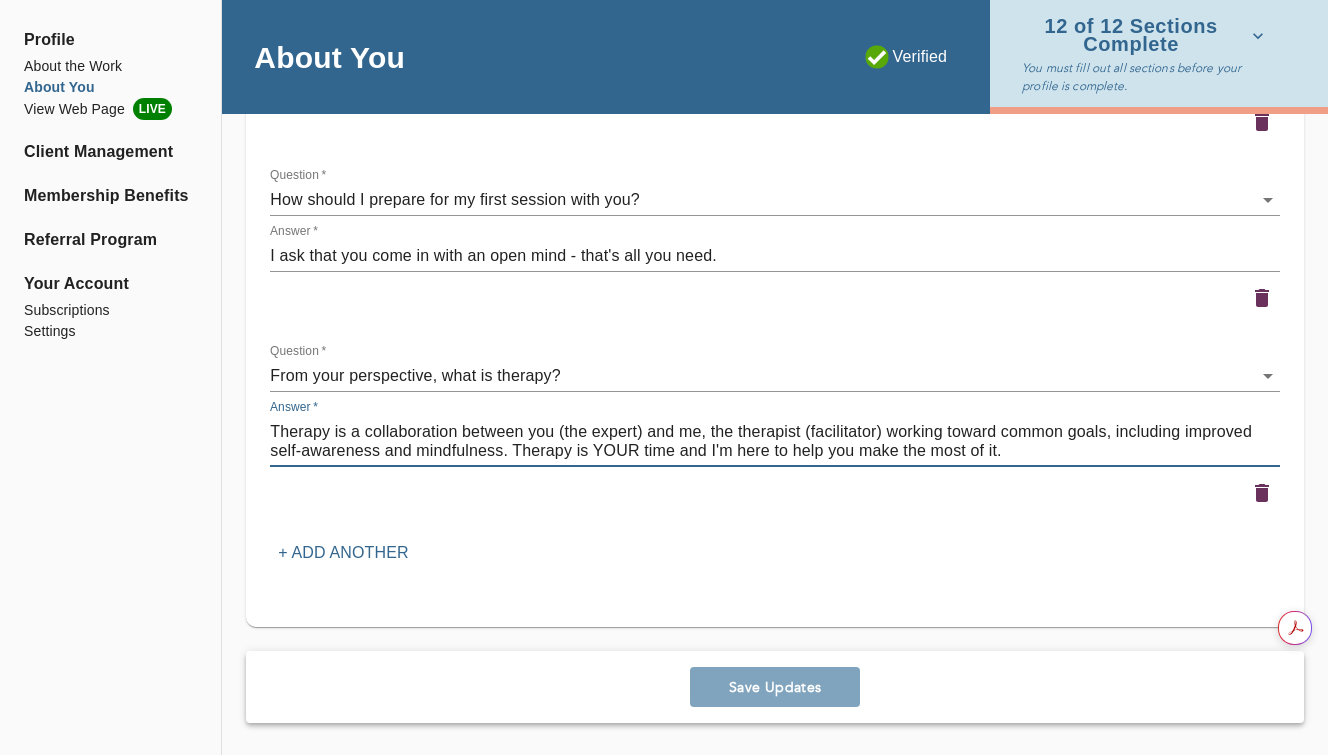 drag, startPoint x: 646, startPoint y: 433, endPoint x: 556, endPoint y: 435, distance: 90.02222 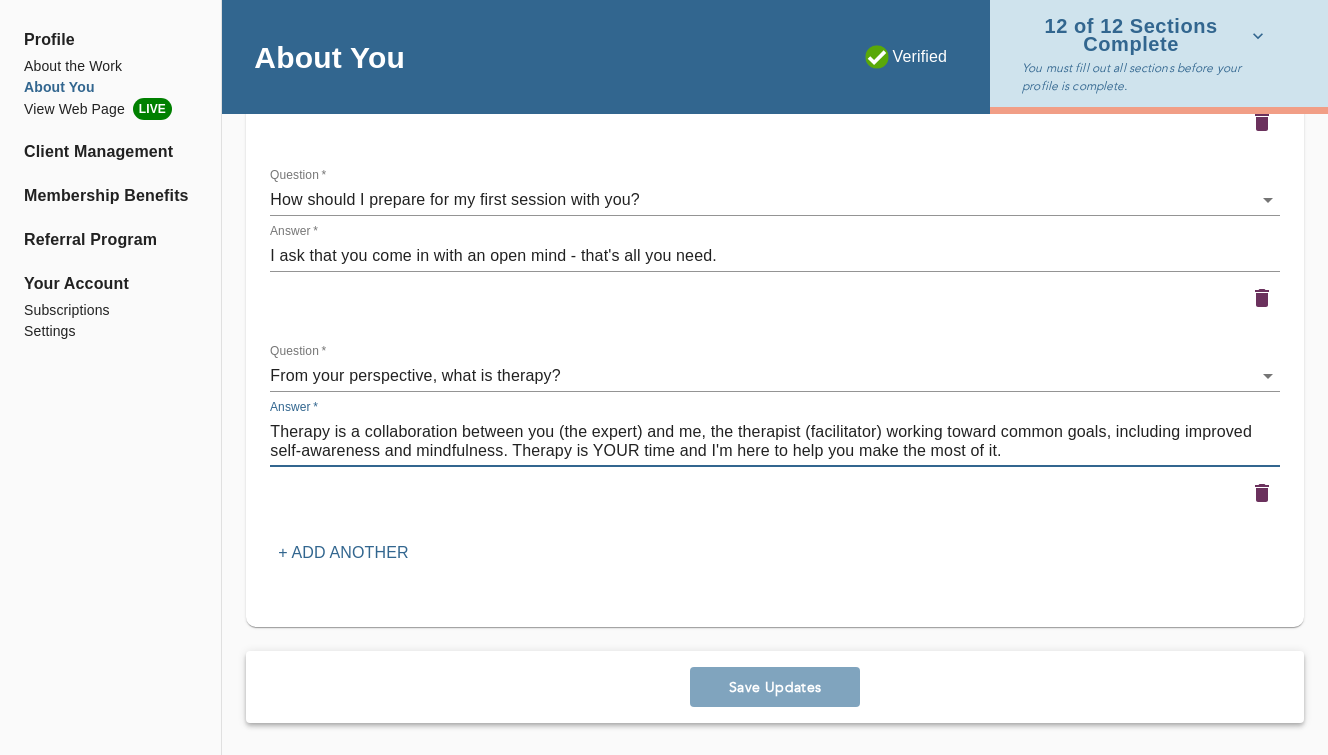 scroll, scrollTop: 3881, scrollLeft: 0, axis: vertical 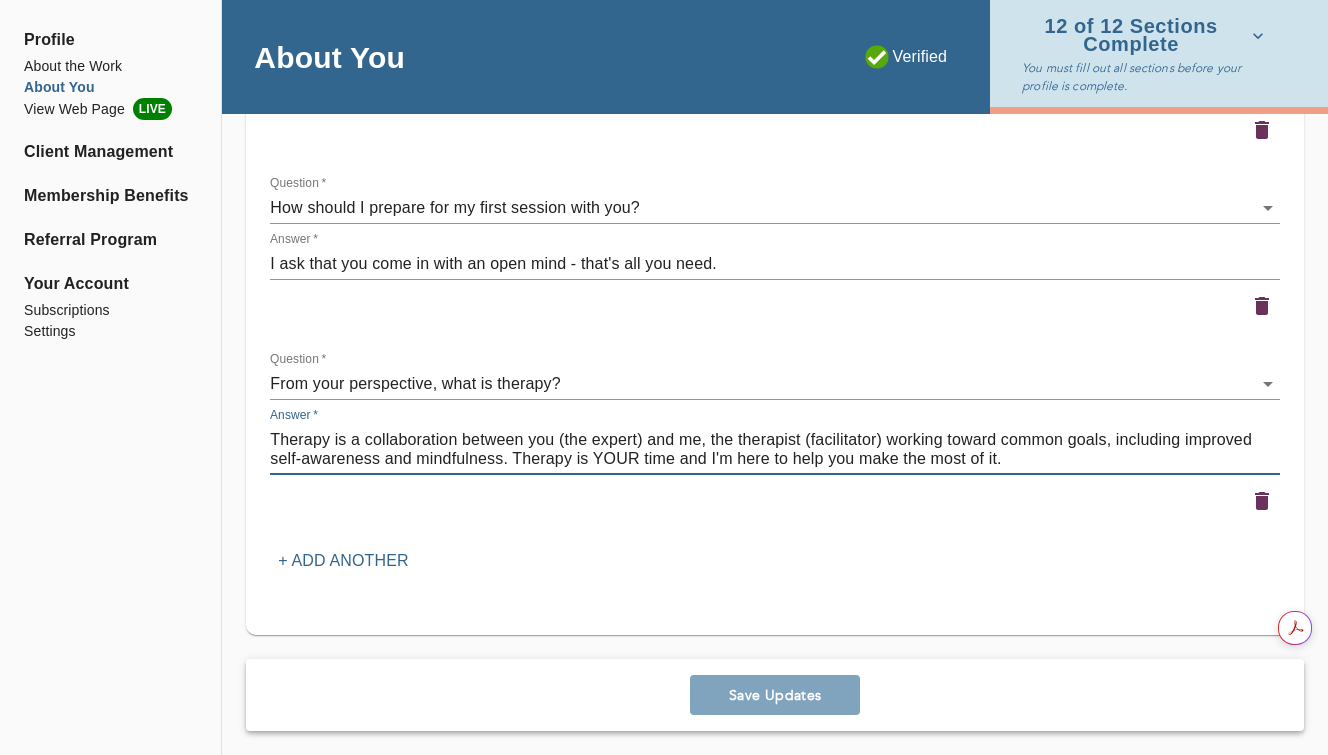 drag, startPoint x: 1016, startPoint y: 459, endPoint x: 535, endPoint y: 439, distance: 481.41562 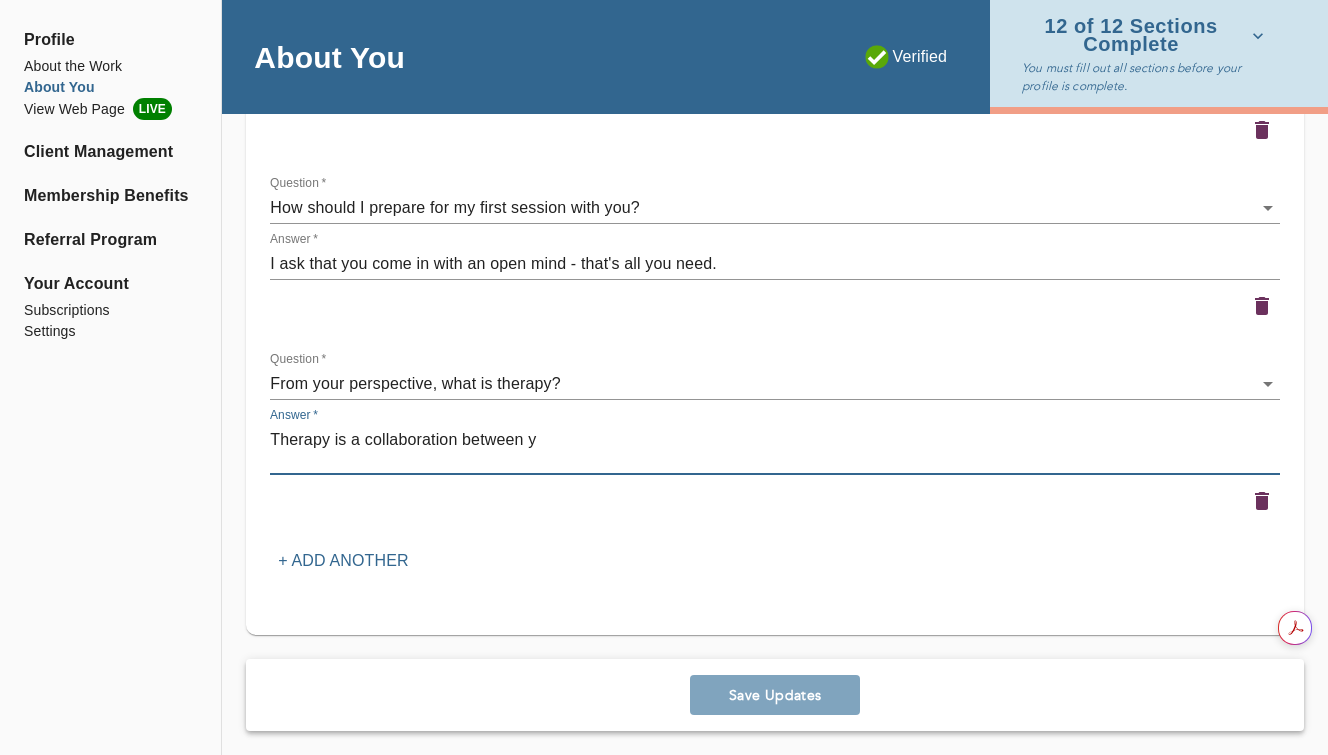 scroll, scrollTop: 3870, scrollLeft: 0, axis: vertical 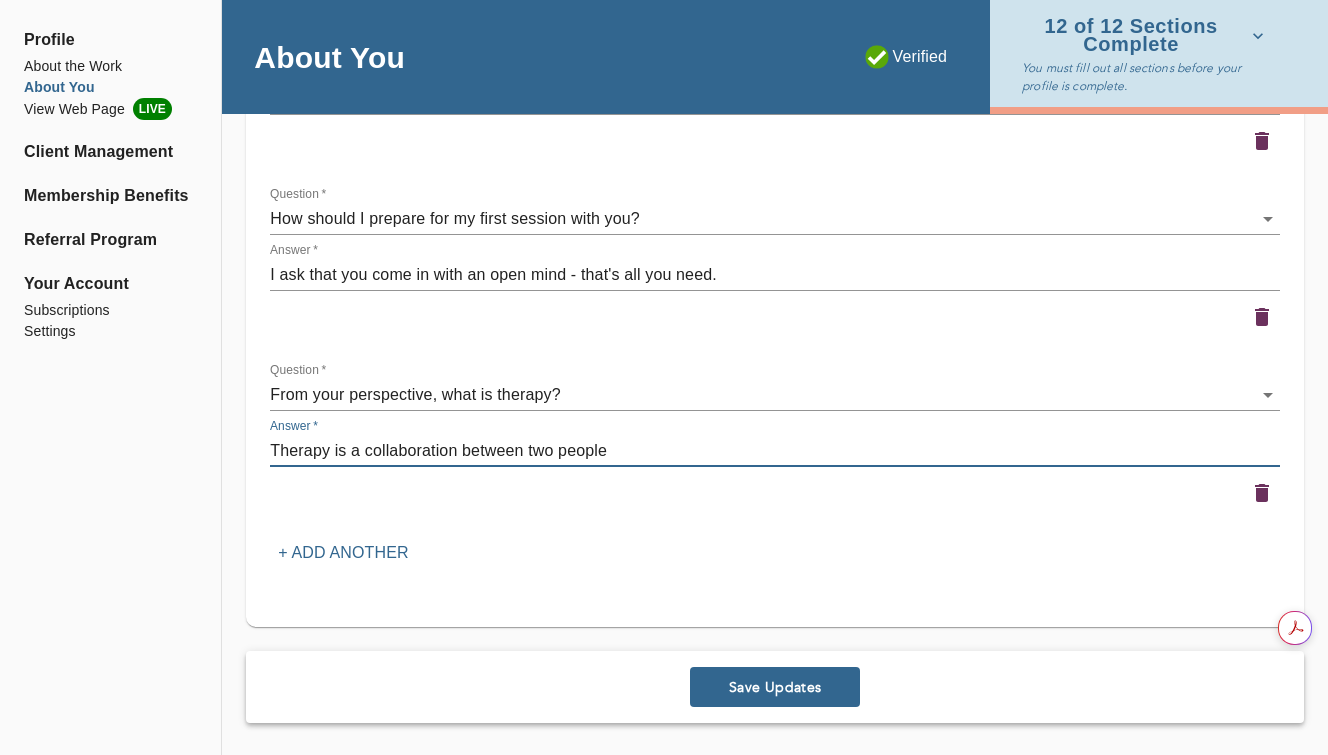 click on "Therapy is a collaboration between two people" at bounding box center [775, 450] 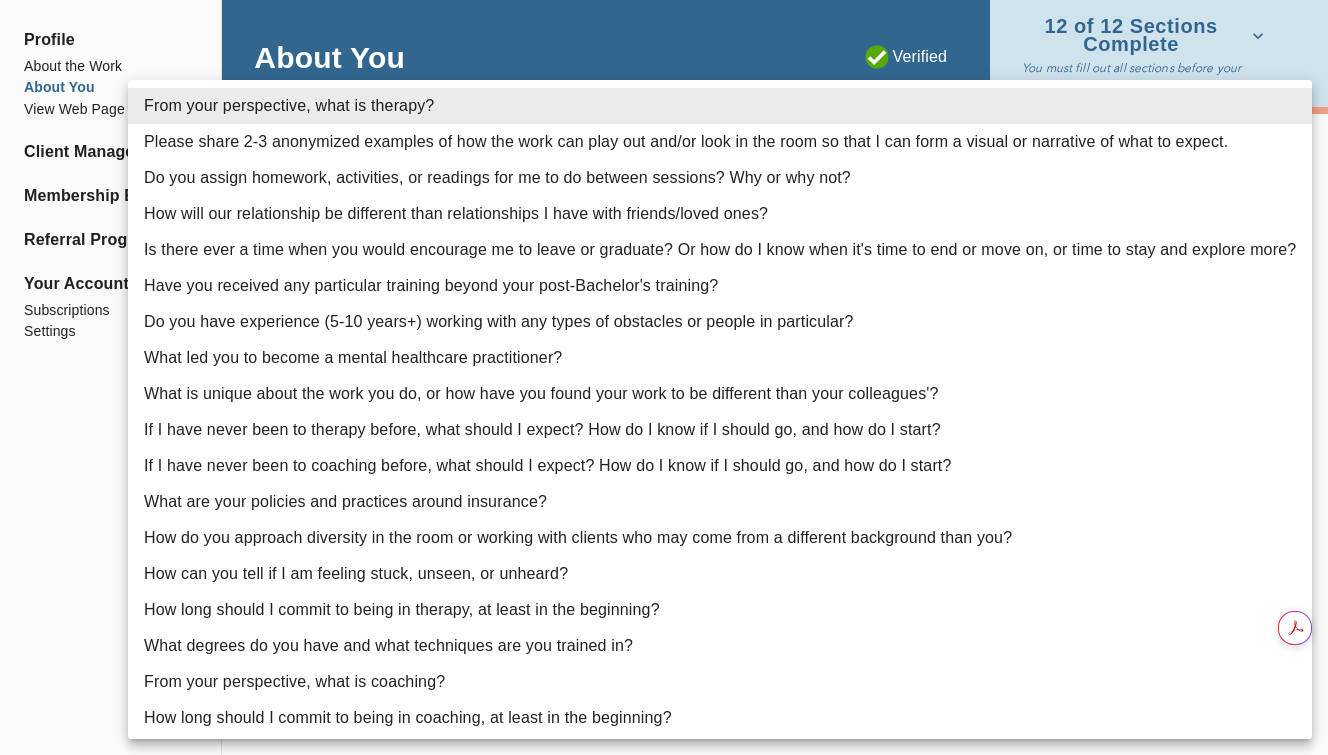 click at bounding box center [664, 377] 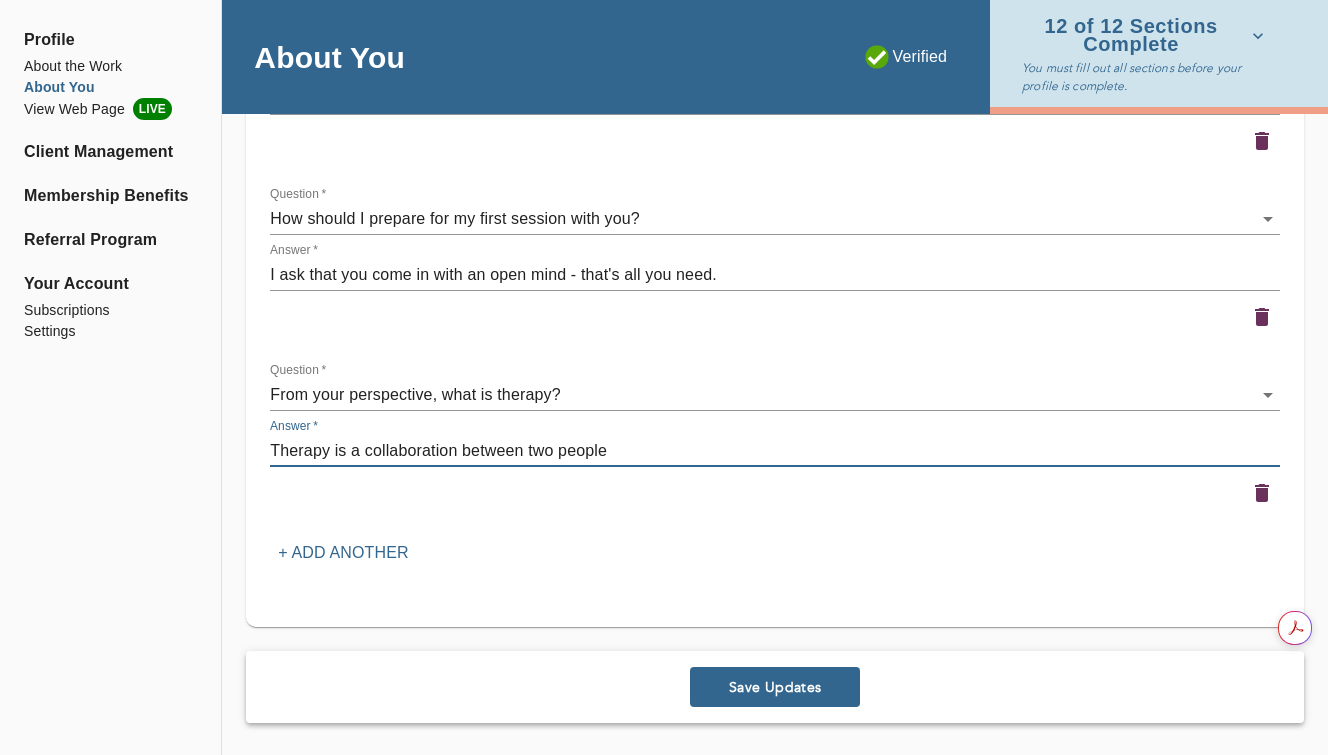 drag, startPoint x: 630, startPoint y: 446, endPoint x: 530, endPoint y: 445, distance: 100.005 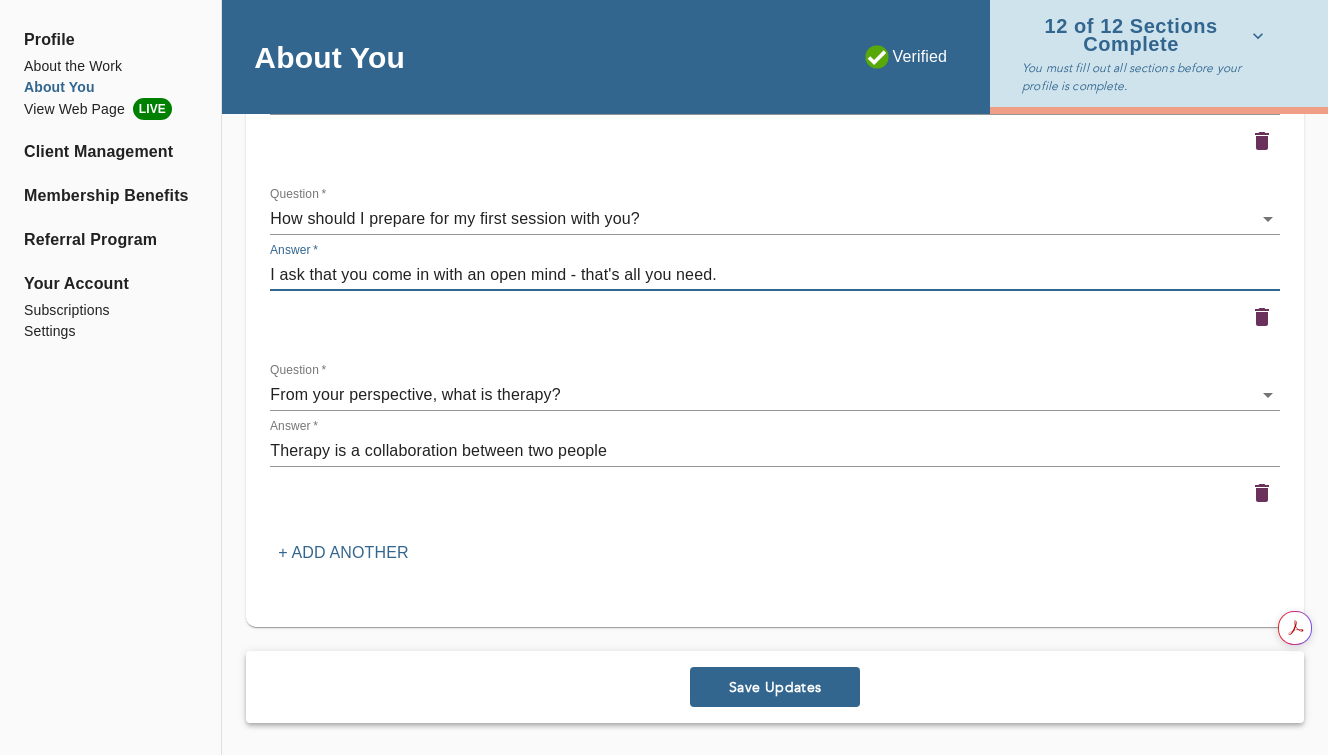 click on "I ask that you come in with an open mind - that's all you need." at bounding box center [775, 274] 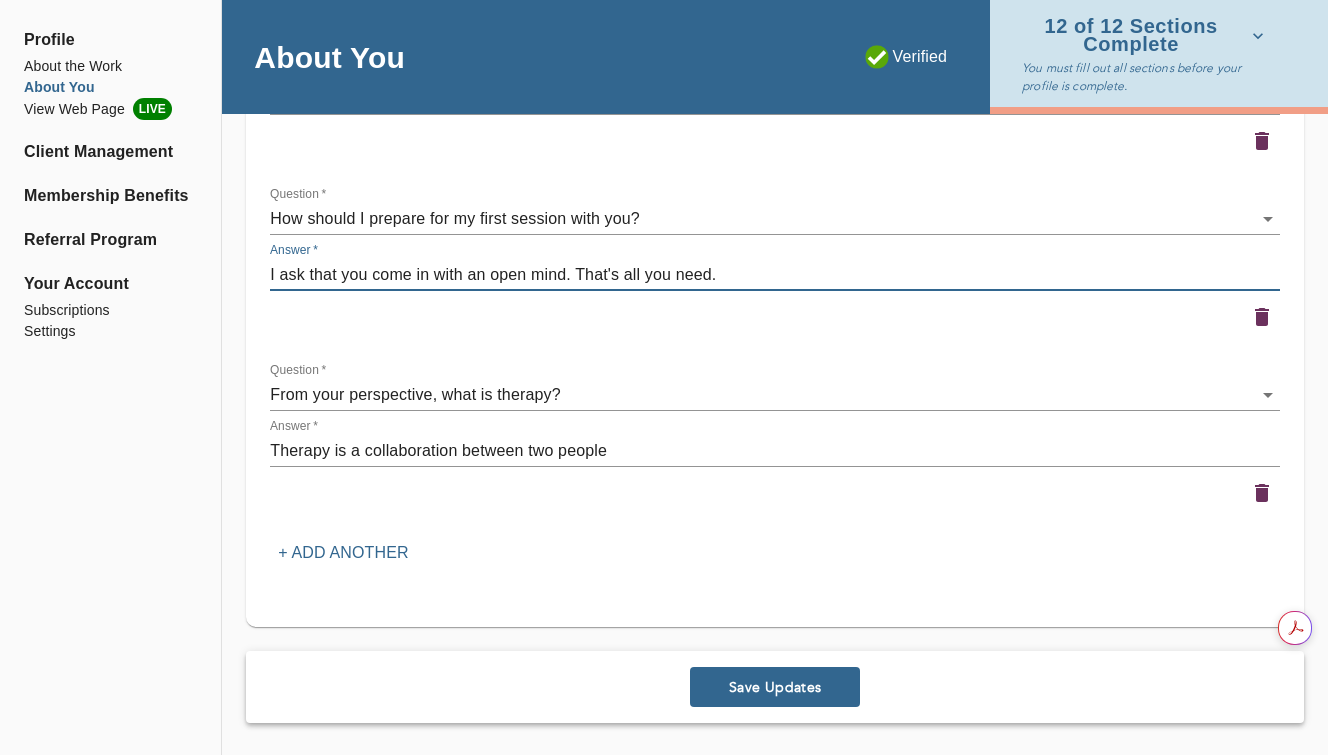 type on "I ask that you come in with an open mind. That's all you need." 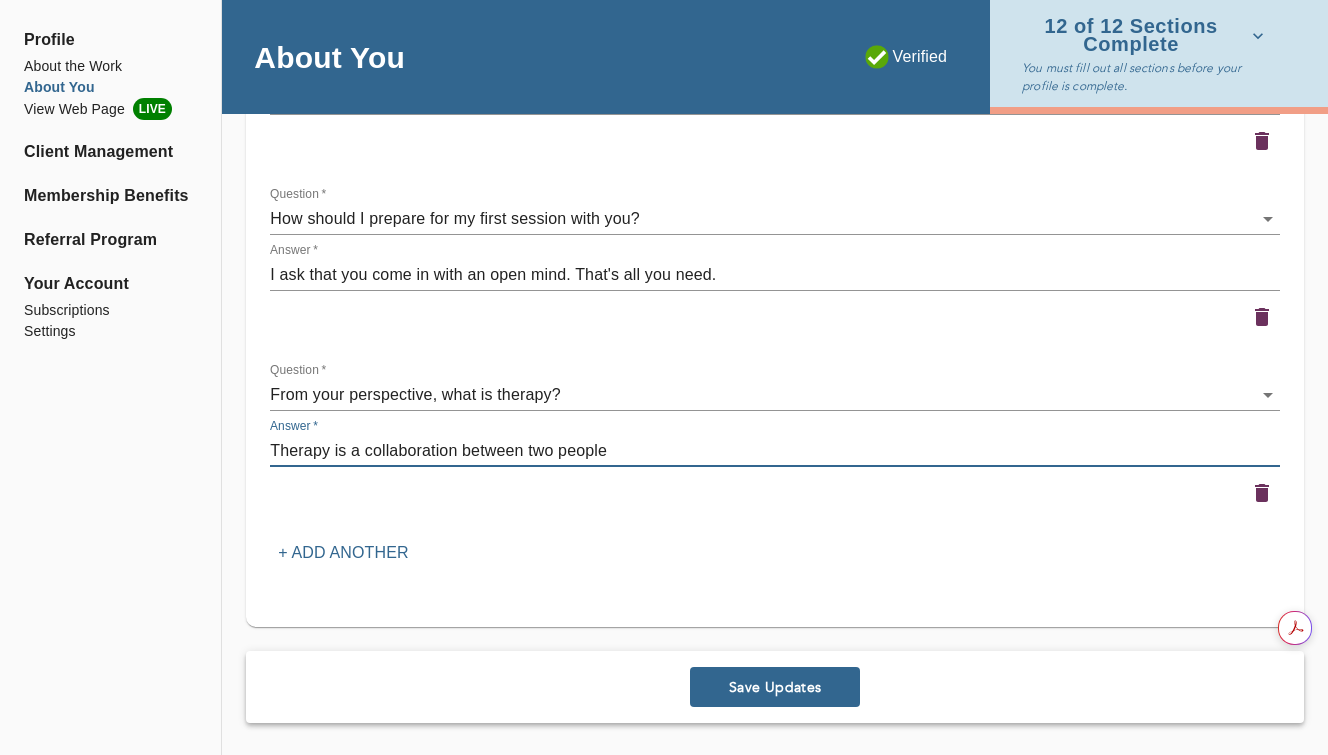 drag, startPoint x: 620, startPoint y: 452, endPoint x: 553, endPoint y: 449, distance: 67.06713 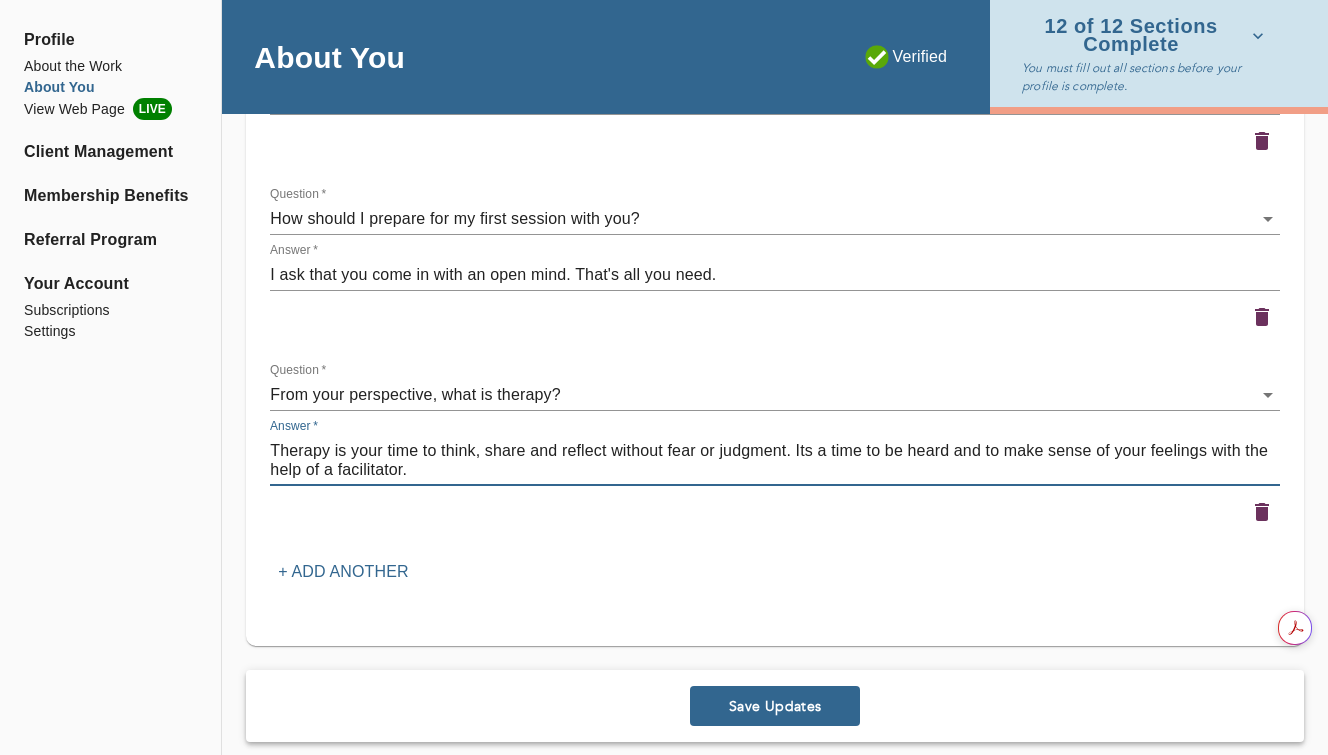 click on "Therapy is your time to think, share and reflect without fear or judgment. Its a time to be heard and to make sense of your feelings with the help of a facilitator." at bounding box center [775, 460] 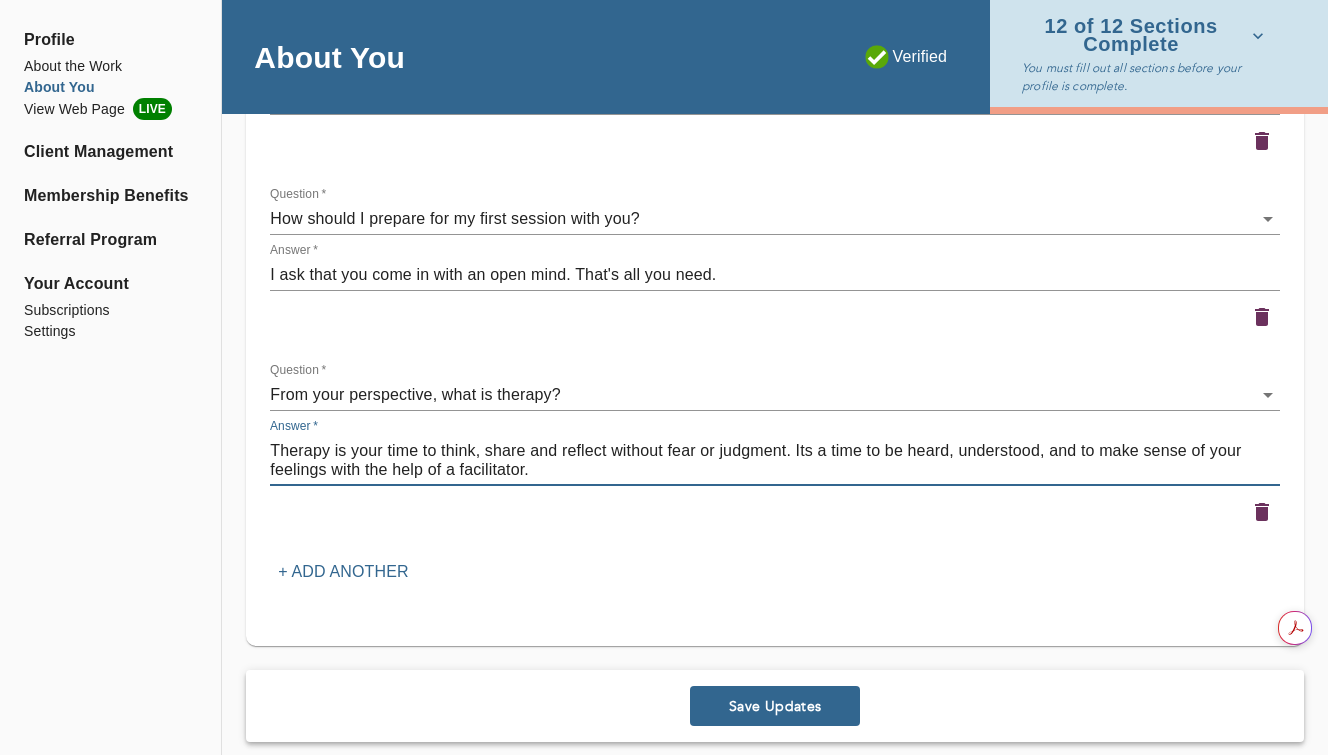 scroll, scrollTop: 3889, scrollLeft: 0, axis: vertical 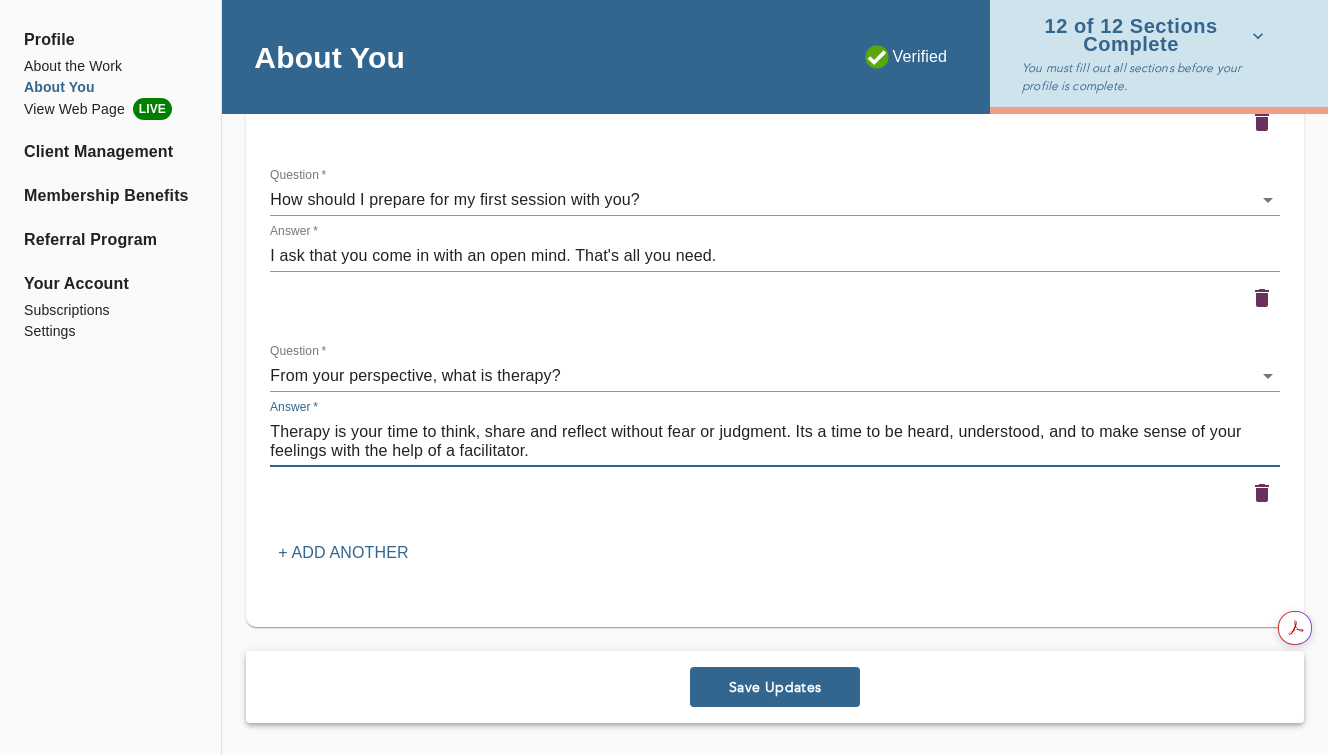 type on "Therapy is your time to think, share and reflect without fear or judgment. Its a time to be heard, understood, and to make sense of your feelings with the help of a facilitator." 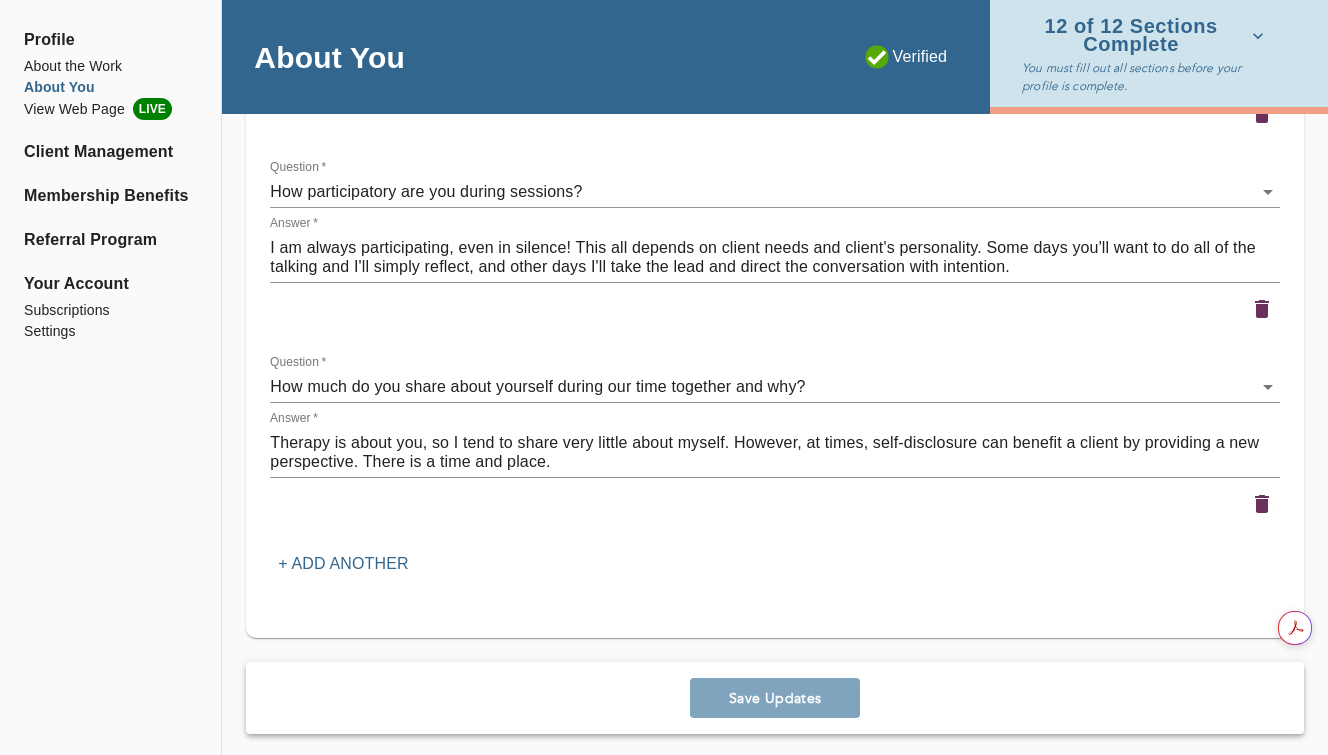 scroll, scrollTop: 3889, scrollLeft: 0, axis: vertical 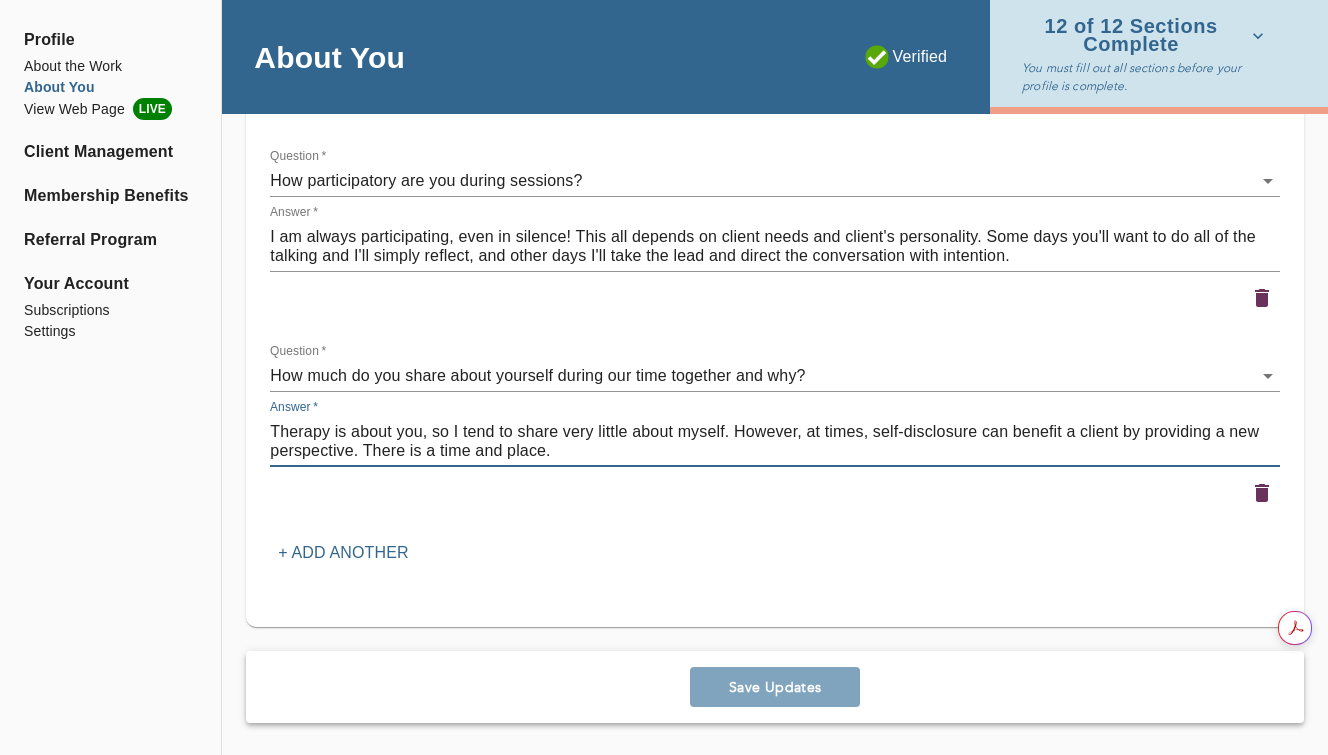 click on "Therapy is about you, so I tend to share very little about myself. However, at times, self-disclosure can benefit a client by providing a new perspective. There is a time and place." at bounding box center [775, 441] 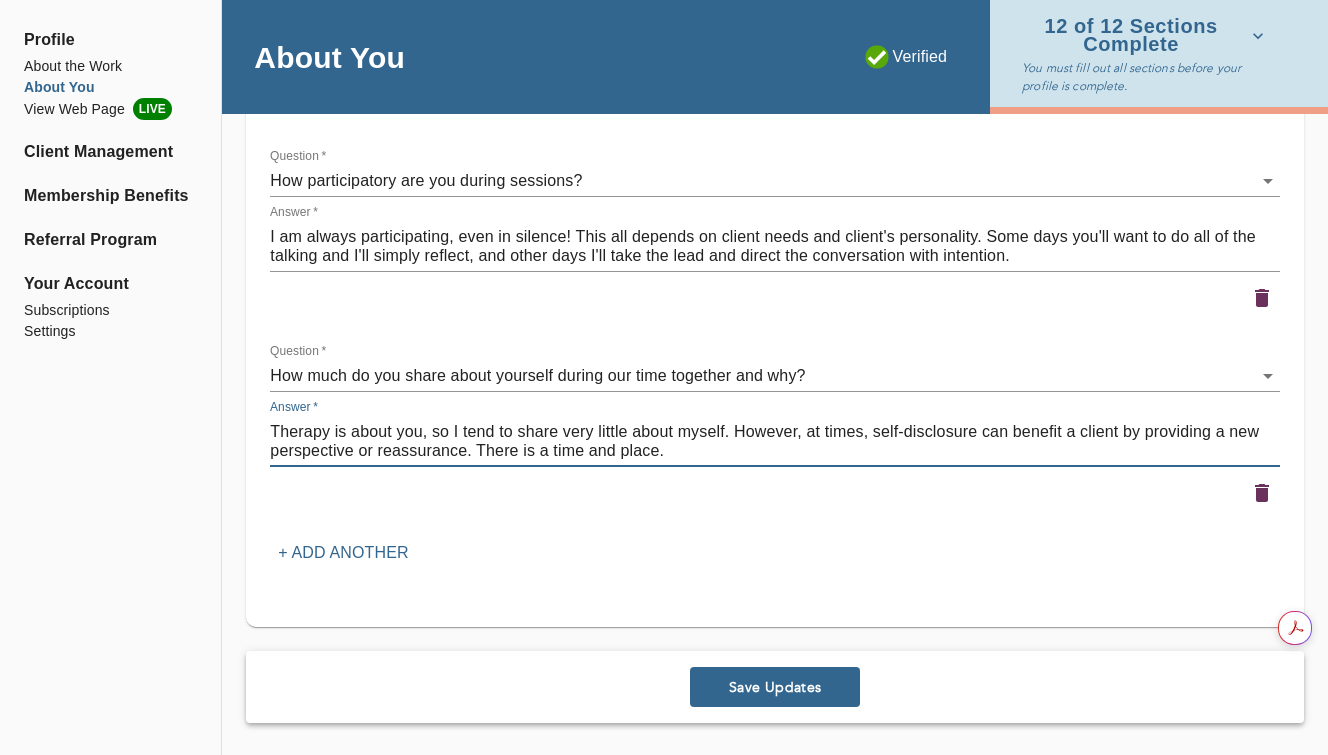 click on "Therapy is about you, so I tend to share very little about myself. However, at times, self-disclosure can benefit a client by providing a new perspective or reassurance. There is a time and place." at bounding box center [775, 441] 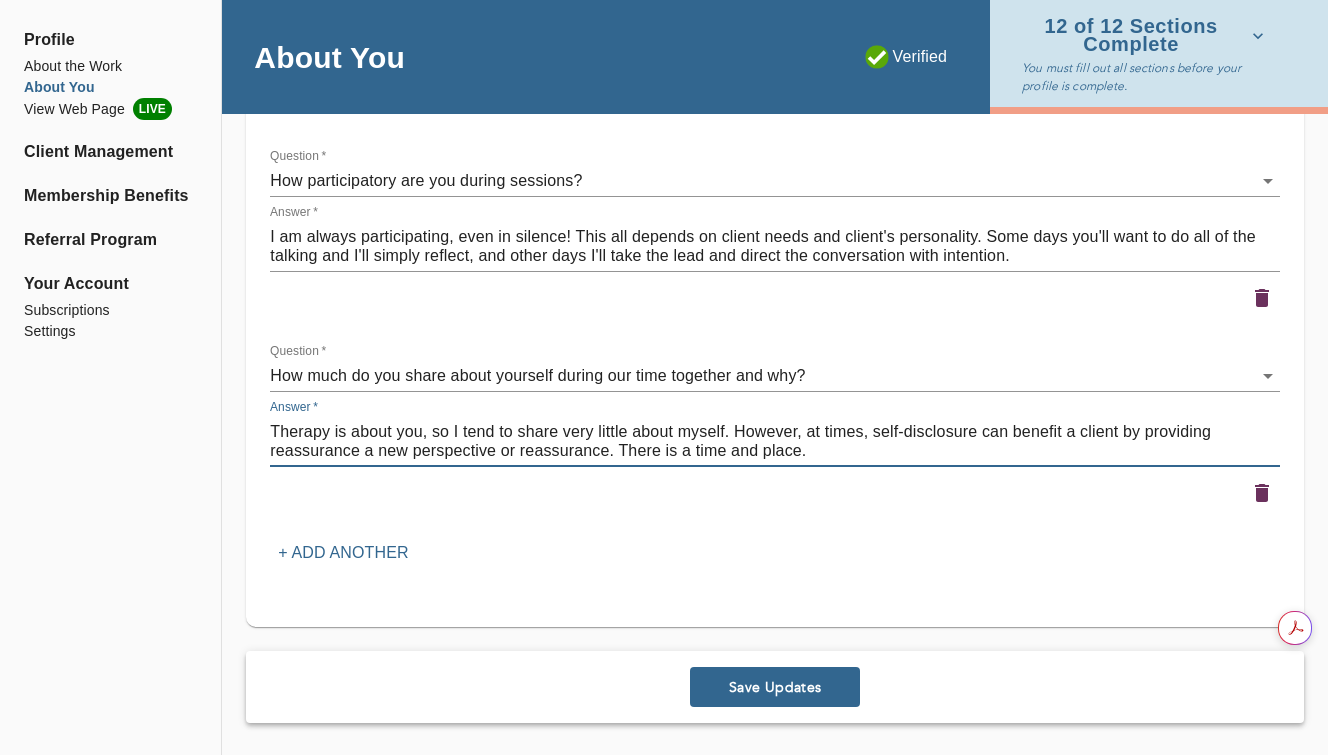 drag, startPoint x: 608, startPoint y: 455, endPoint x: 376, endPoint y: 450, distance: 232.05388 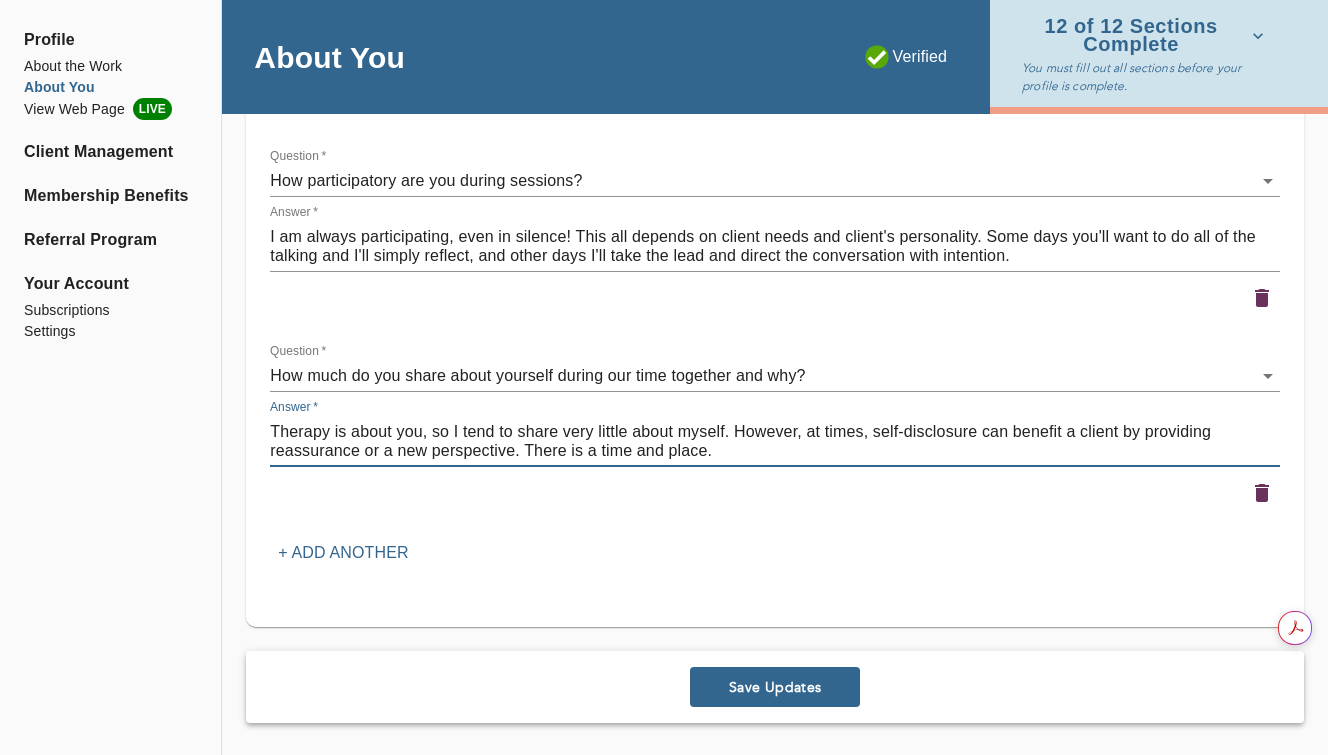 drag, startPoint x: 728, startPoint y: 457, endPoint x: 526, endPoint y: 456, distance: 202.00247 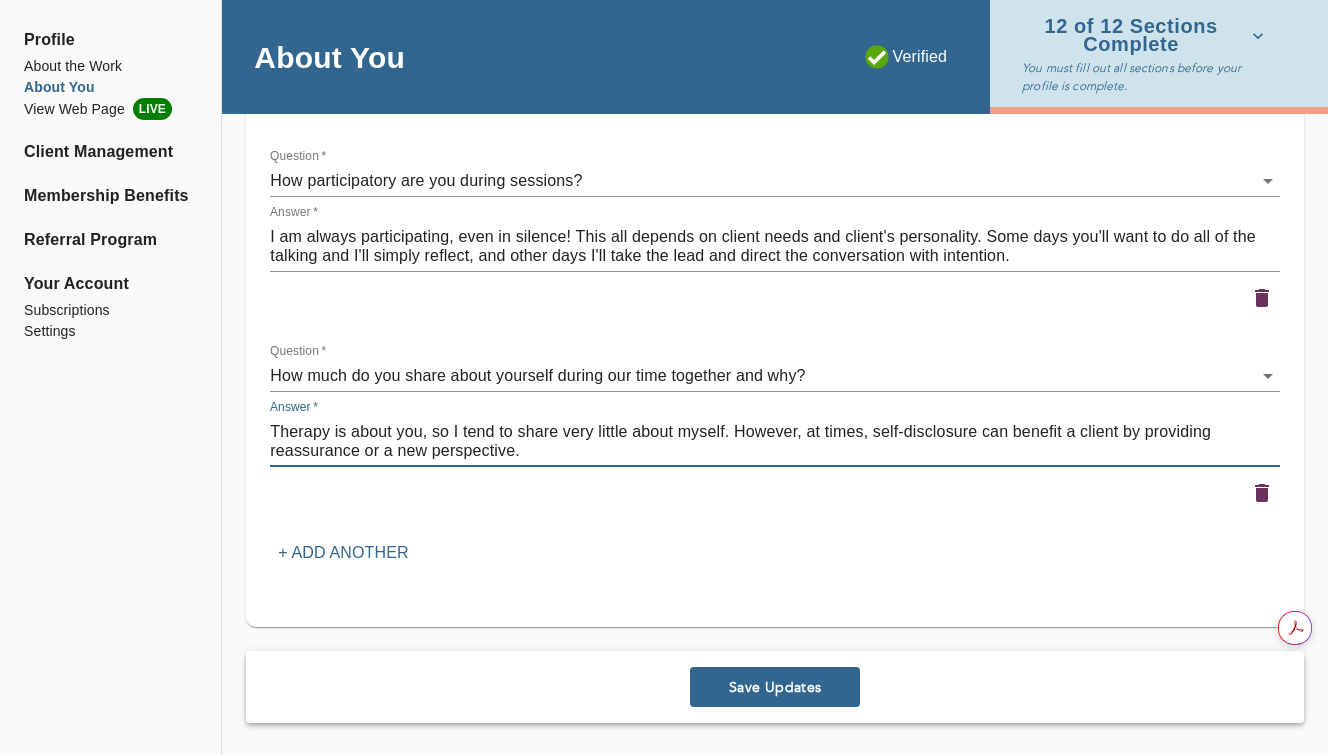 click on "Therapy is about you, so I tend to share very little about myself. However, at times, self-disclosure can benefit a client by providing reassurance or a new perspective." at bounding box center [775, 441] 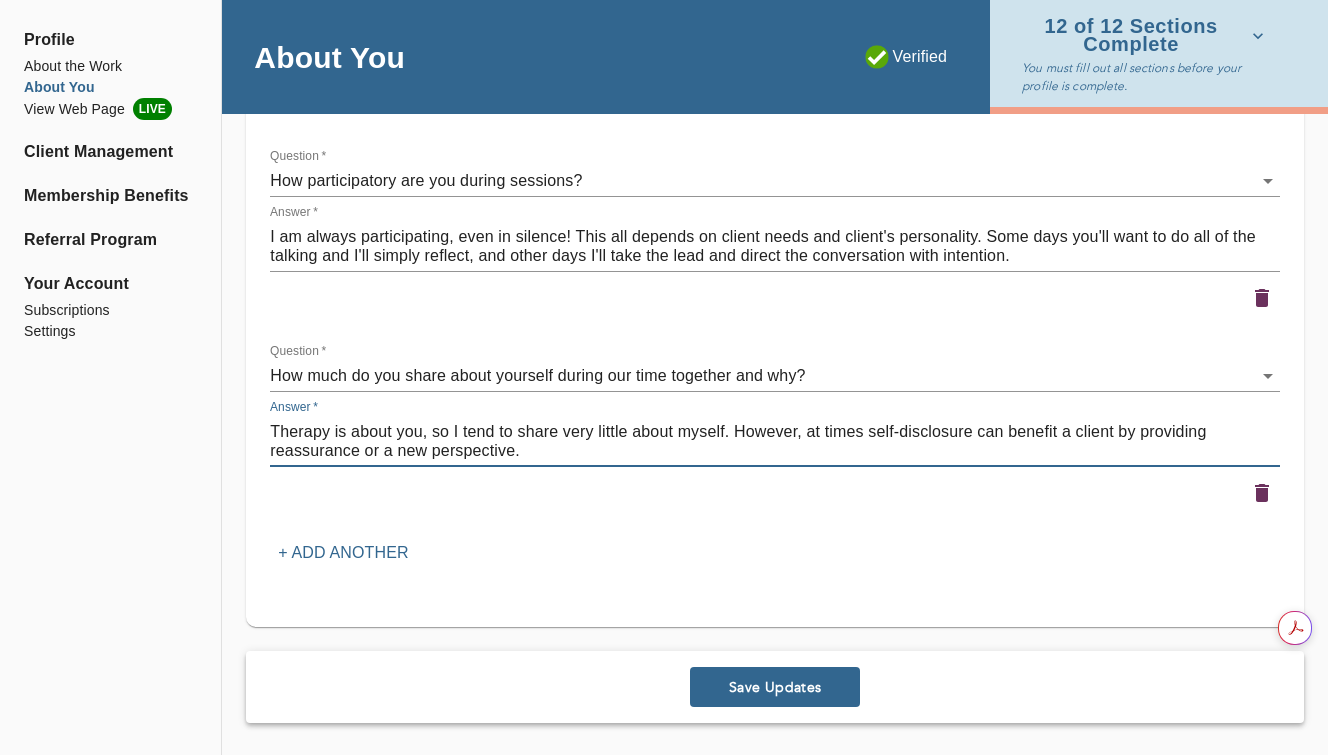 type on "Therapy is about you, so I tend to share very little about myself. However, at times self-disclosure can benefit a client by providing reassurance or a new perspective." 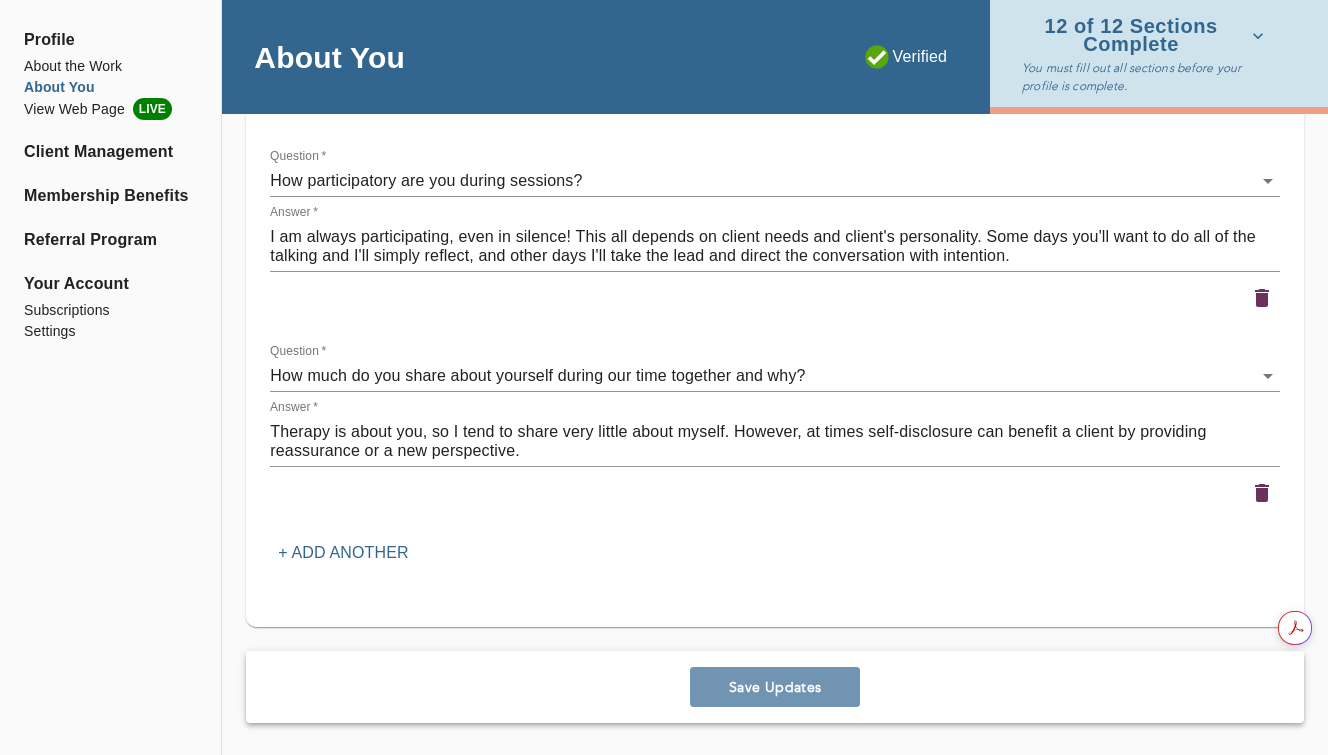 click on "Save Updates" at bounding box center (775, 687) 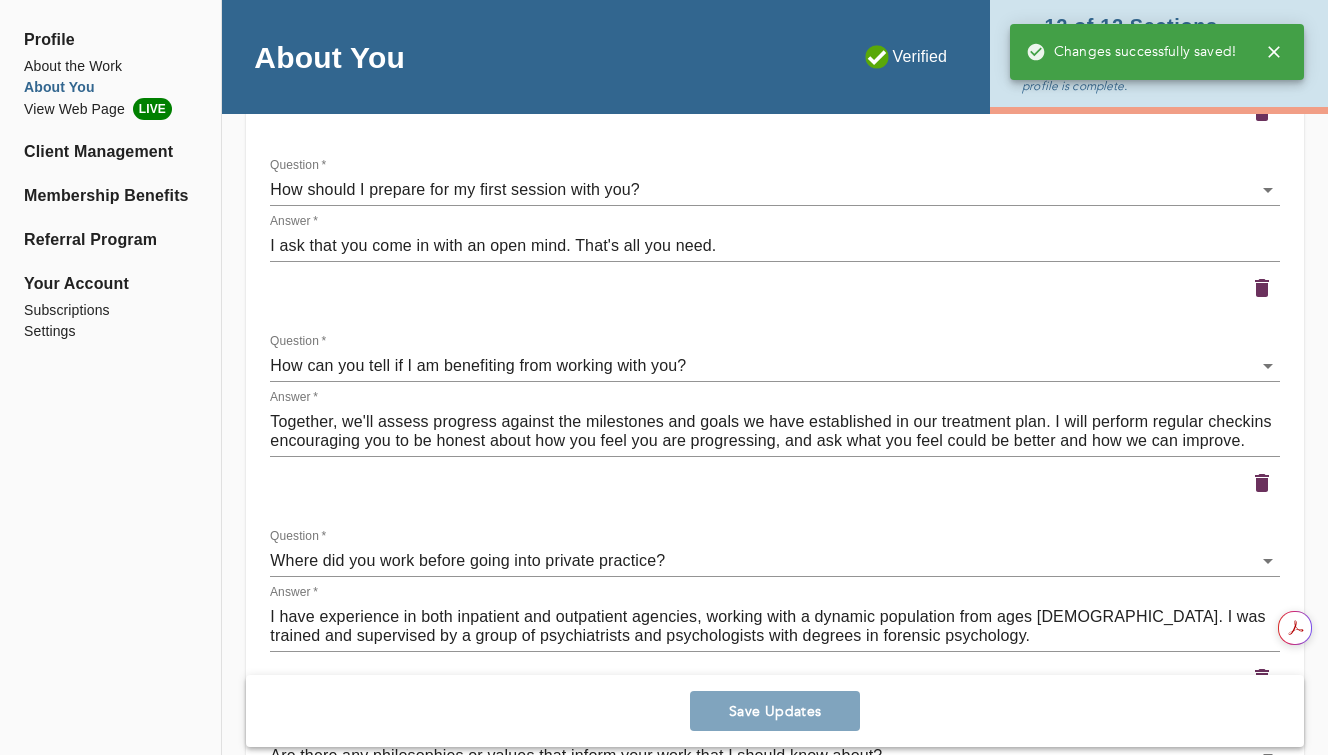 scroll, scrollTop: 2814, scrollLeft: 0, axis: vertical 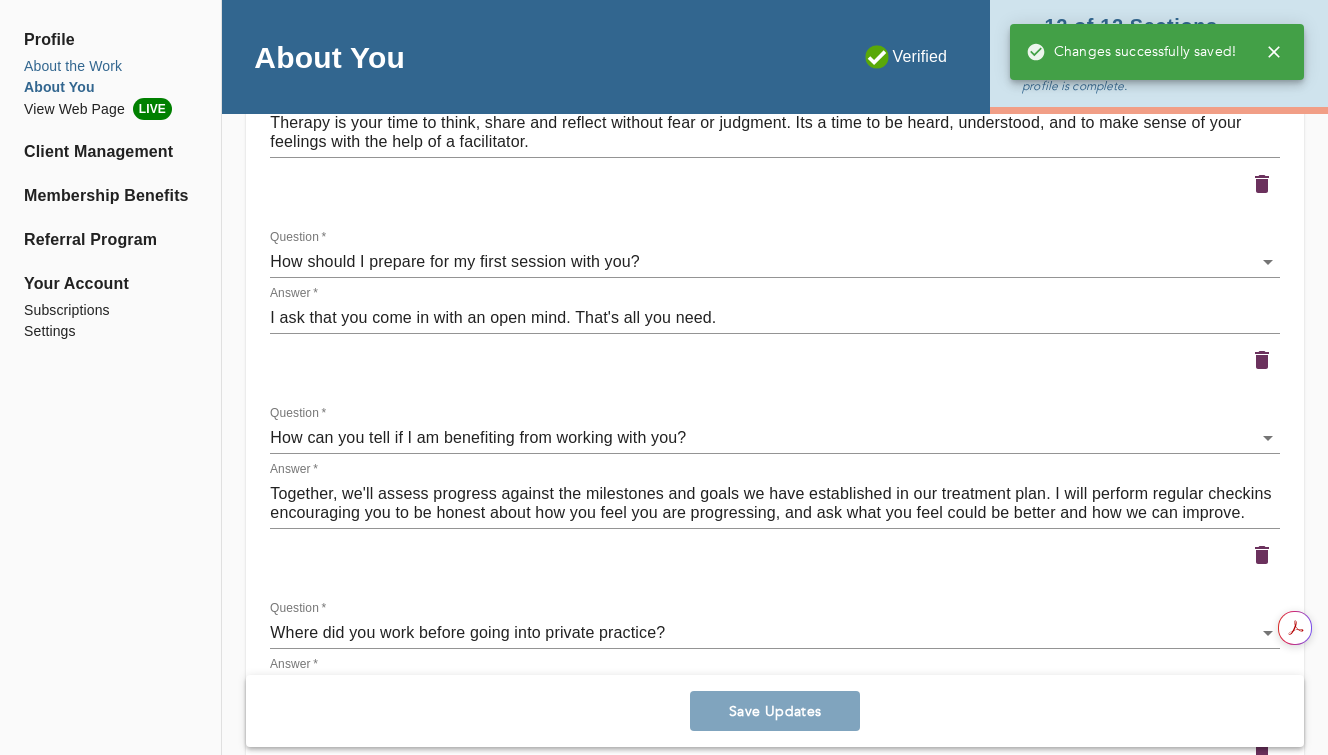 click on "About the Work" at bounding box center (110, 66) 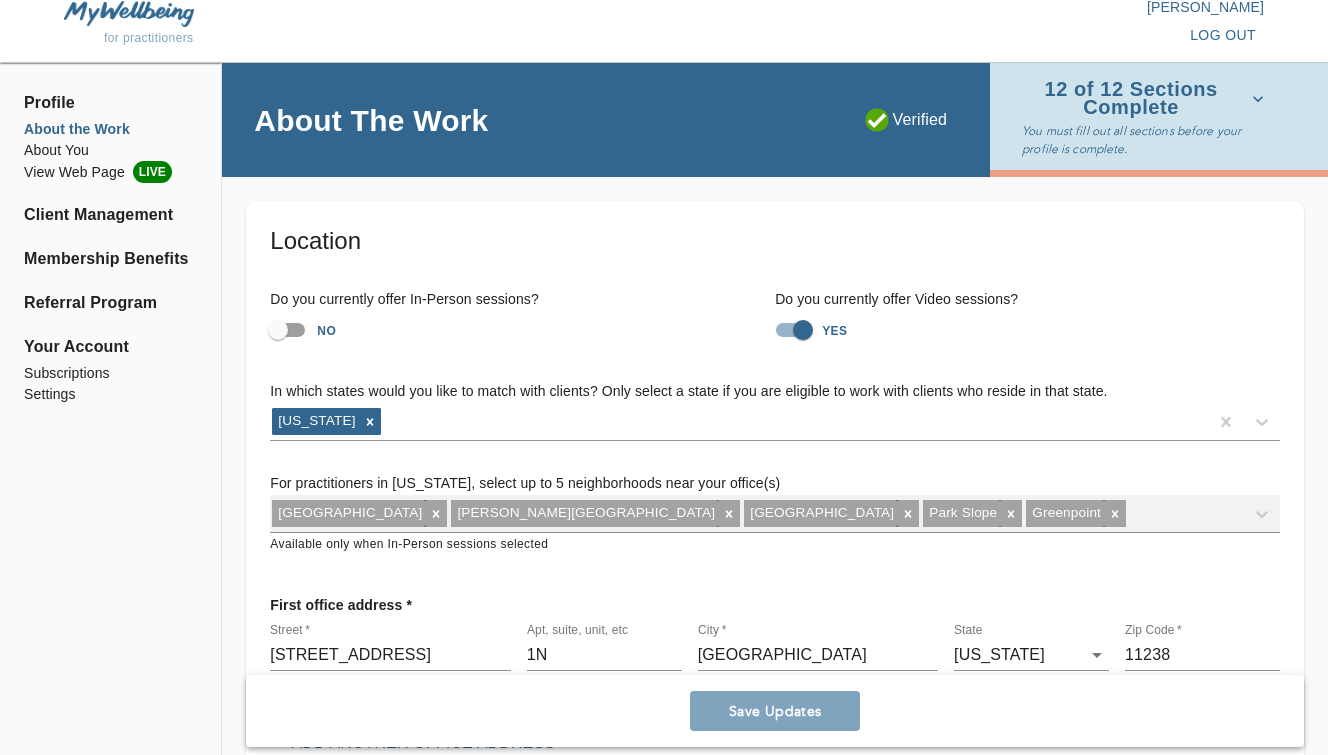 scroll, scrollTop: 0, scrollLeft: 0, axis: both 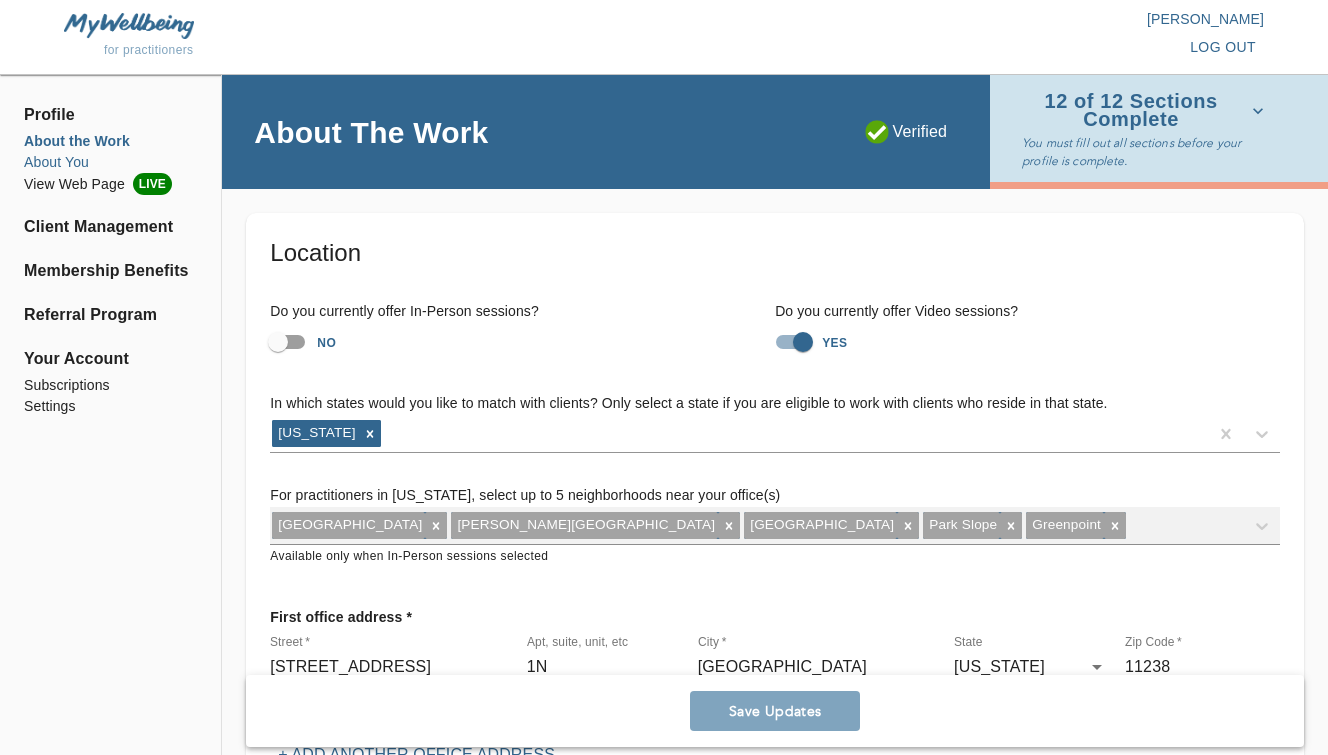 click on "About You" at bounding box center [110, 162] 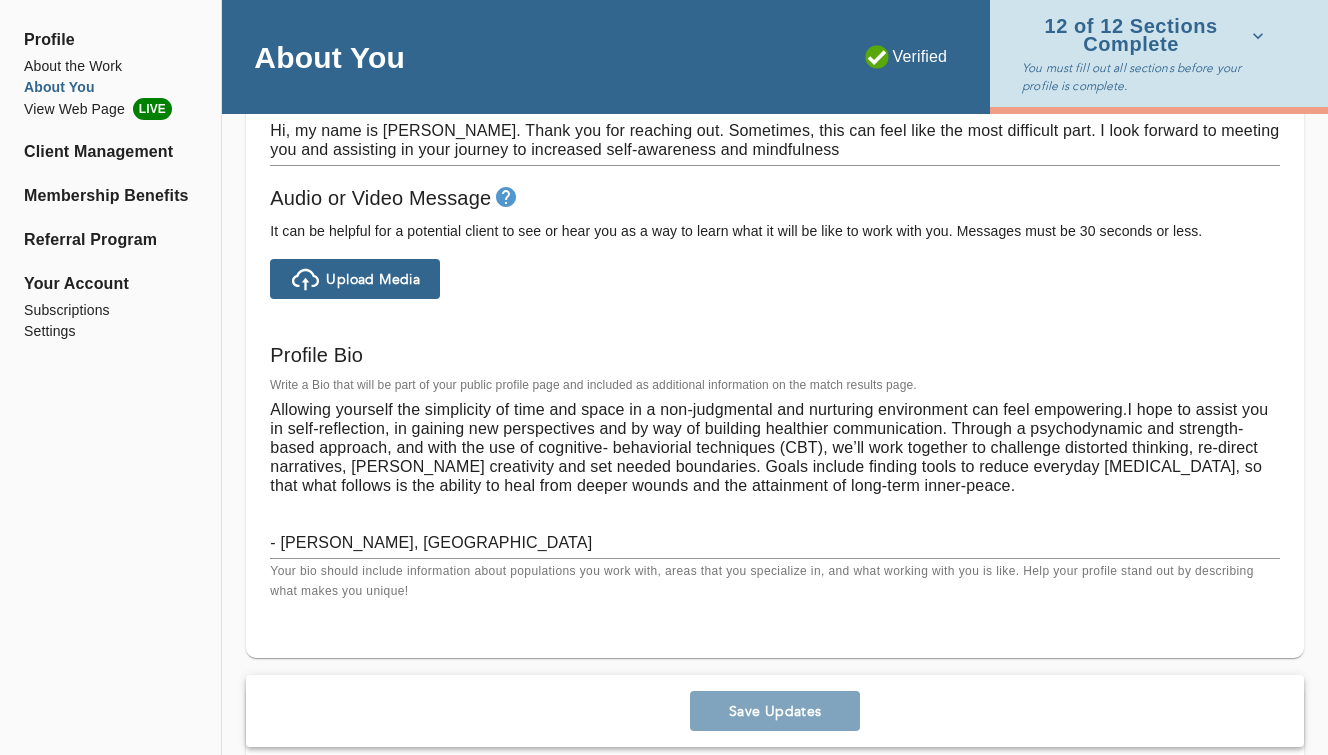 scroll, scrollTop: 1253, scrollLeft: 0, axis: vertical 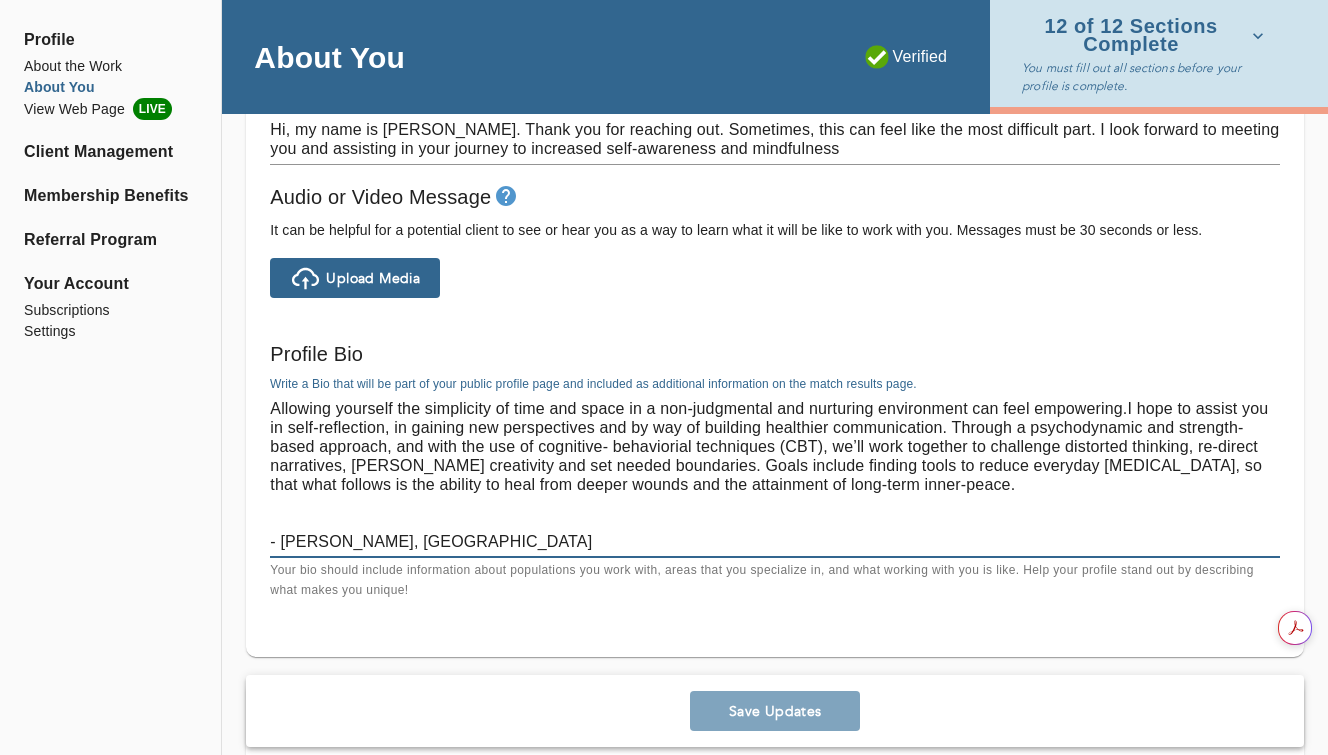 click on "Allowing yourself the simplicity of time and space in a non-judgmental and nurturing environment can feel empowering.I hope to assist you in self-reflection, in gaining new perspectives and by way of building healthier communication. Through a psychodynamic and strength-based approach, and with the use of cognitive- behaviorial techniques (CBT), we’ll work together to challenge distorted thinking, re-direct narratives, [PERSON_NAME] creativity and set needed boundaries. Goals include finding tools to reduce everyday [MEDICAL_DATA], so that what follows is the ability to heal from deeper wounds and the attainment of long-term inner-peace.
- [PERSON_NAME], [GEOGRAPHIC_DATA]" at bounding box center (775, 475) 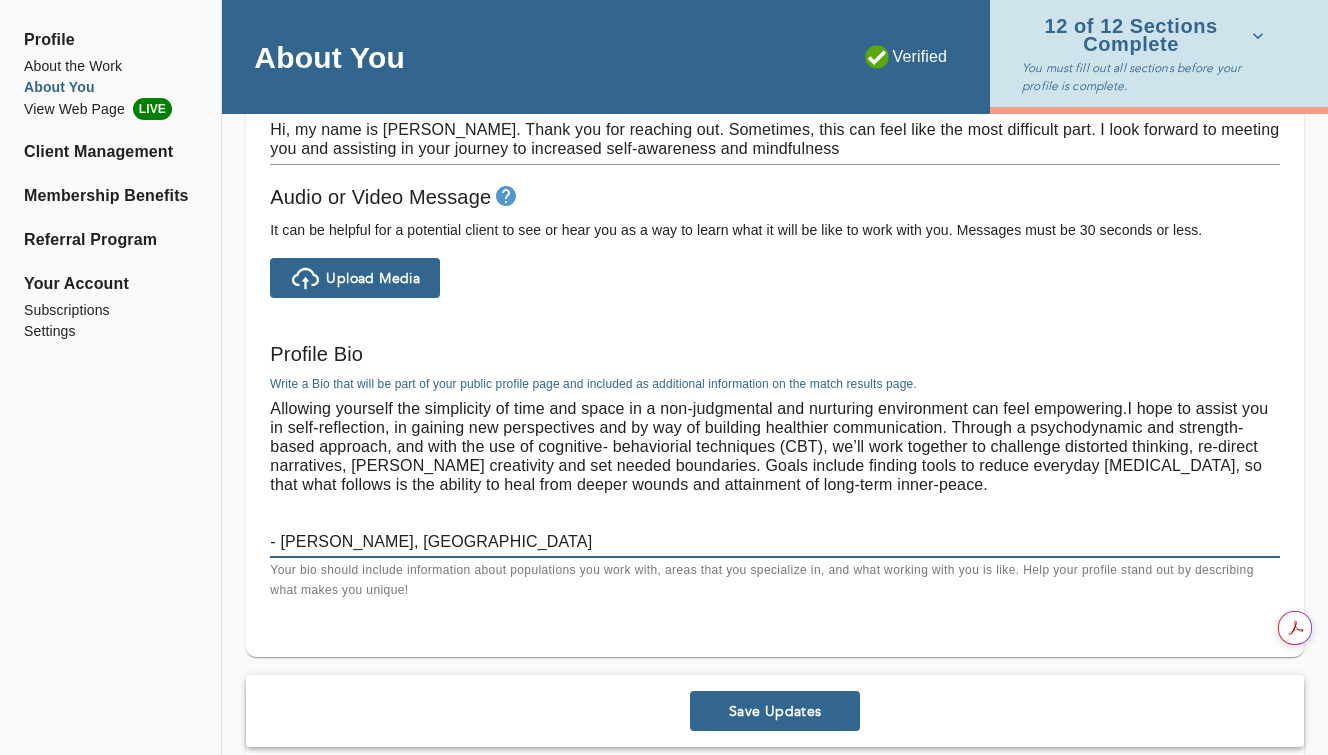 drag, startPoint x: 702, startPoint y: 427, endPoint x: 629, endPoint y: 427, distance: 73 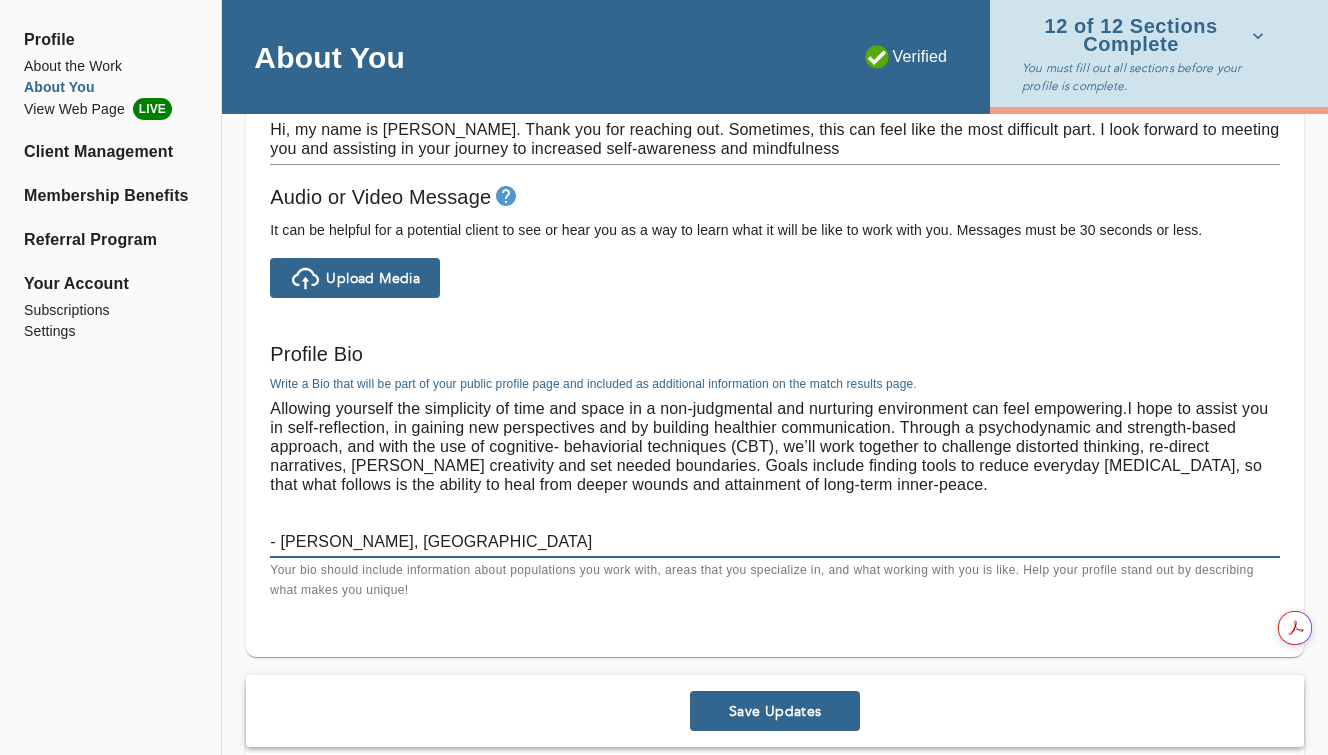 click on "Allowing yourself the simplicity of time and space in a non-judgmental and nurturing environment can feel empowering.I hope to assist you in self-reflection, in gaining new perspectives and by building healthier communication. Through a psychodynamic and strength-based approach, and with the use of cognitive- behaviorial techniques (CBT), we’ll work together to challenge distorted thinking, re-direct narratives, [PERSON_NAME] creativity and set needed boundaries. Goals include finding tools to reduce everyday [MEDICAL_DATA], so that what follows is the ability to heal from deeper wounds and attainment of long-term inner-peace.
- [PERSON_NAME], [GEOGRAPHIC_DATA]" at bounding box center [775, 475] 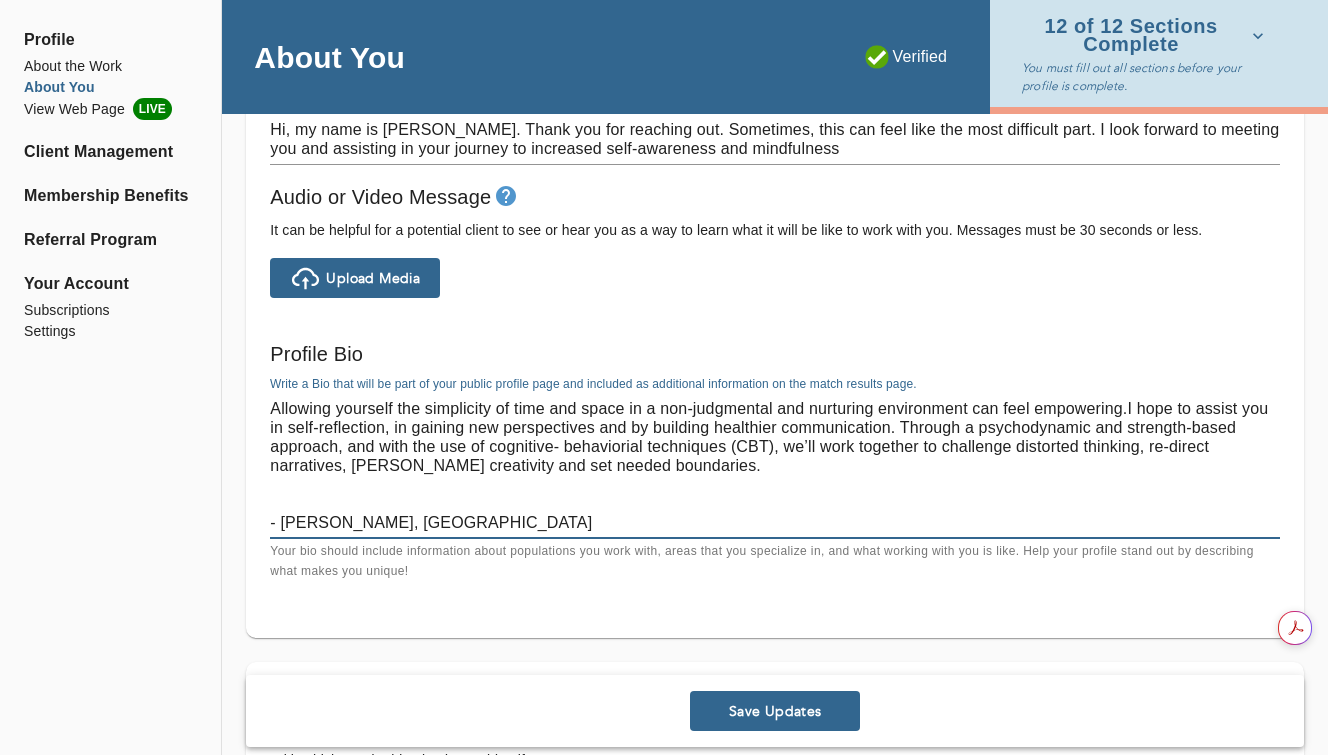 paste on "Together, we’ll focus on developing practical tools to manage daily [MEDICAL_DATA]—laying the groundwork for deeper healing and lasting inner peace." 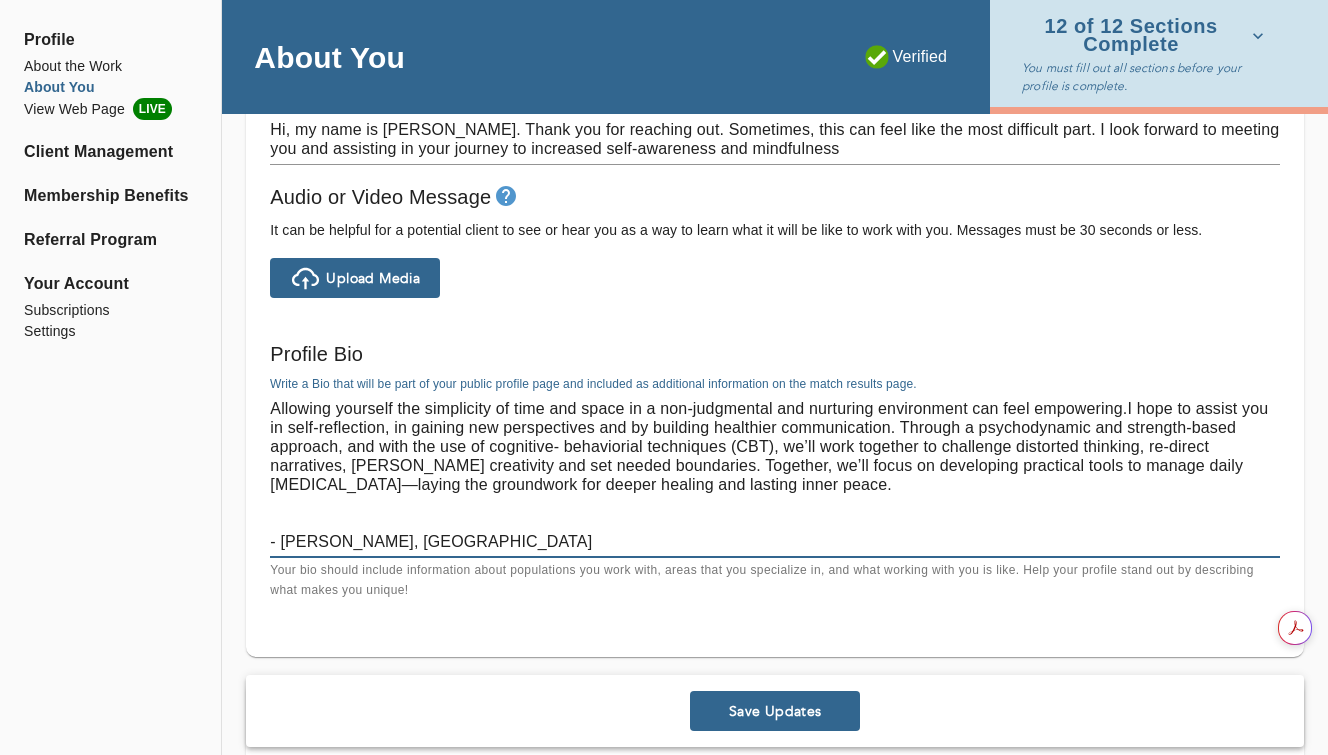 click on "Allowing yourself the simplicity of time and space in a non-judgmental and nurturing environment can feel empowering.I hope to assist you in self-reflection, in gaining new perspectives and by building healthier communication. Through a psychodynamic and strength-based approach, and with the use of cognitive- behaviorial techniques (CBT), we’ll work together to challenge distorted thinking, re-direct narratives, [PERSON_NAME] creativity and set needed boundaries. Together, we’ll focus on developing practical tools to manage daily [MEDICAL_DATA]—laying the groundwork for deeper healing and lasting inner peace.
- [PERSON_NAME], [GEOGRAPHIC_DATA]" at bounding box center (775, 475) 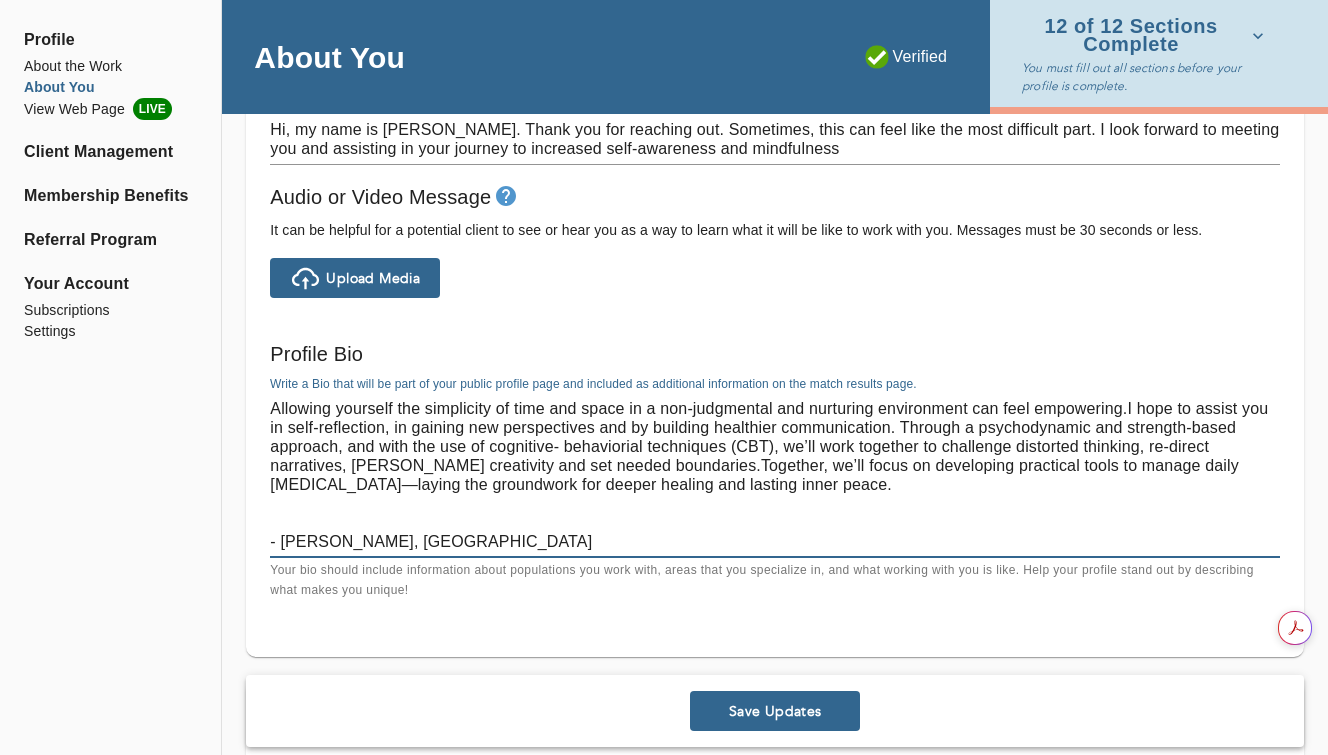 drag, startPoint x: 916, startPoint y: 450, endPoint x: 859, endPoint y: 450, distance: 57 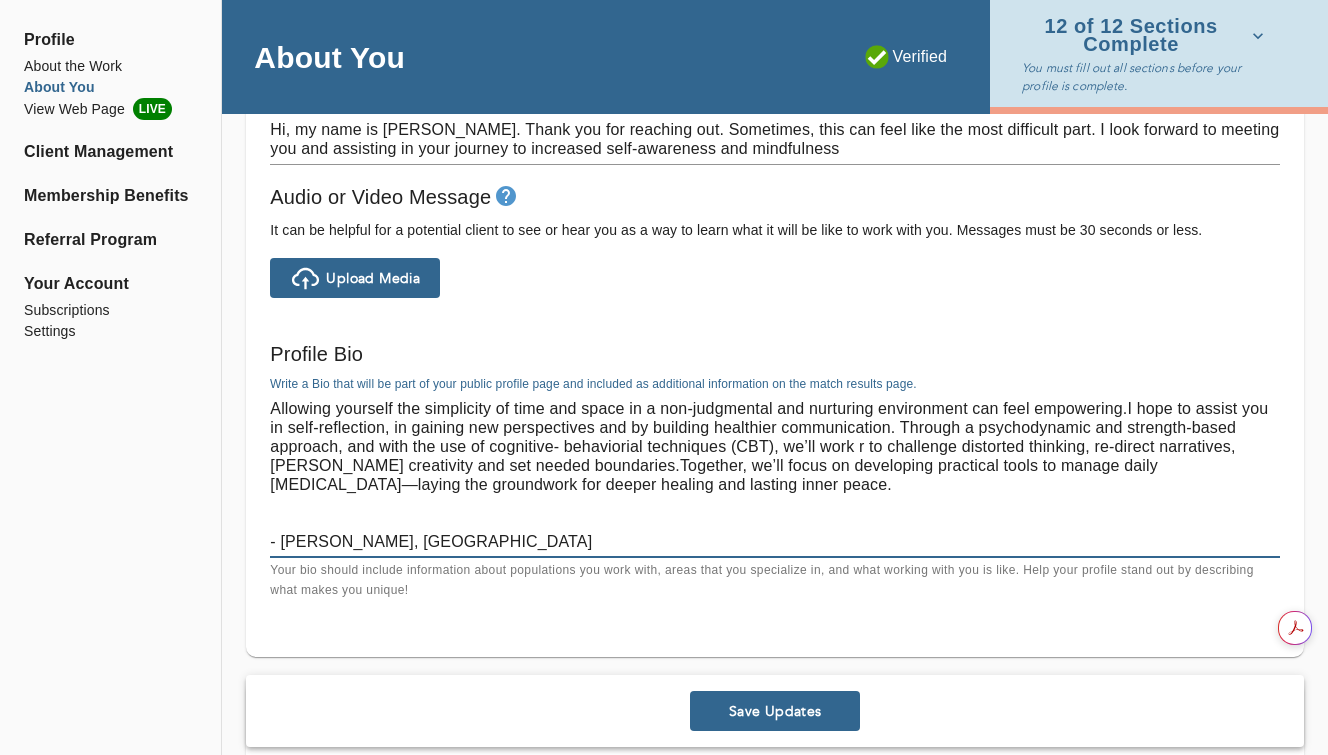 click on "Allowing yourself the simplicity of time and space in a non-judgmental and nurturing environment can feel empowering.I hope to assist you in self-reflection, in gaining new perspectives and by building healthier communication. Through a psychodynamic and strength-based approach, and with the use of cognitive- behaviorial techniques (CBT), we’ll work r to challenge distorted thinking, re-direct narratives, [PERSON_NAME] creativity and set needed boundaries.Together, we’ll focus on developing practical tools to manage daily [MEDICAL_DATA]—laying the groundwork for deeper healing and lasting inner peace.
- [PERSON_NAME], [GEOGRAPHIC_DATA]" at bounding box center [775, 475] 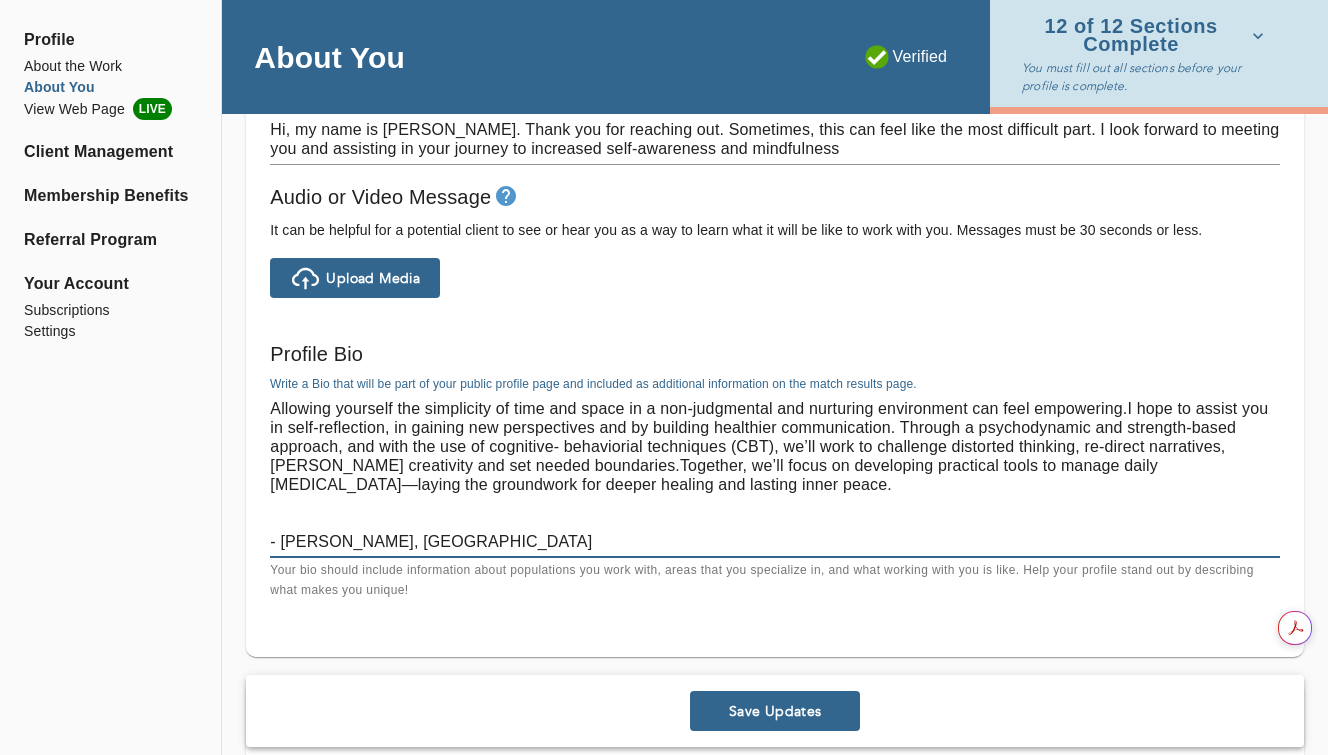 drag, startPoint x: 718, startPoint y: 495, endPoint x: 739, endPoint y: 388, distance: 109.041275 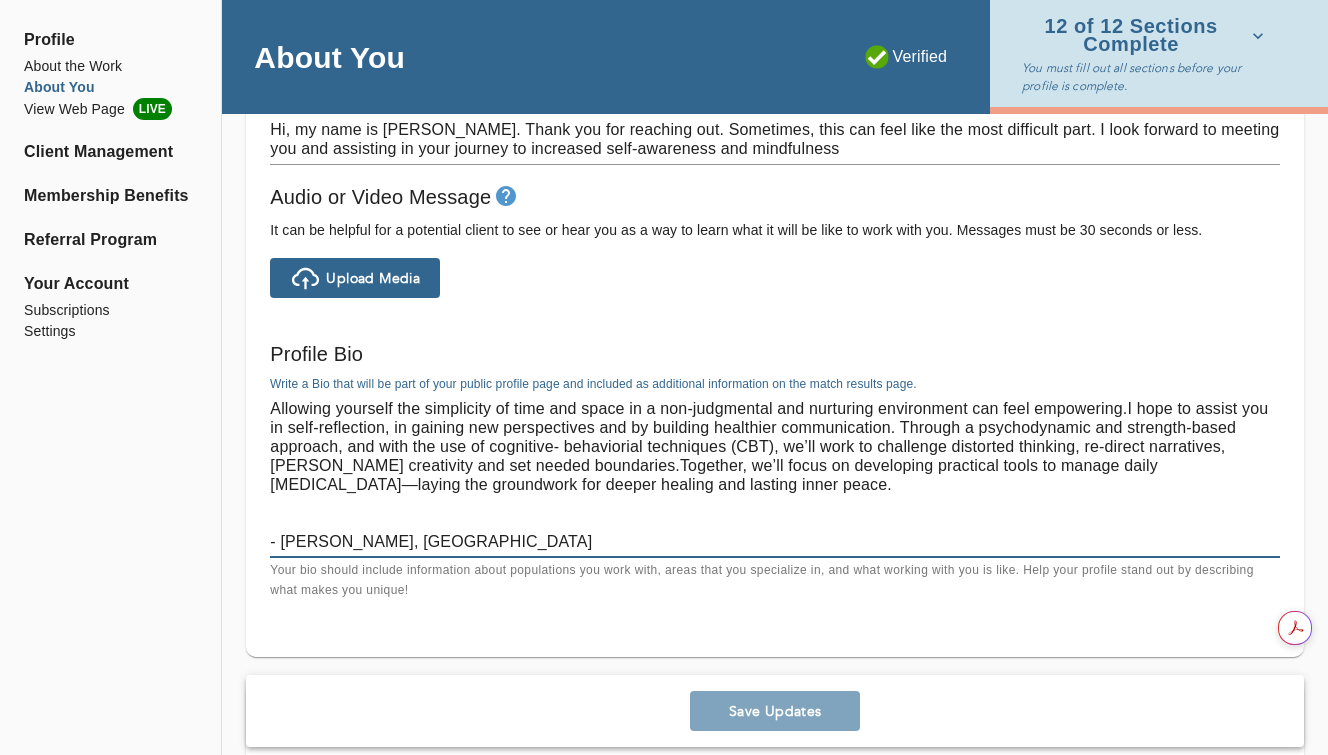 click on "Allowing yourself the simplicity of time and space in a non-judgmental and nurturing environment can feel empowering.I hope to assist you in self-reflection, in gaining new perspectives and by building healthier communication. Through a psychodynamic and strength-based approach, and with the use of cognitive- behaviorial techniques (CBT), we’ll work to challenge distorted thinking, re-direct narratives, [PERSON_NAME] creativity and set needed boundaries.Together, we’ll focus on developing practical tools to manage daily [MEDICAL_DATA]—laying the groundwork for deeper healing and lasting inner peace.
- [PERSON_NAME], [GEOGRAPHIC_DATA]" at bounding box center (775, 475) 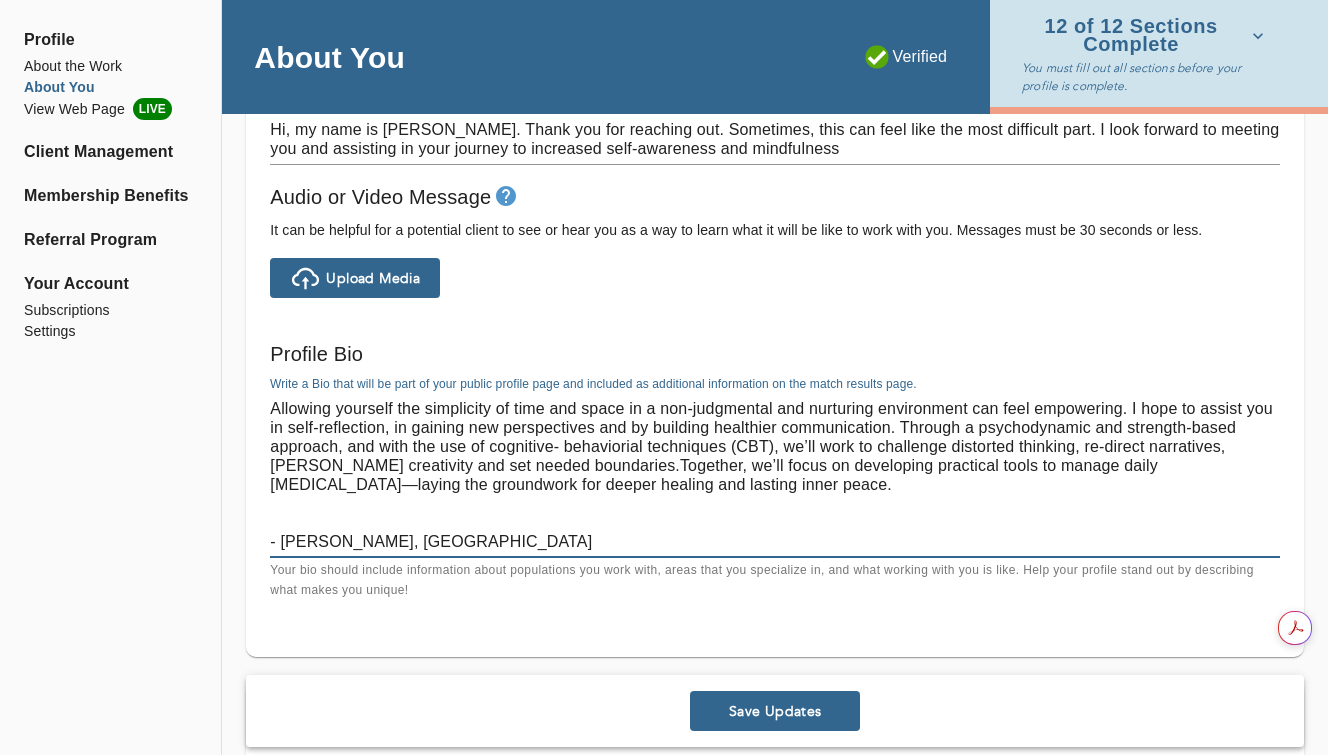 click on "Allowing yourself the simplicity of time and space in a non-judgmental and nurturing environment can feel empowering. I hope to assist you in self-reflection, in gaining new perspectives and by building healthier communication. Through a psychodynamic and strength-based approach, and with the use of cognitive- behaviorial techniques (CBT), we’ll work to challenge distorted thinking, re-direct narratives, [PERSON_NAME] creativity and set needed boundaries.Together, we’ll focus on developing practical tools to manage daily [MEDICAL_DATA]—laying the groundwork for deeper healing and lasting inner peace.
- [PERSON_NAME], [GEOGRAPHIC_DATA]" at bounding box center (775, 475) 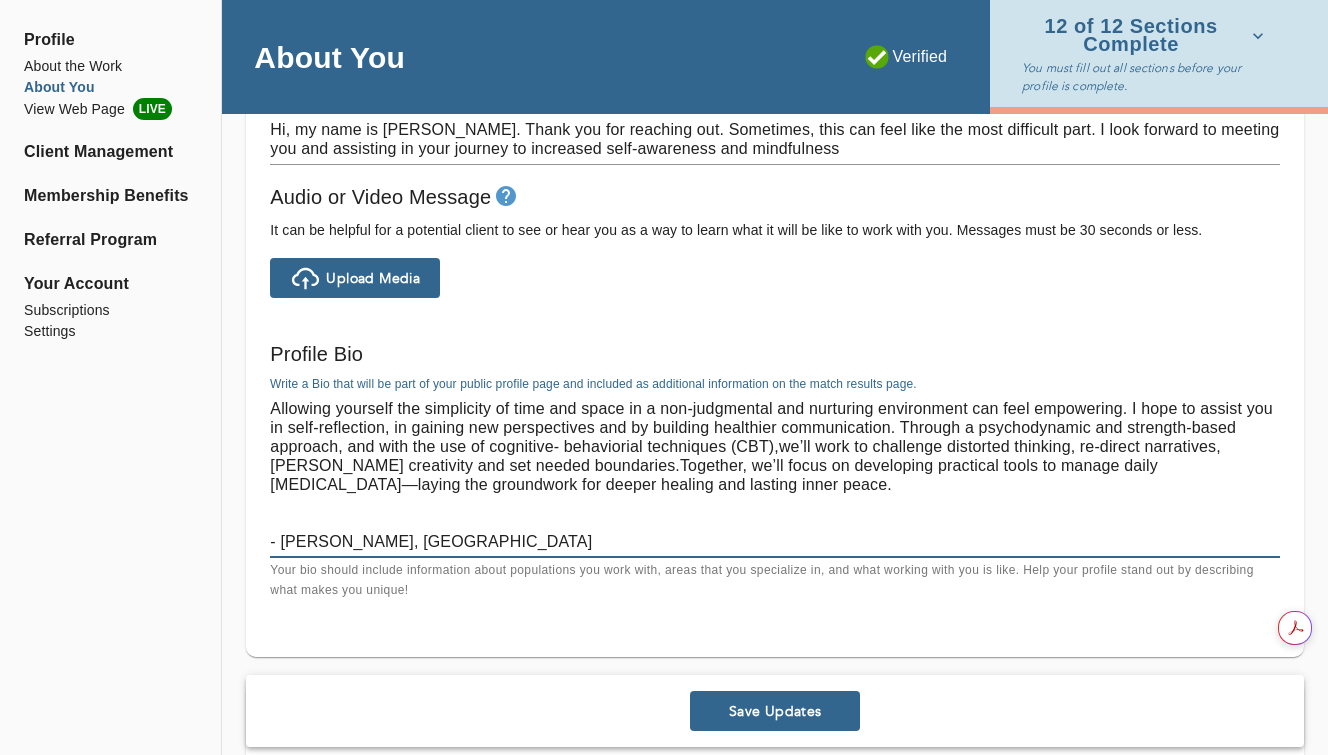 click on "Allowing yourself the simplicity of time and space in a non-judgmental and nurturing environment can feel empowering. I hope to assist you in self-reflection, in gaining new perspectives and by building healthier communication. Through a psychodynamic and strength-based approach, and with the use of cognitive- behaviorial techniques (CBT),we’ll work to challenge distorted thinking, re-direct narratives, [PERSON_NAME] creativity and set needed boundaries.Together, we’ll focus on developing practical tools to manage daily [MEDICAL_DATA]—laying the groundwork for deeper healing and lasting inner peace.
- [PERSON_NAME], [GEOGRAPHIC_DATA]" at bounding box center (775, 475) 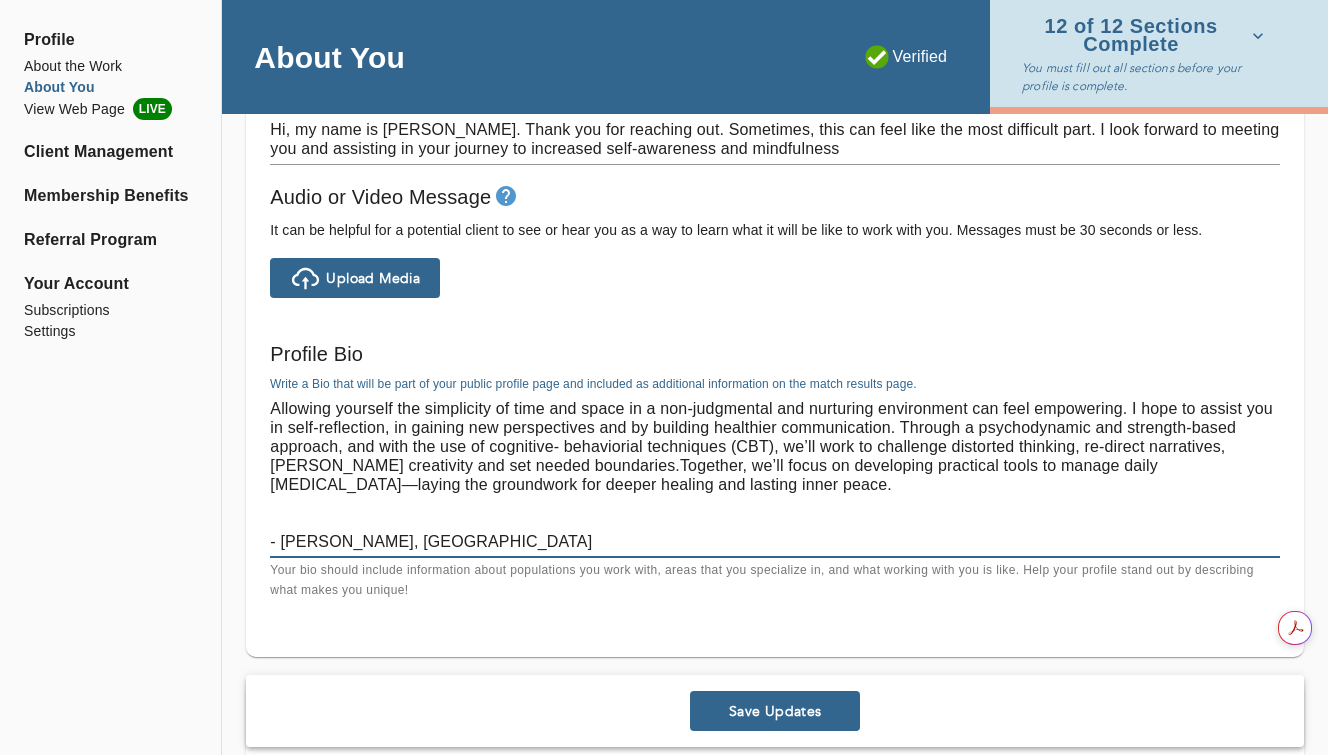 click on "Allowing yourself the simplicity of time and space in a non-judgmental and nurturing environment can feel empowering. I hope to assist you in self-reflection, in gaining new perspectives and by building healthier communication. Through a psychodynamic and strength-based approach, and with the use of cognitive- behaviorial techniques (CBT), we’ll work to challenge distorted thinking, re-direct narratives, [PERSON_NAME] creativity and set needed boundaries.Together, we’ll focus on developing practical tools to manage daily [MEDICAL_DATA]—laying the groundwork for deeper healing and lasting inner peace.
- [PERSON_NAME], [GEOGRAPHIC_DATA]" at bounding box center [775, 475] 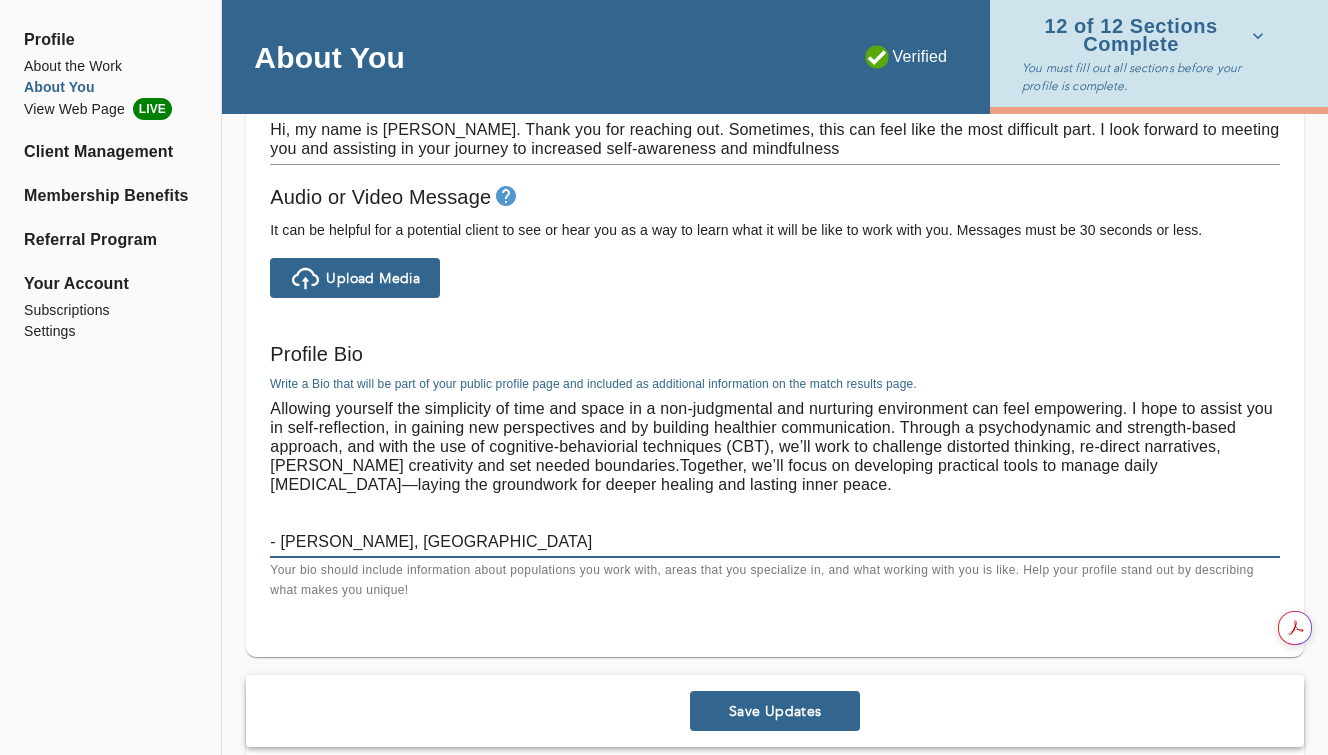 click on "Allowing yourself the simplicity of time and space in a non-judgmental and nurturing environment can feel empowering. I hope to assist you in self-reflection, in gaining new perspectives and by building healthier communication. Through a psychodynamic and strength-based approach, and with the use of cognitive-behaviorial techniques (CBT), we’ll work to challenge distorted thinking, re-direct narratives, [PERSON_NAME] creativity and set needed boundaries.Together, we’ll focus on developing practical tools to manage daily [MEDICAL_DATA]—laying the groundwork for deeper healing and lasting inner peace.
- [PERSON_NAME], [GEOGRAPHIC_DATA]" at bounding box center [775, 475] 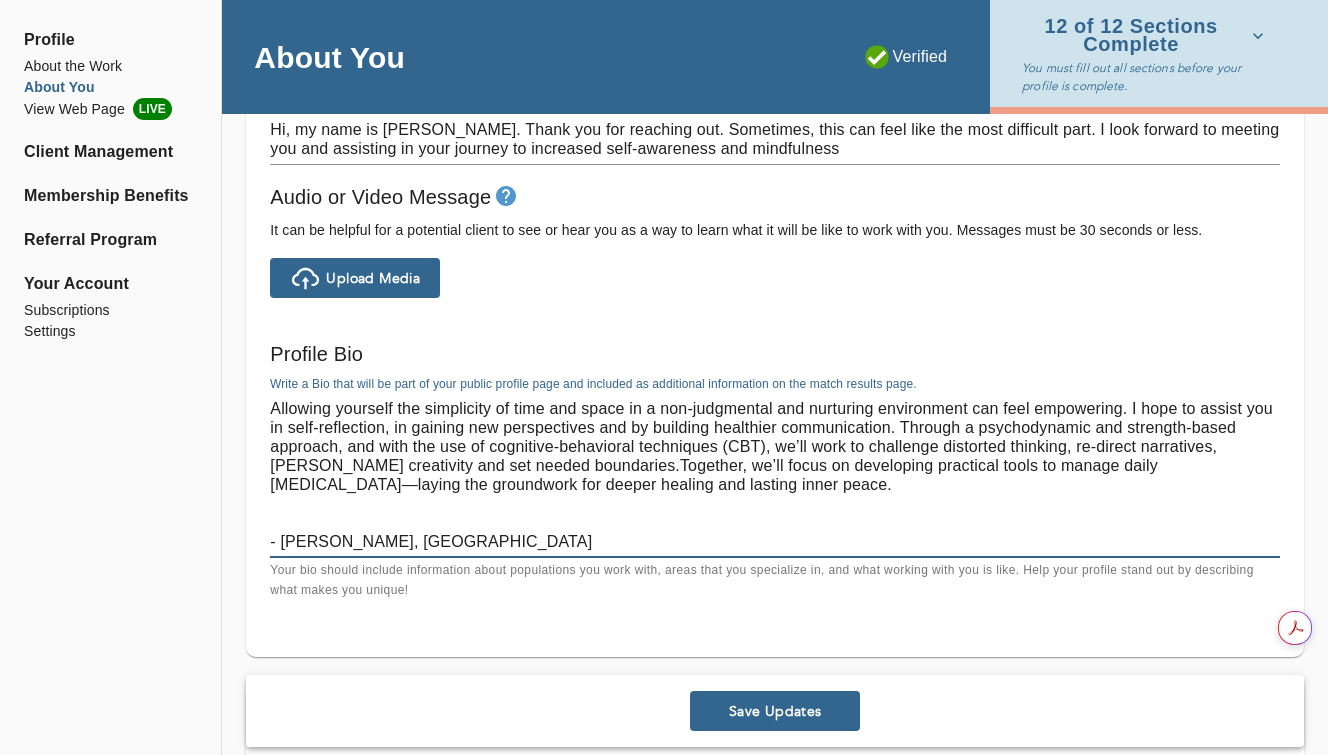 click on "Allowing yourself the simplicity of time and space in a non-judgmental and nurturing environment can feel empowering. I hope to assist you in self-reflection, in gaining new perspectives and by building healthier communication. Through a psychodynamic and strength-based approach, and with the use of cognitive-behavioral techniques (CBT), we’ll work to challenge distorted thinking, re-direct narratives, [PERSON_NAME] creativity and set needed boundaries.Together, we’ll focus on developing practical tools to manage daily [MEDICAL_DATA]—laying the groundwork for deeper healing and lasting inner peace.
- [PERSON_NAME], [GEOGRAPHIC_DATA]" at bounding box center (775, 475) 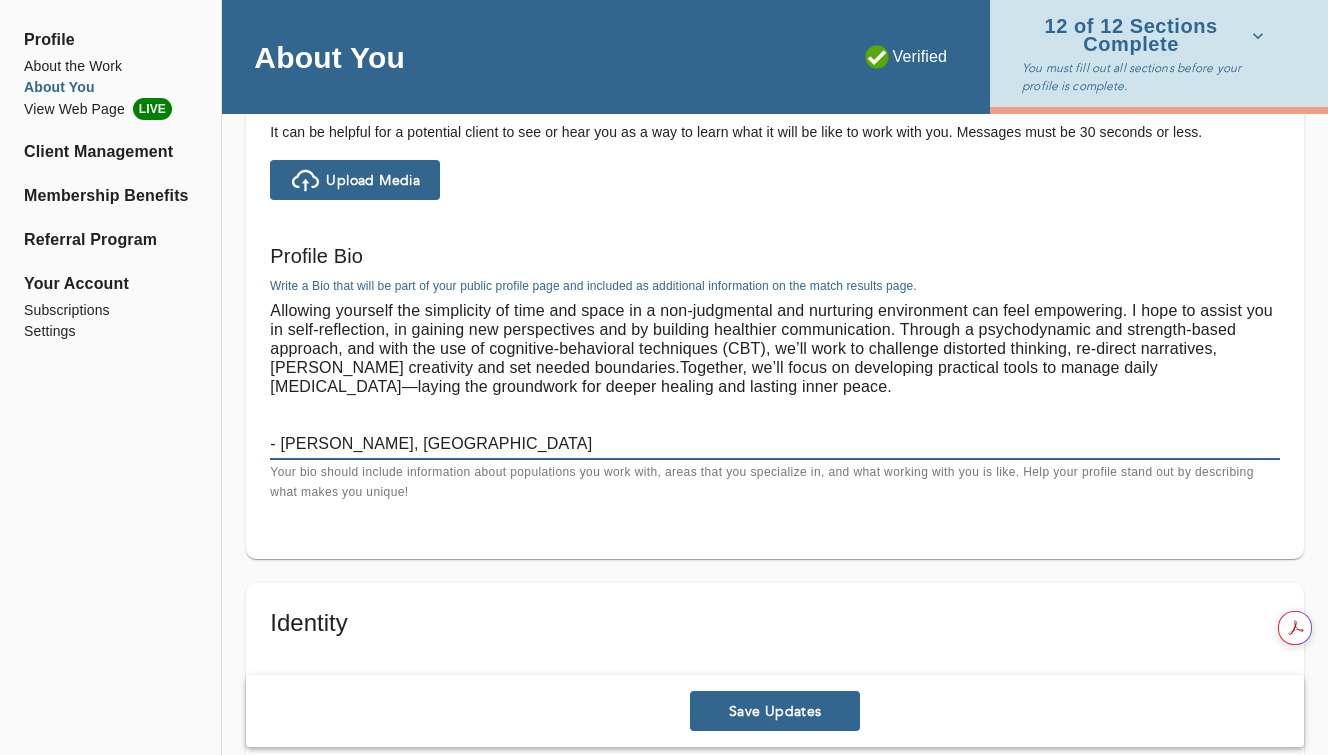 scroll, scrollTop: 1372, scrollLeft: 0, axis: vertical 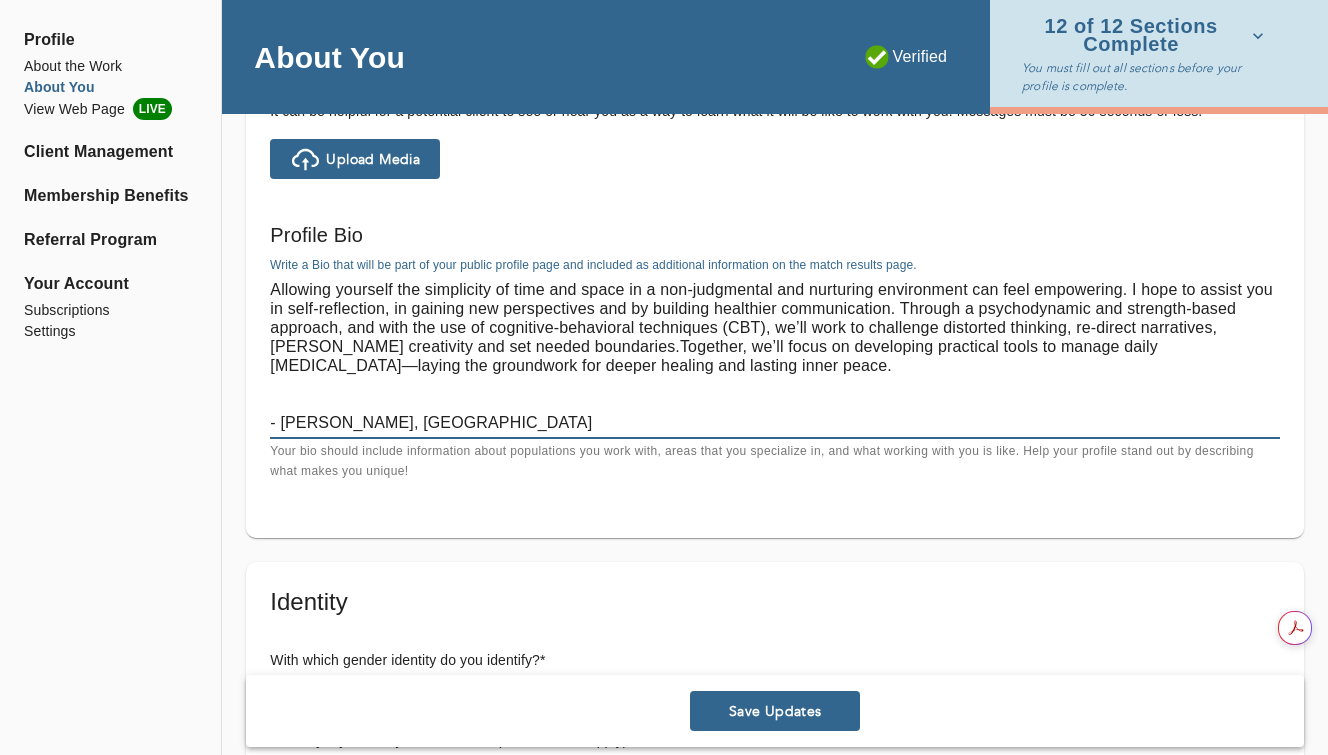 drag, startPoint x: 673, startPoint y: 370, endPoint x: 253, endPoint y: 298, distance: 426.12674 